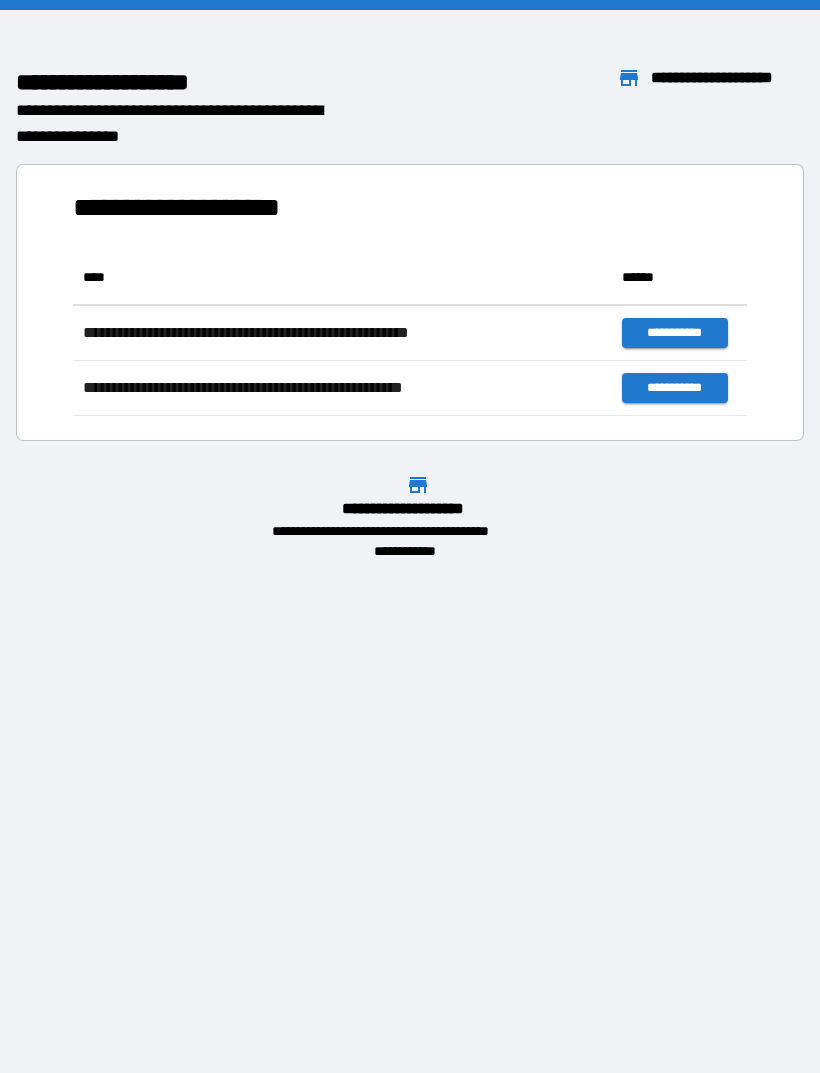 scroll, scrollTop: 0, scrollLeft: 0, axis: both 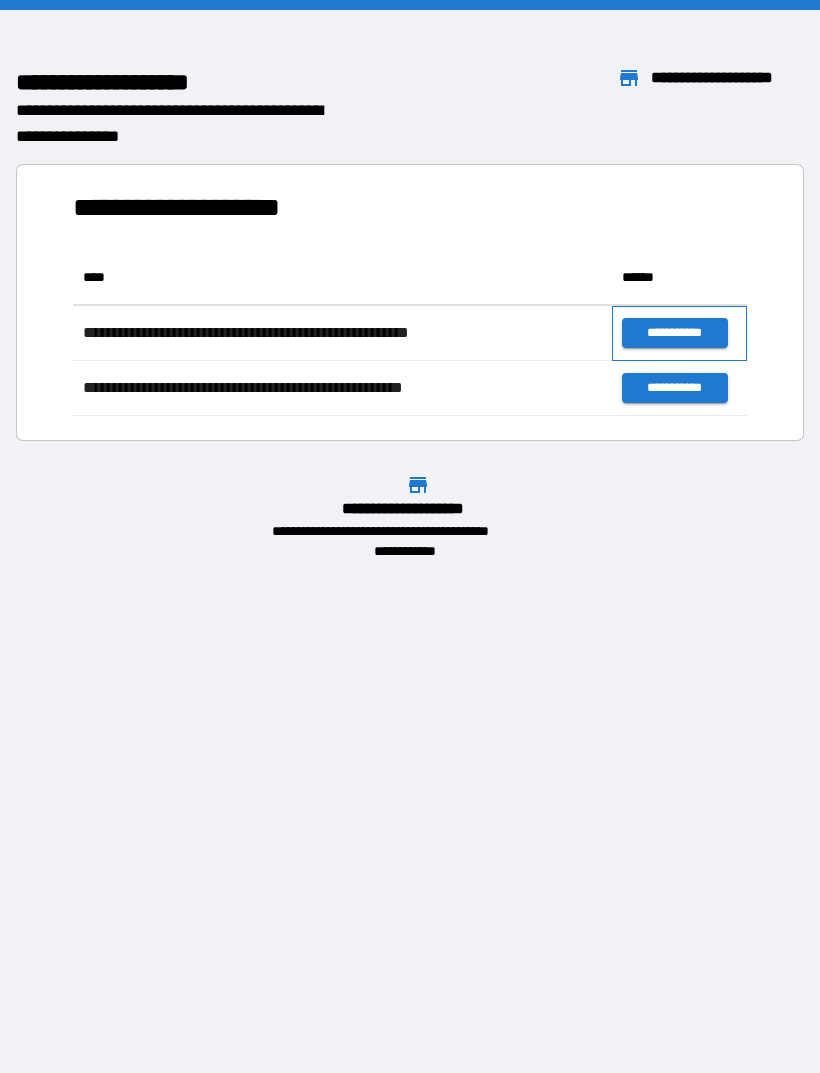 click on "**********" at bounding box center [679, 333] 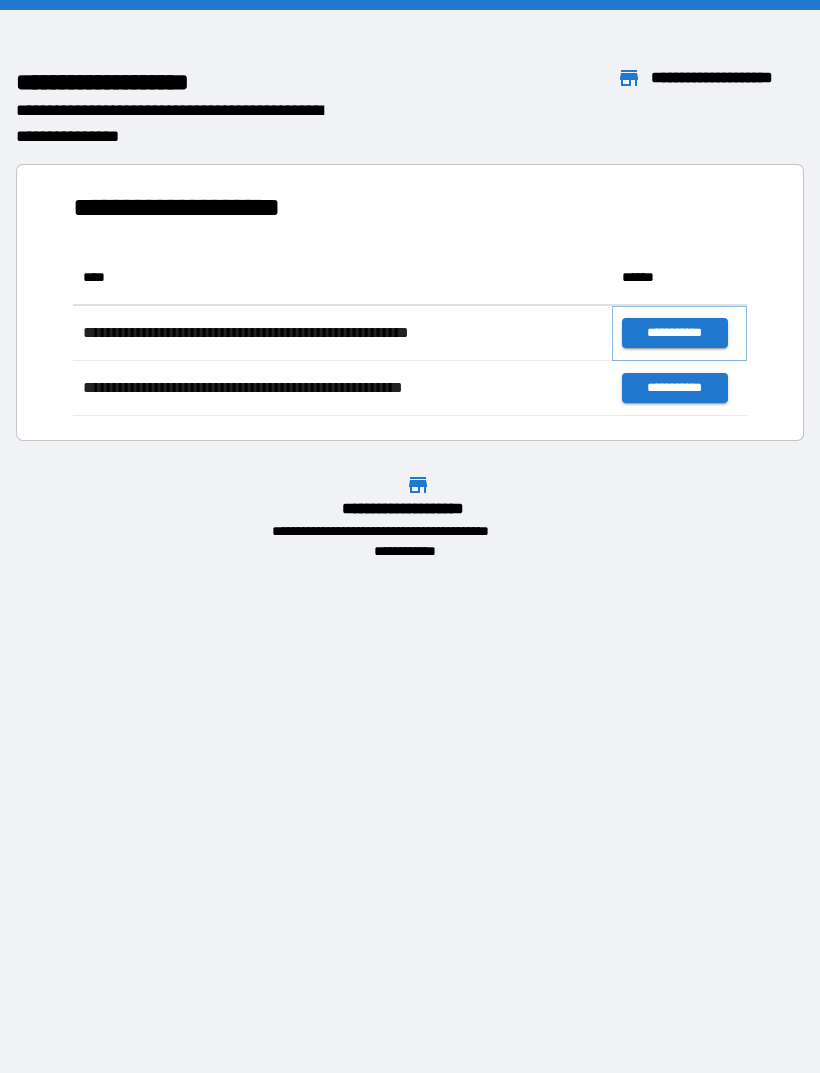 click on "**********" at bounding box center [674, 333] 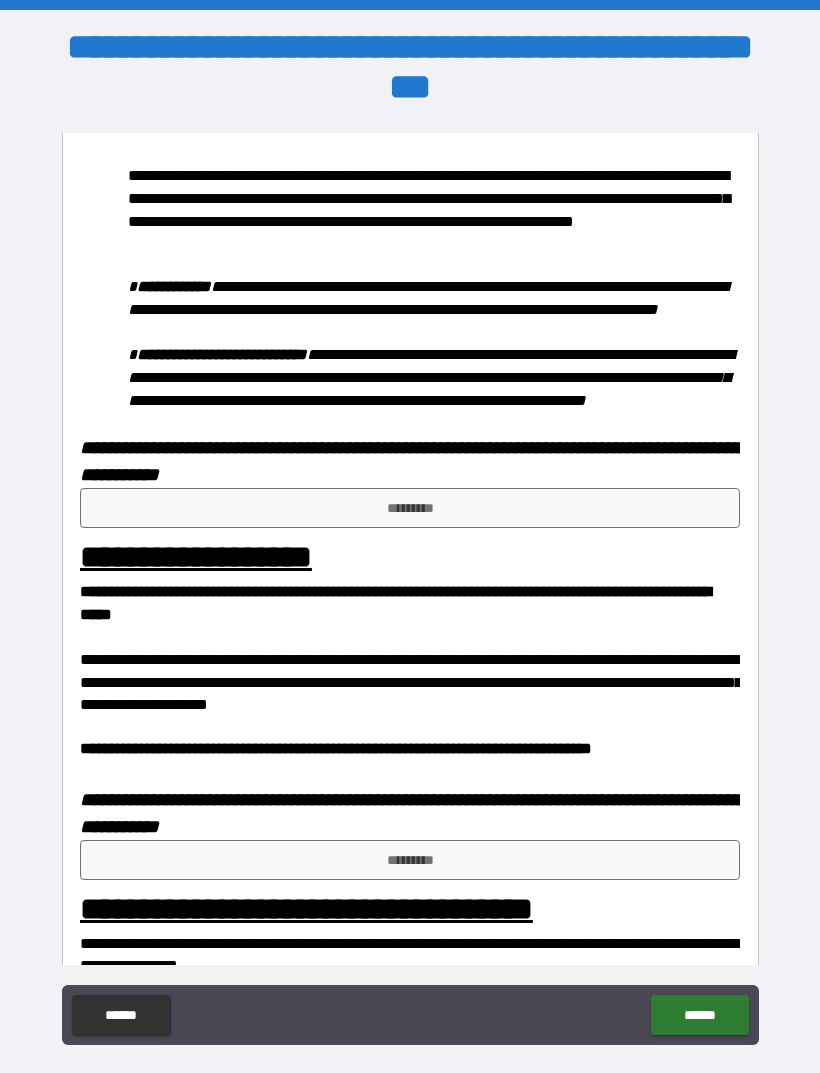 scroll, scrollTop: 1082, scrollLeft: 0, axis: vertical 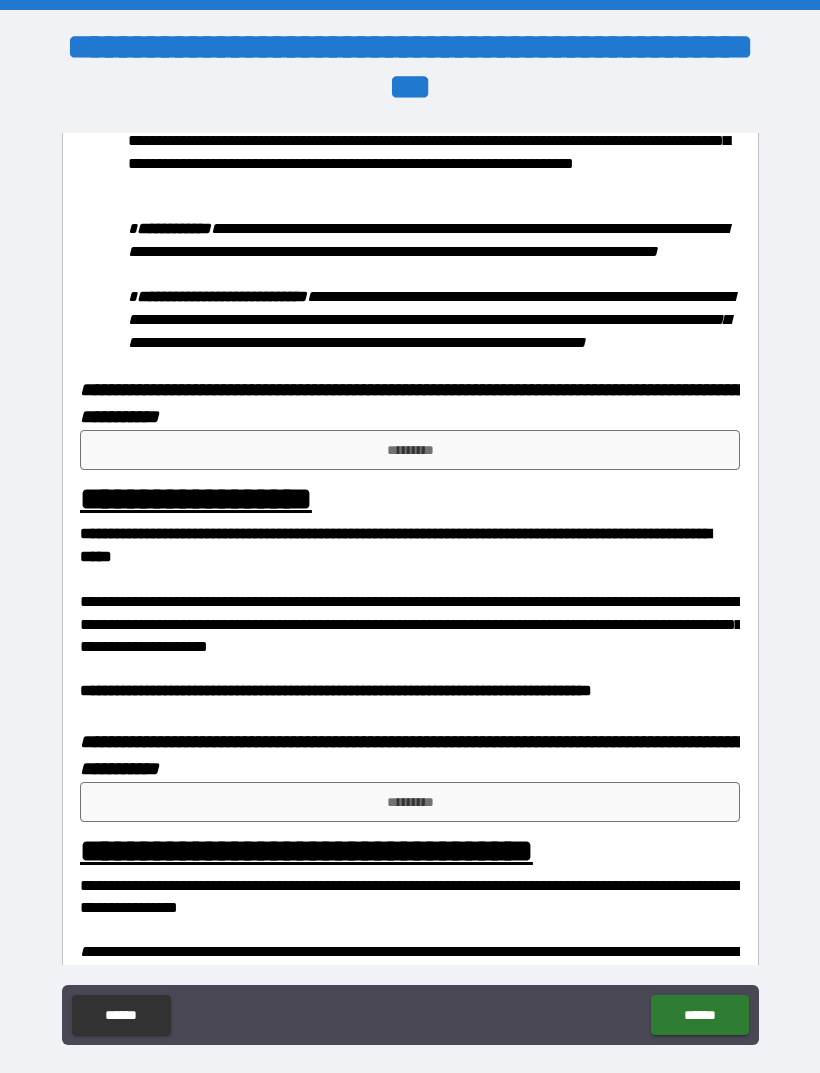click on "*********" at bounding box center (410, 450) 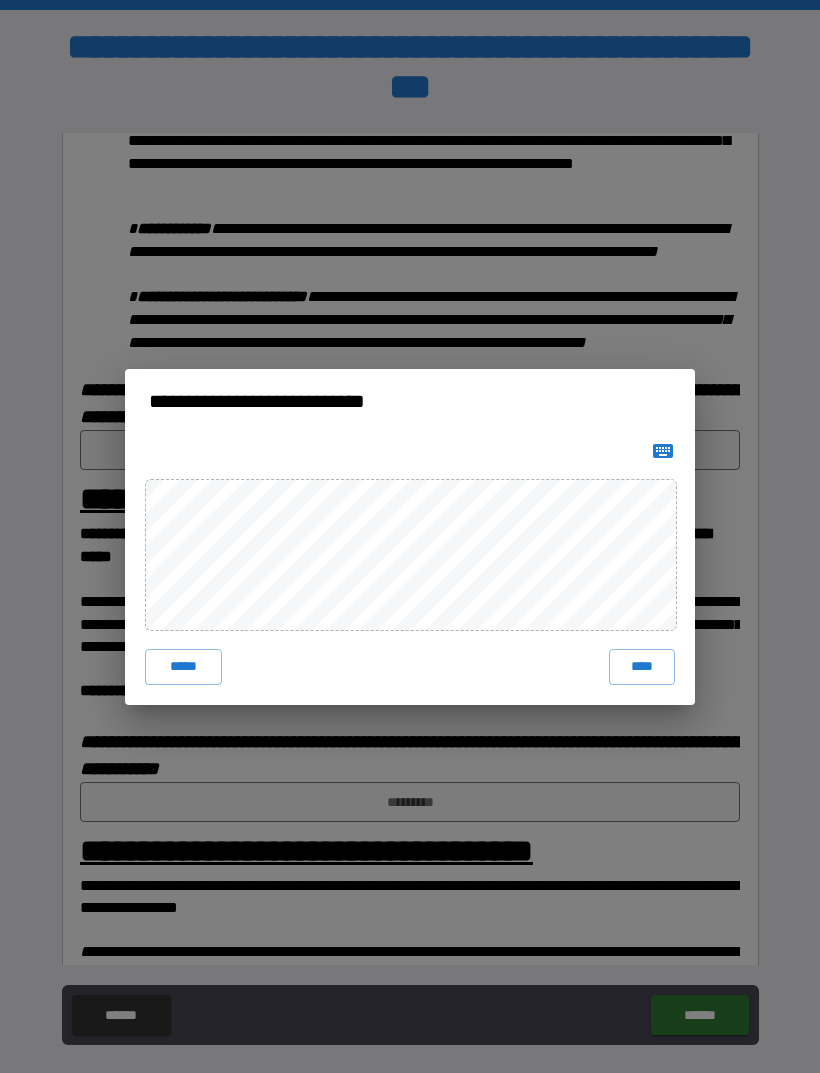 click on "****" at bounding box center (642, 667) 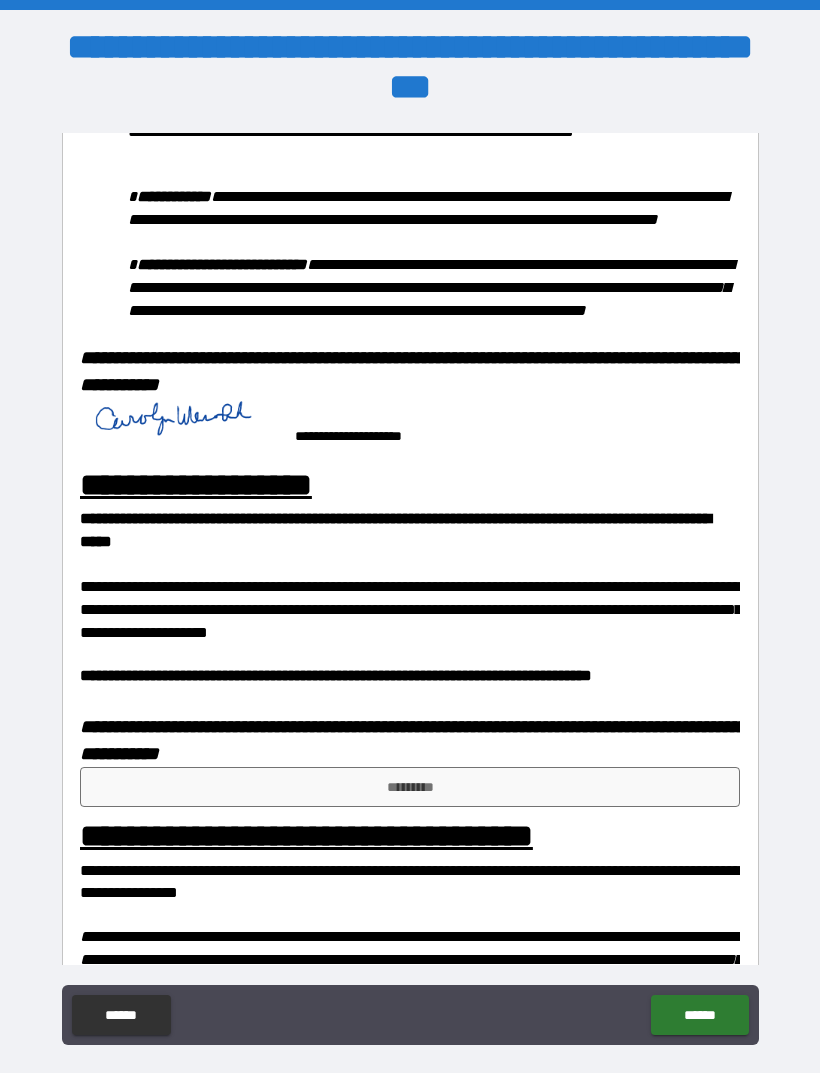 scroll, scrollTop: 1117, scrollLeft: 0, axis: vertical 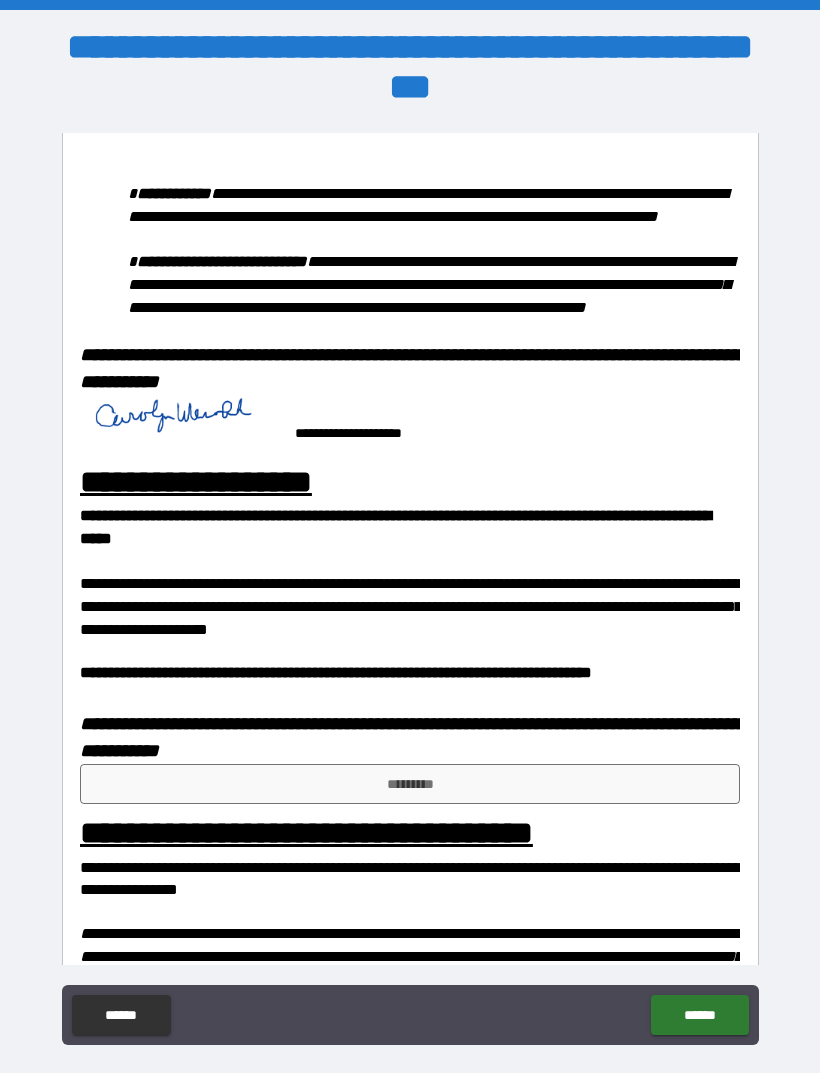 click on "*********" at bounding box center (410, 784) 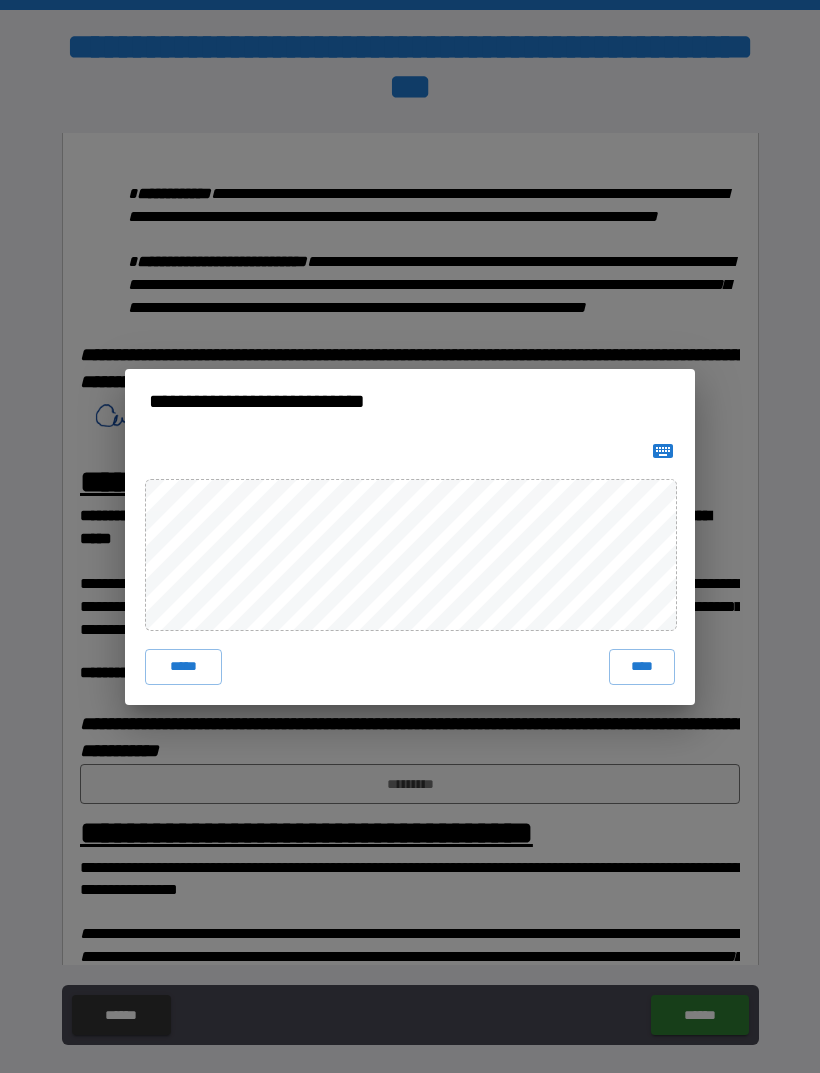 click on "****" at bounding box center [642, 667] 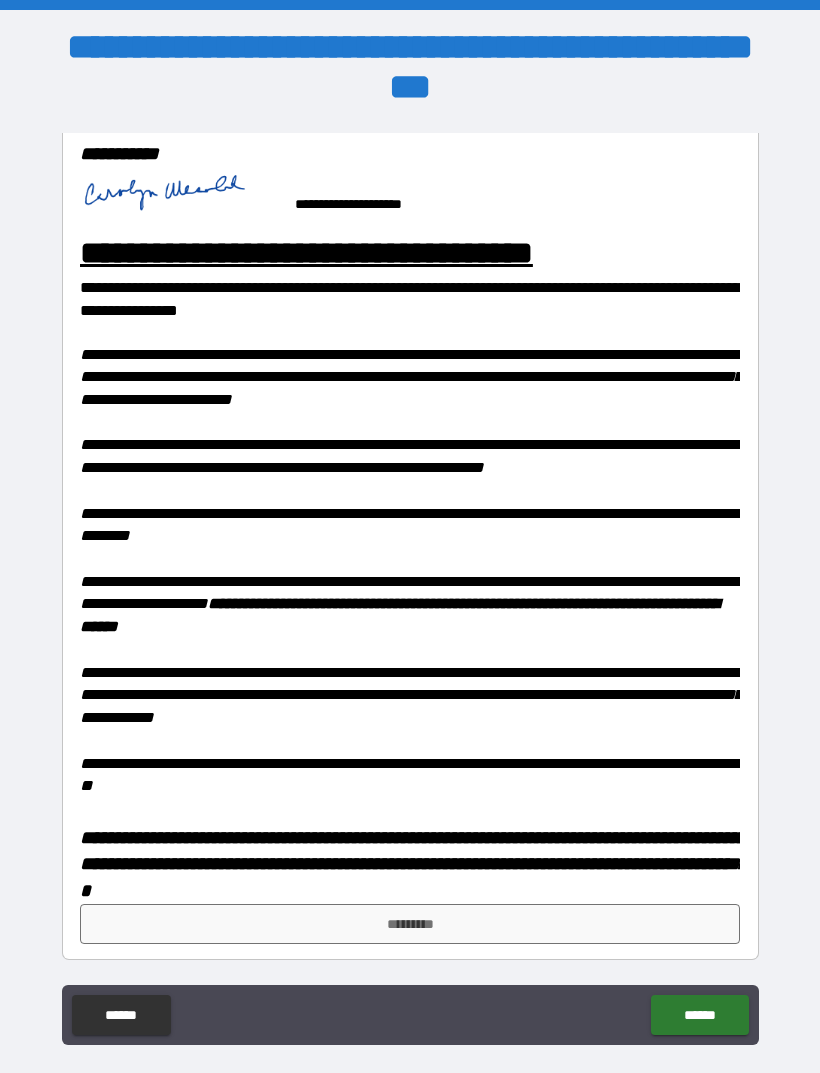 scroll, scrollTop: 1722, scrollLeft: 0, axis: vertical 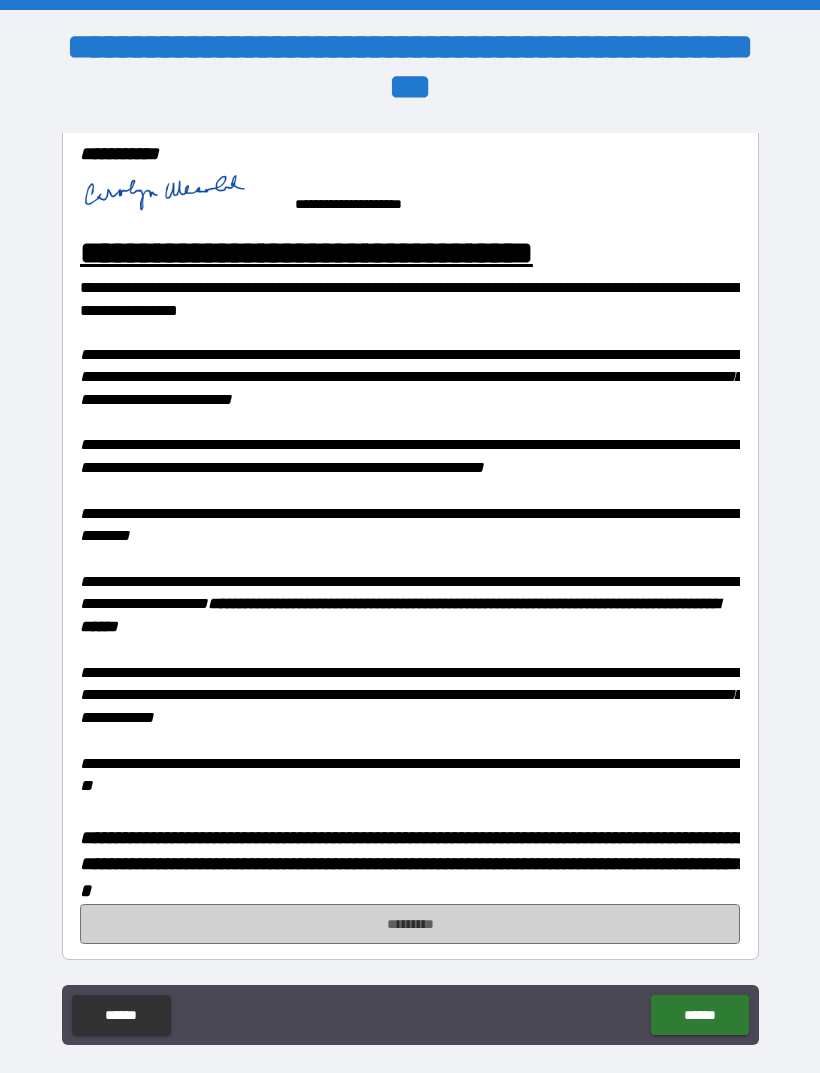 click on "*********" at bounding box center (410, 924) 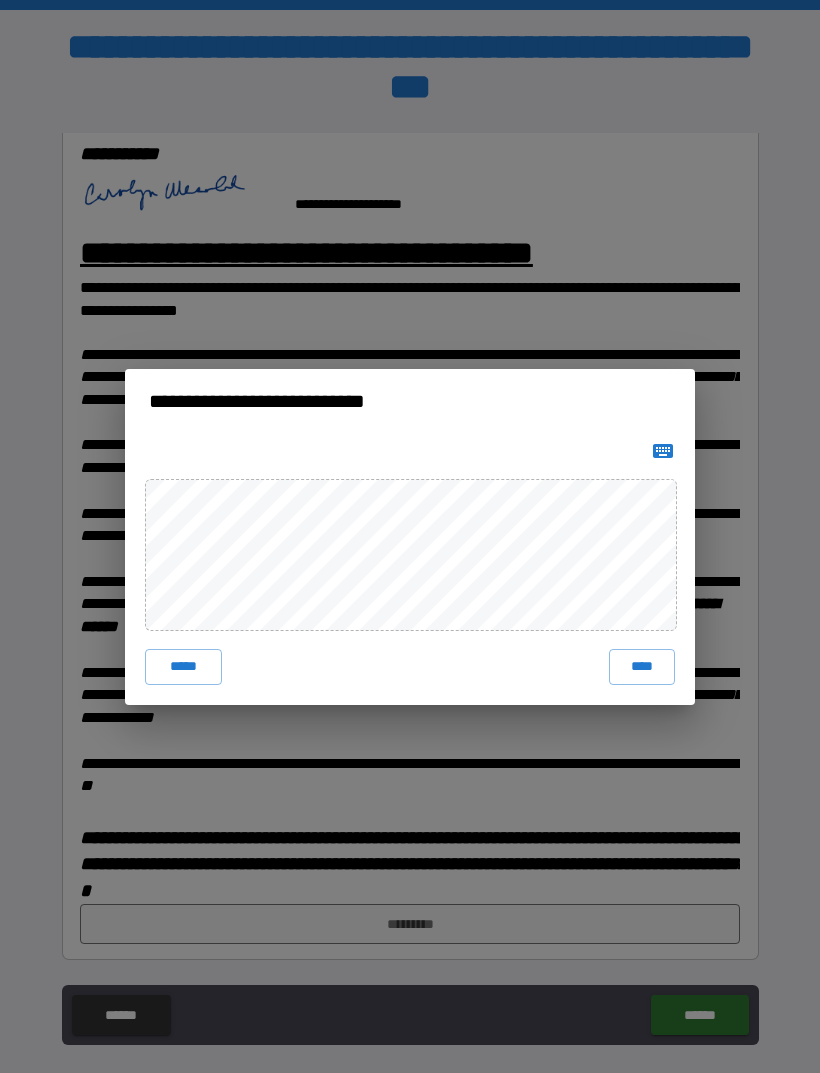click on "****" at bounding box center [642, 667] 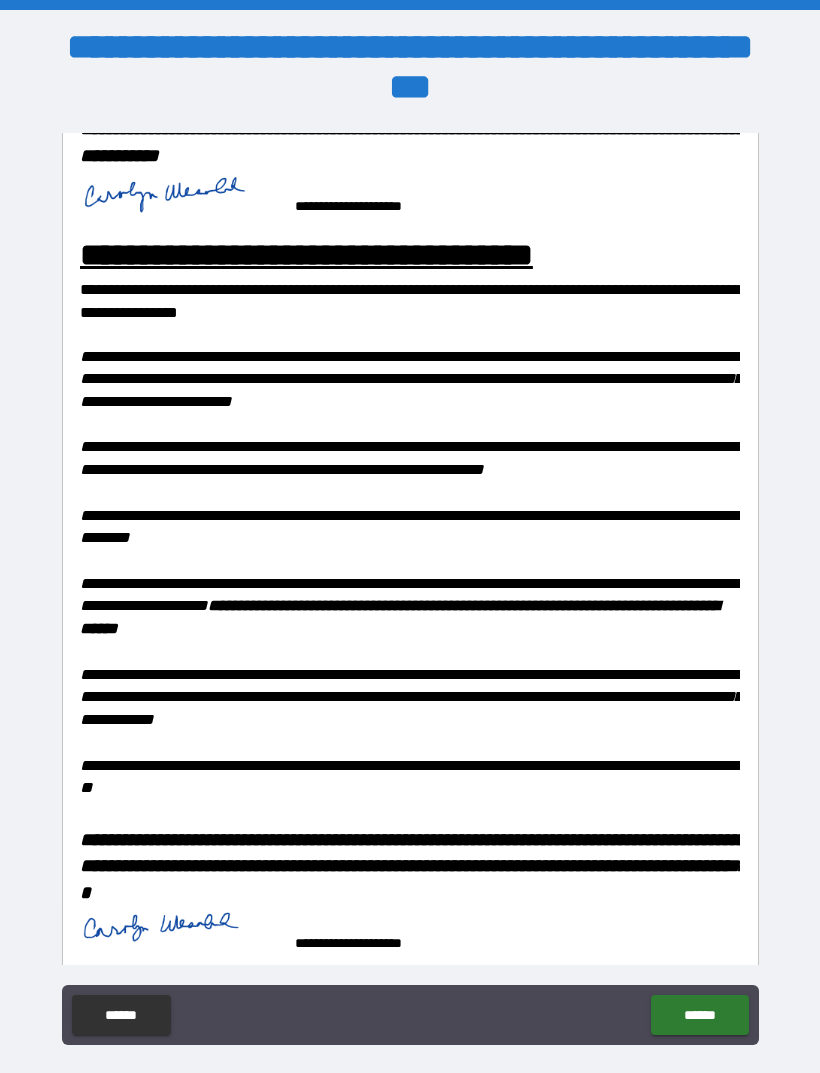 click on "******" at bounding box center (699, 1015) 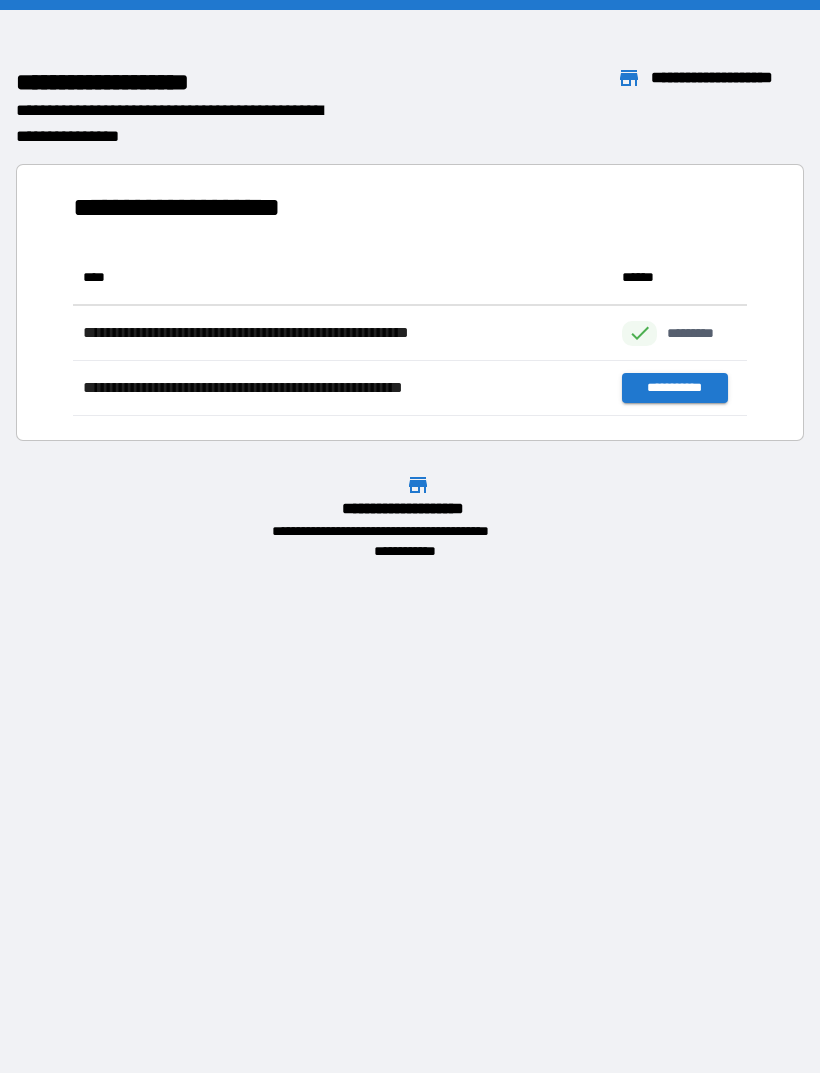 scroll, scrollTop: 1, scrollLeft: 1, axis: both 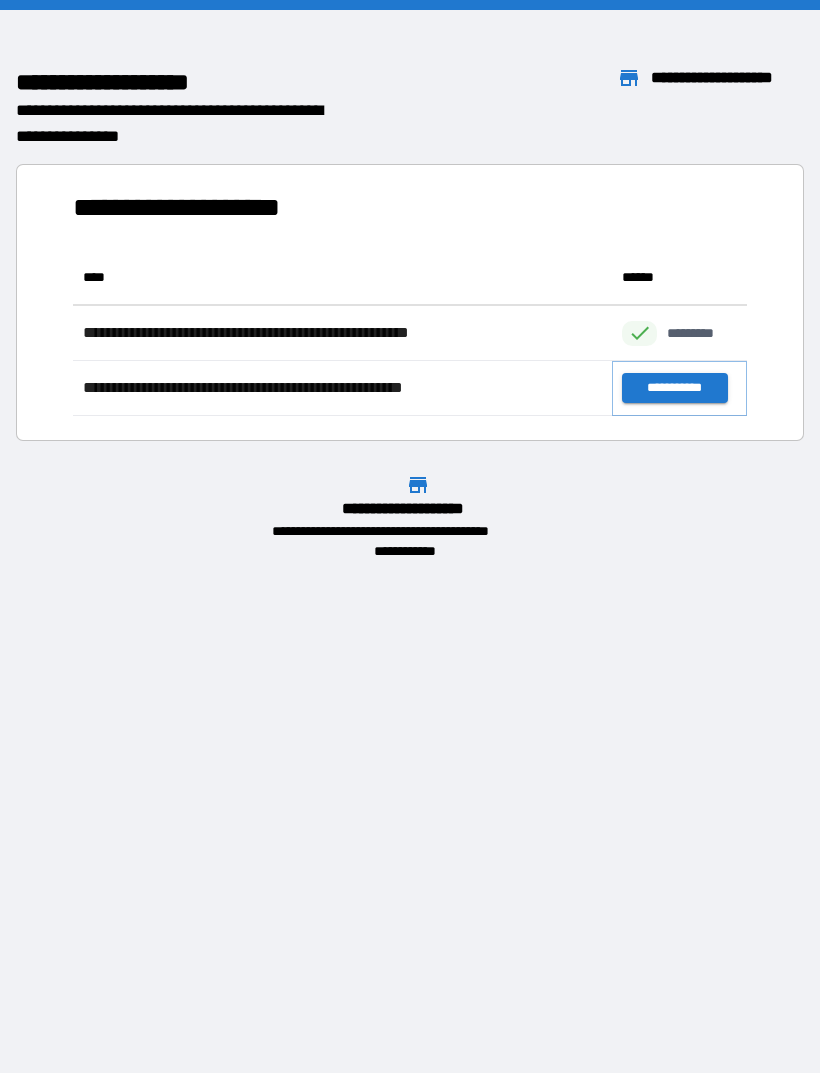 click on "**********" at bounding box center [674, 388] 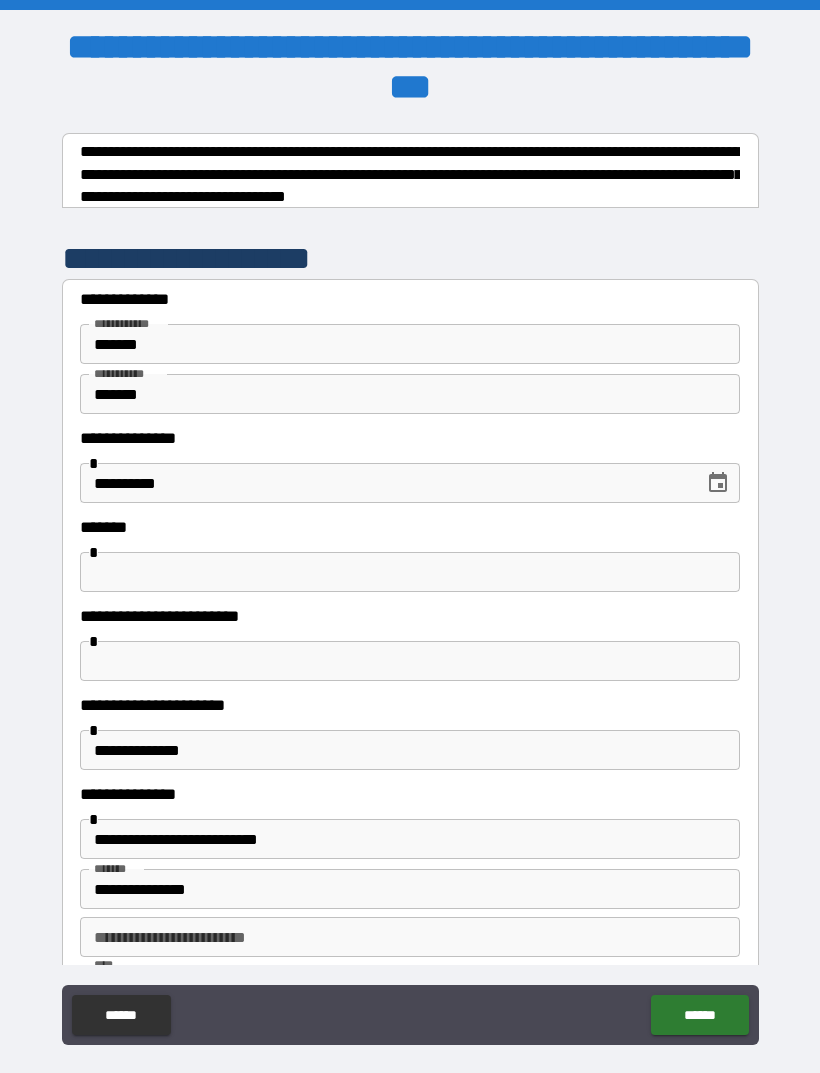 click on "[FIRST] [LAST] [STREET] [CITY] [STATE]" at bounding box center (410, 557) 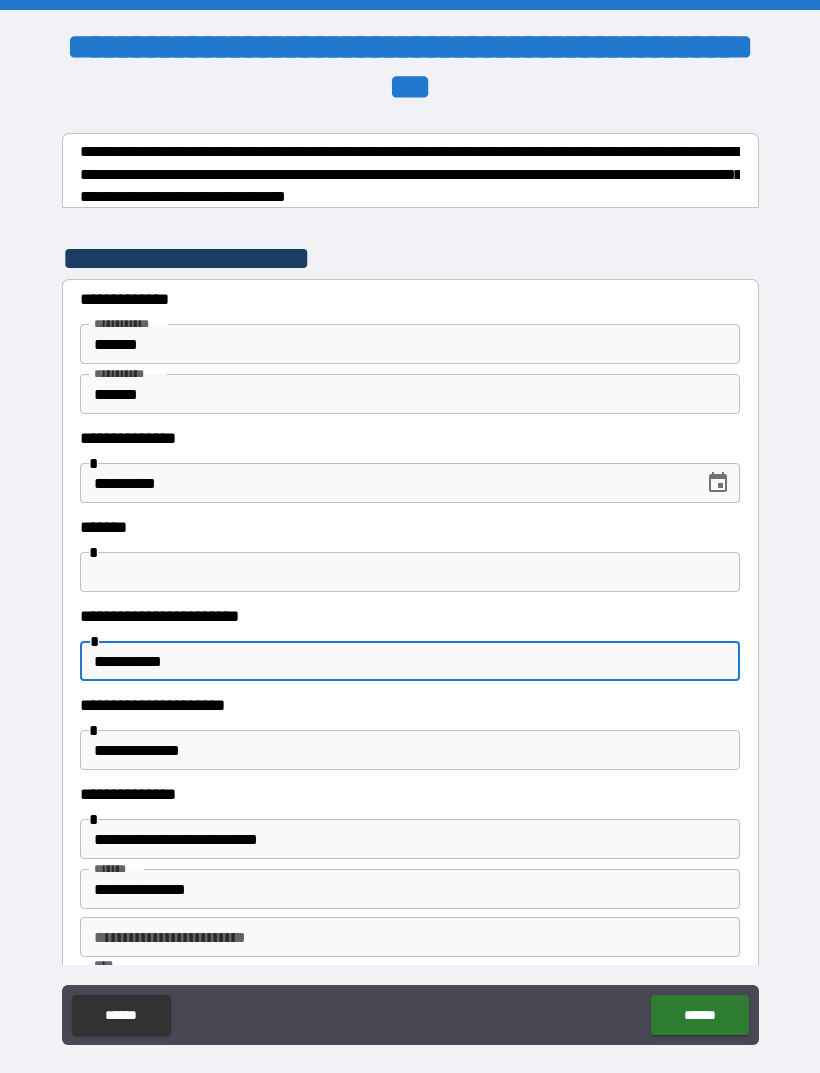 type on "**********" 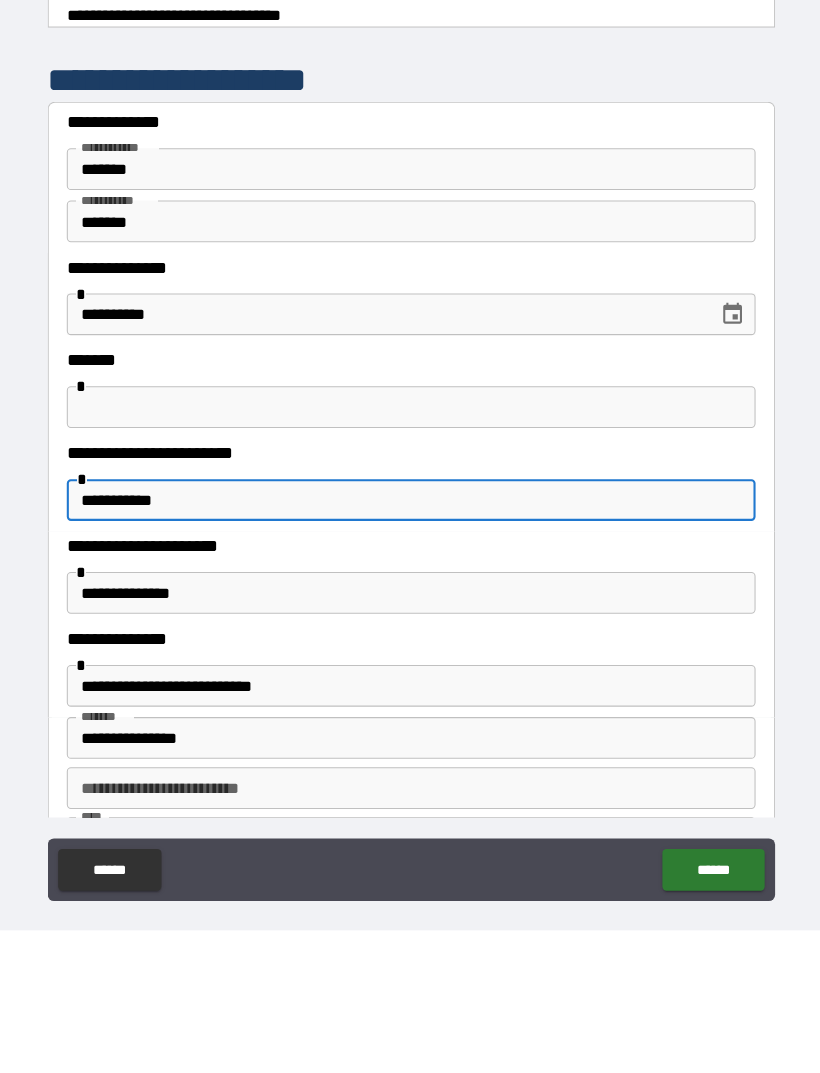 click on "[FIRST] [LAST] [STREET] [CITY] [STATE]" at bounding box center [410, 571] 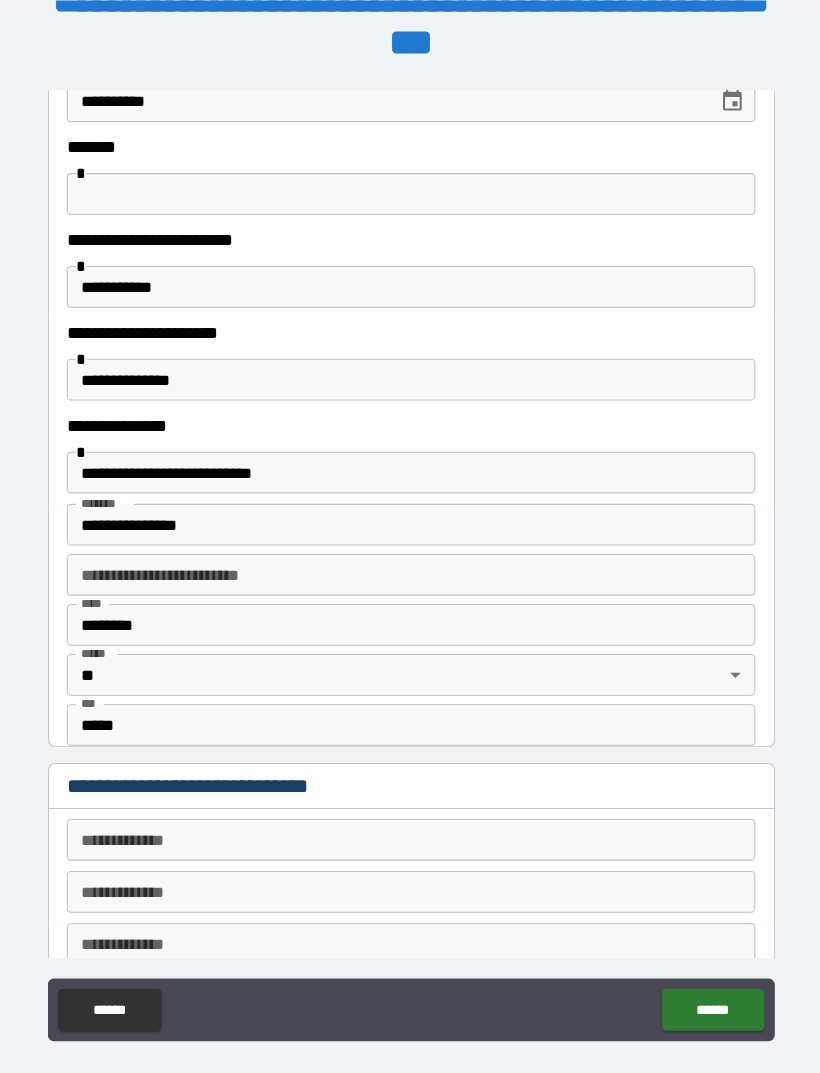 scroll, scrollTop: 337, scrollLeft: 0, axis: vertical 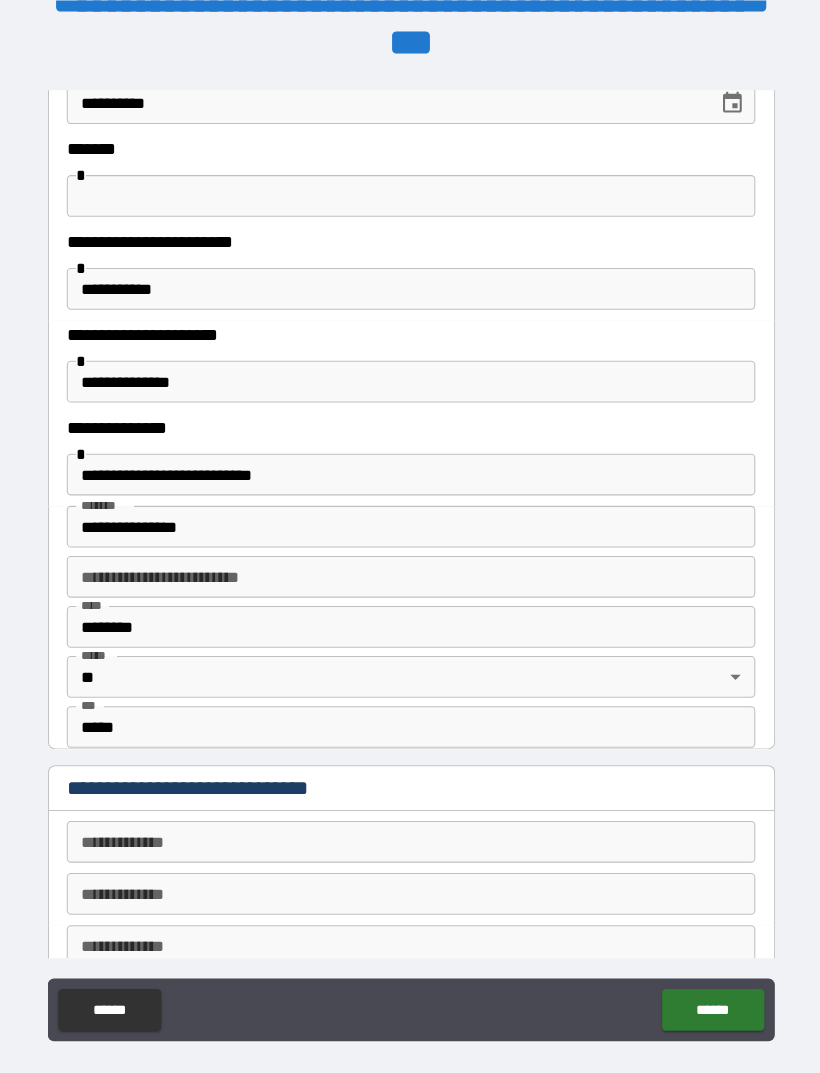 click on "**********" at bounding box center (410, 807) 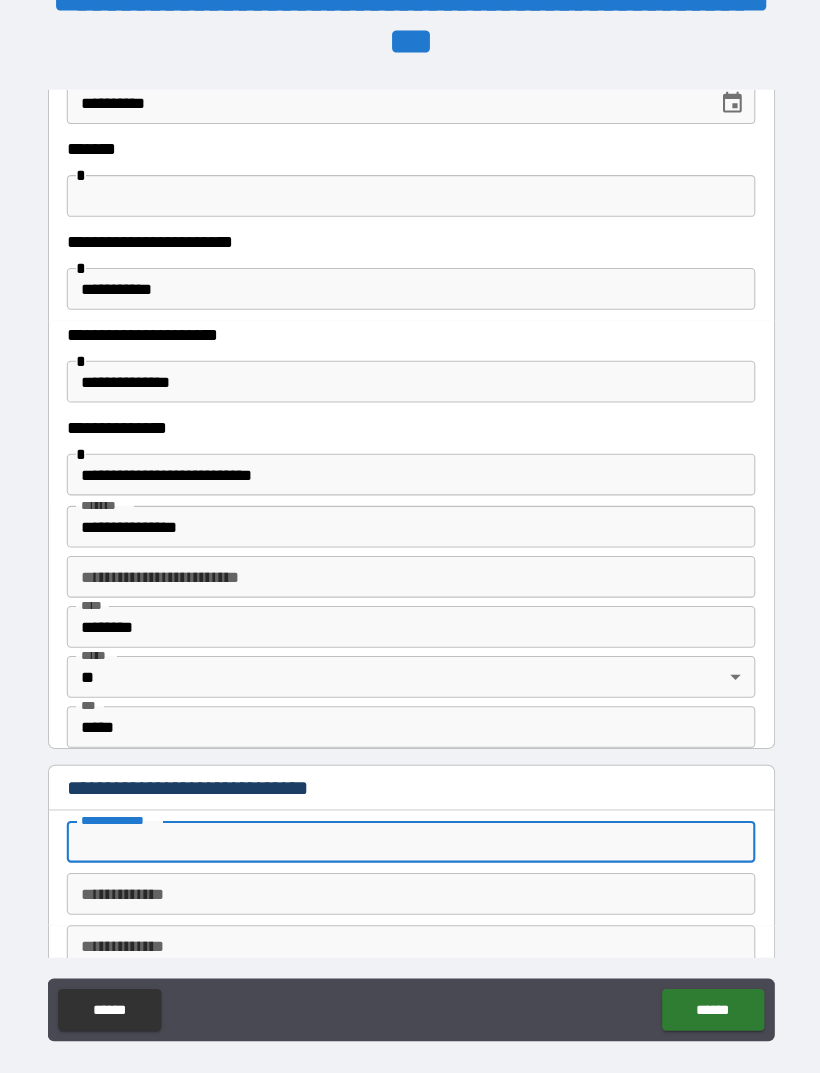 scroll, scrollTop: 63, scrollLeft: 0, axis: vertical 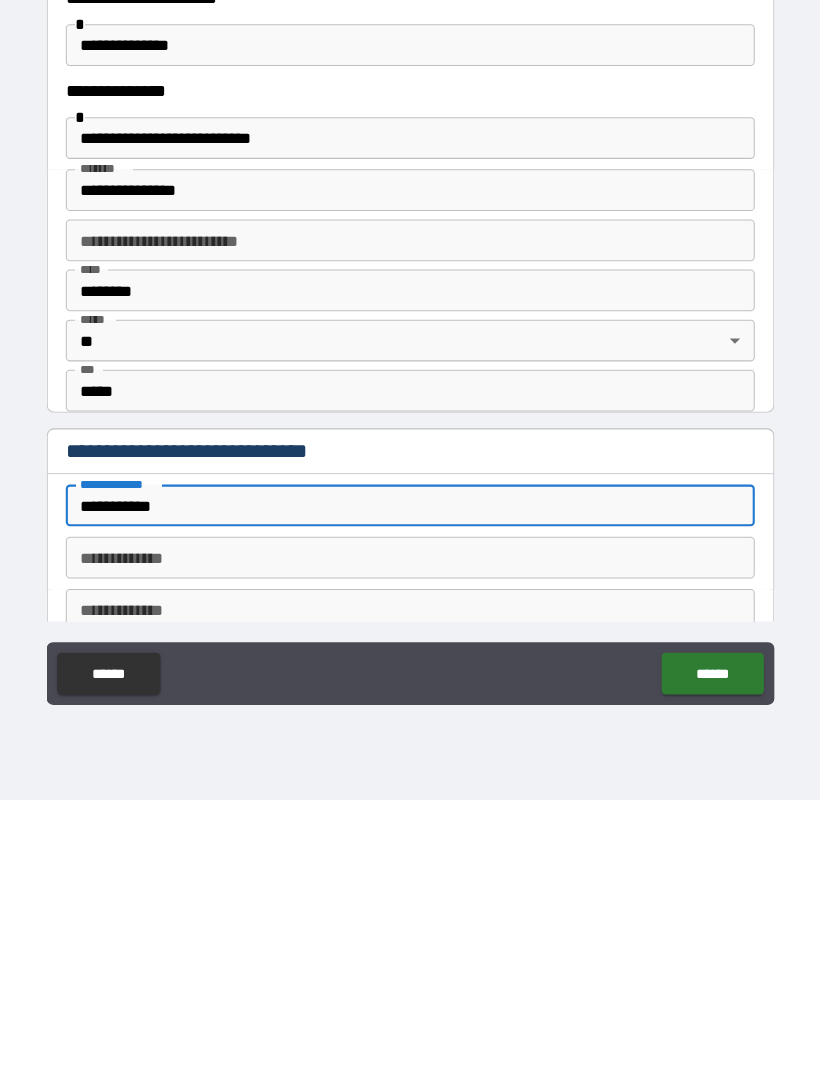 type on "**********" 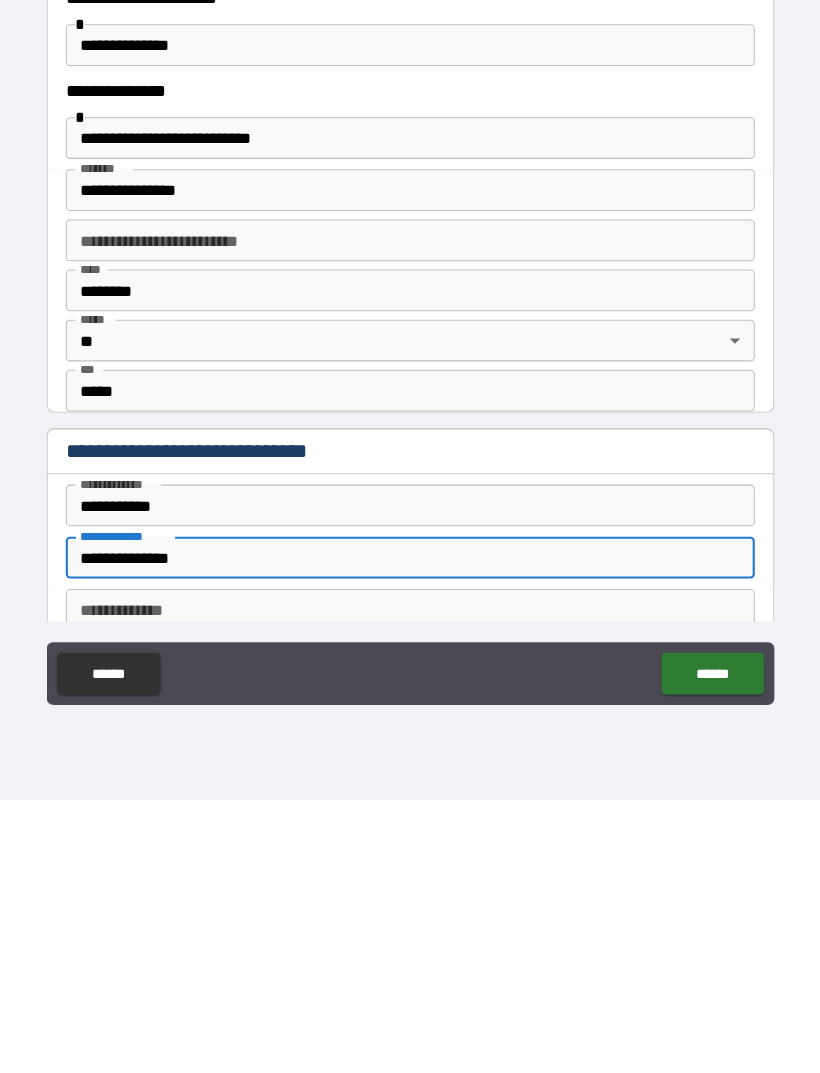type on "**********" 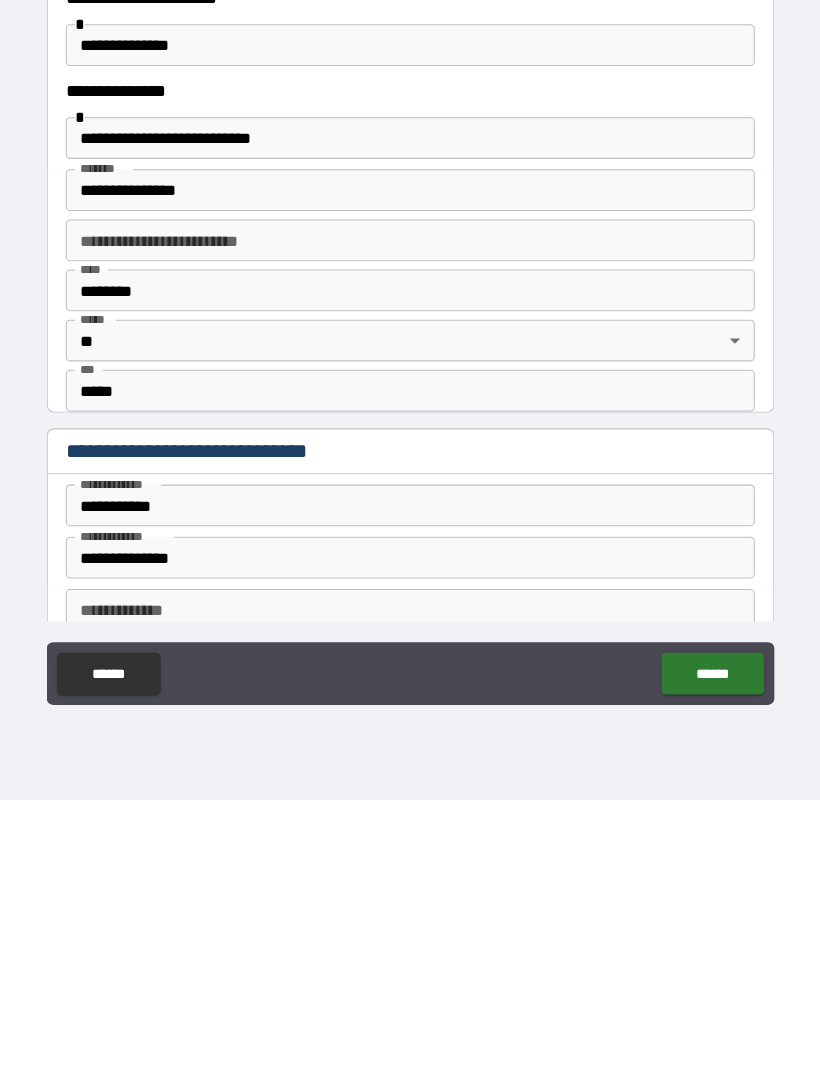 scroll, scrollTop: 47, scrollLeft: 0, axis: vertical 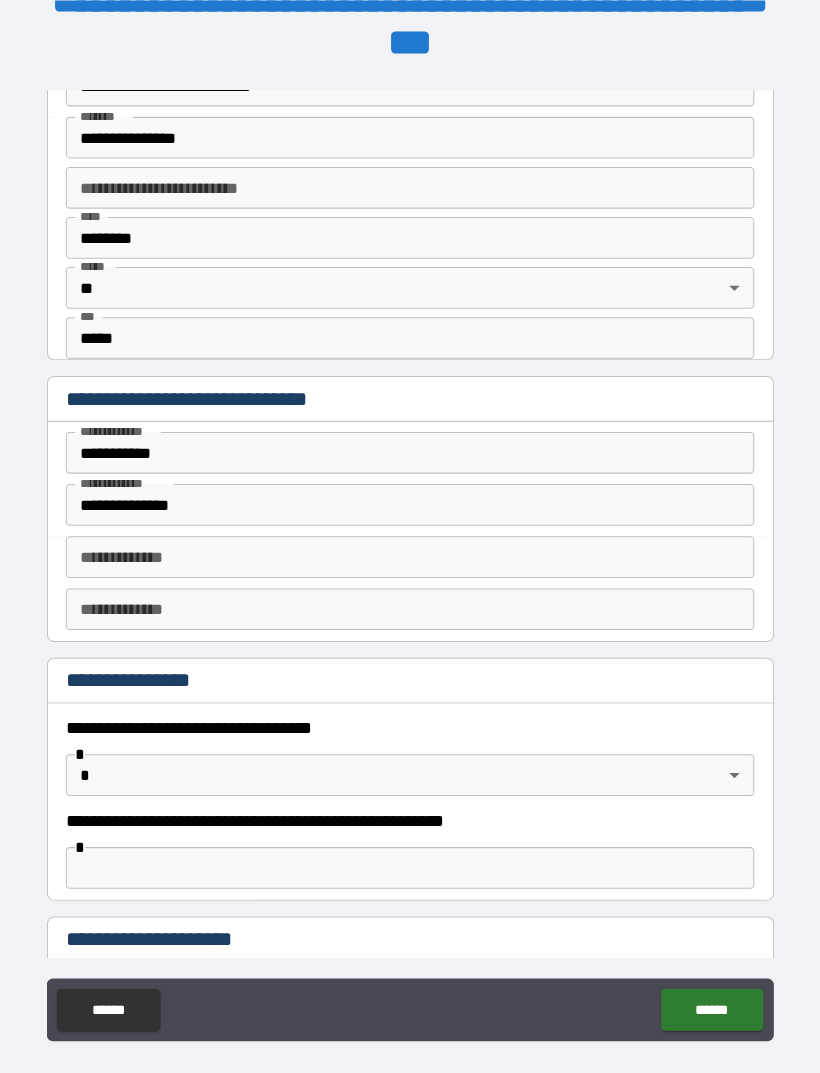 click on "[FIRST] [LAST] [STREET] [CITY] [STATE]" at bounding box center (410, 521) 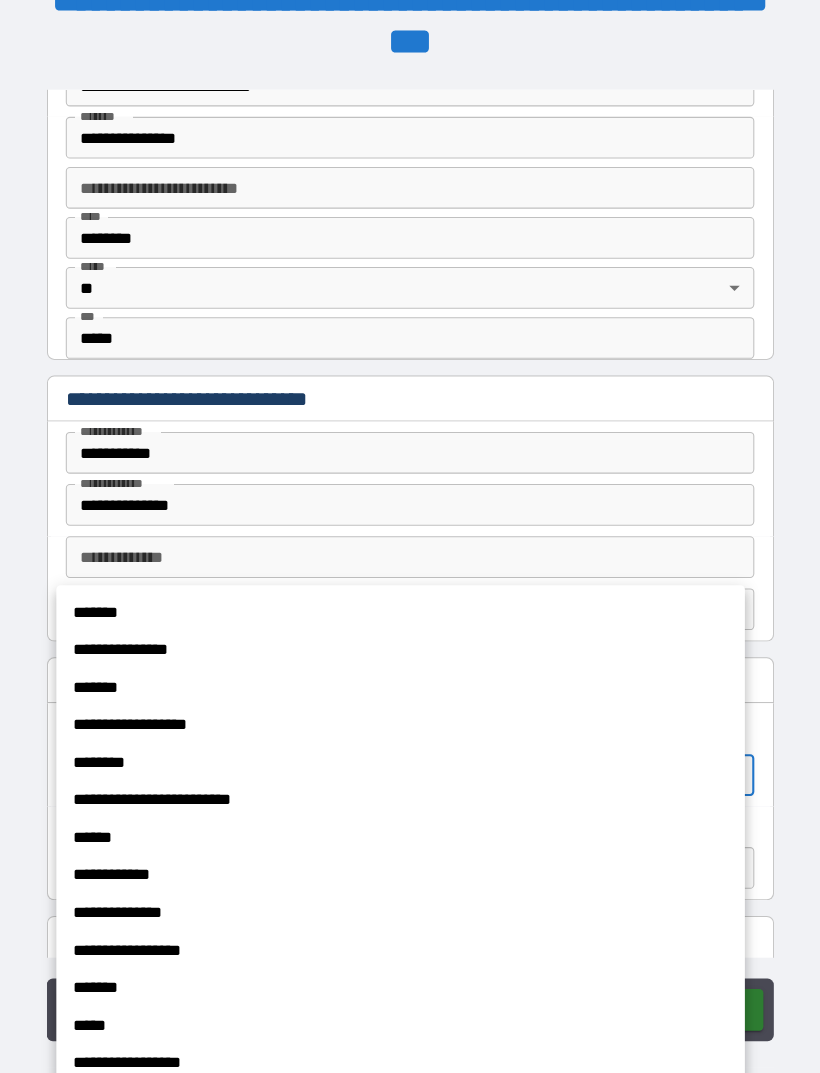 click on "*******" at bounding box center (401, 587) 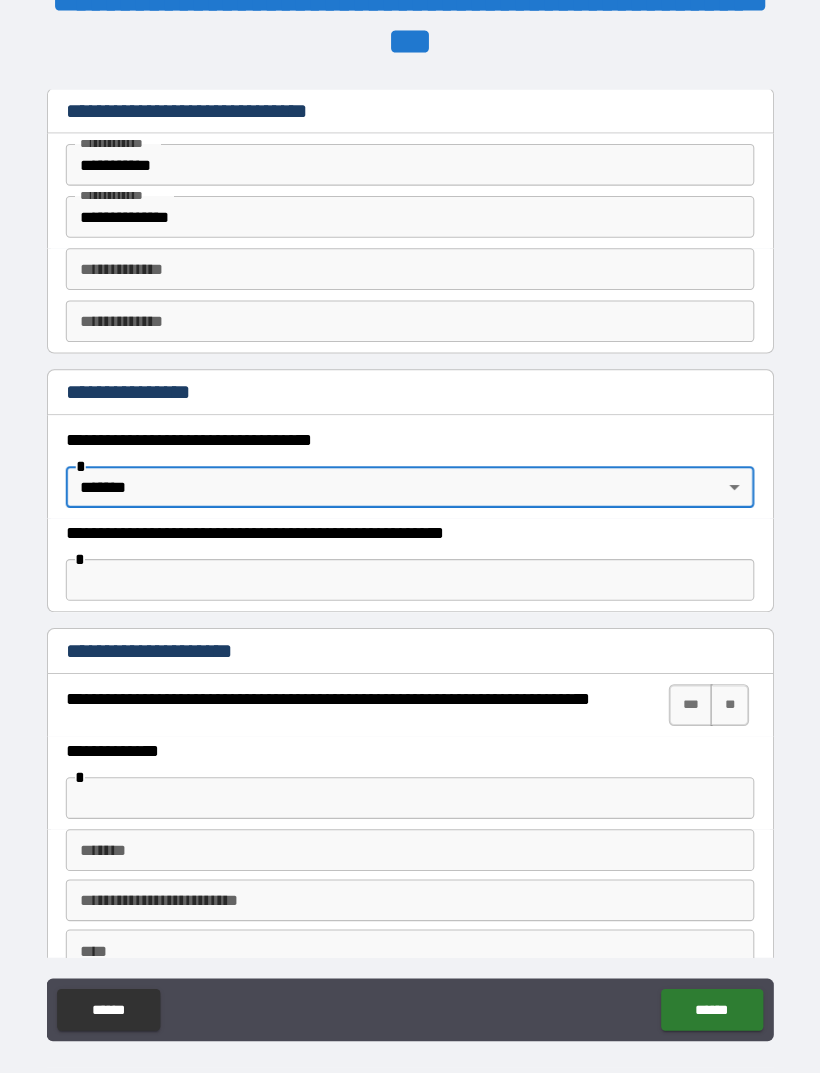 scroll, scrollTop: 994, scrollLeft: 0, axis: vertical 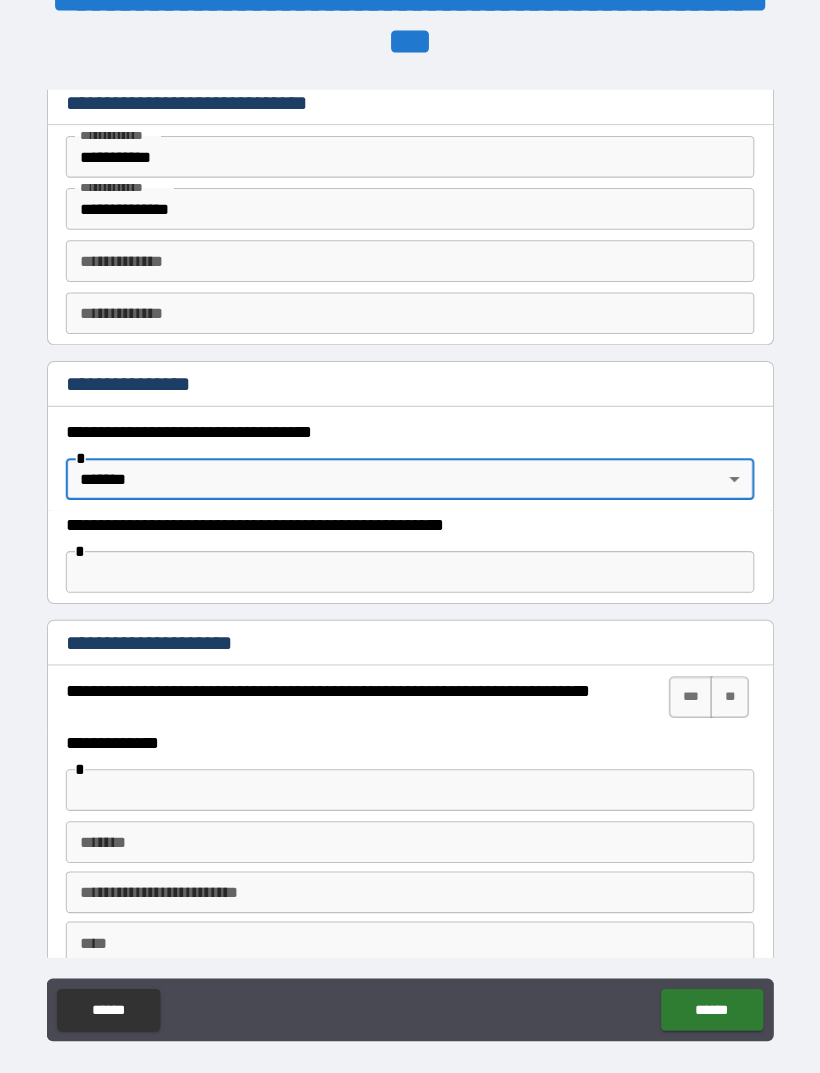 click on "**" at bounding box center [716, 668] 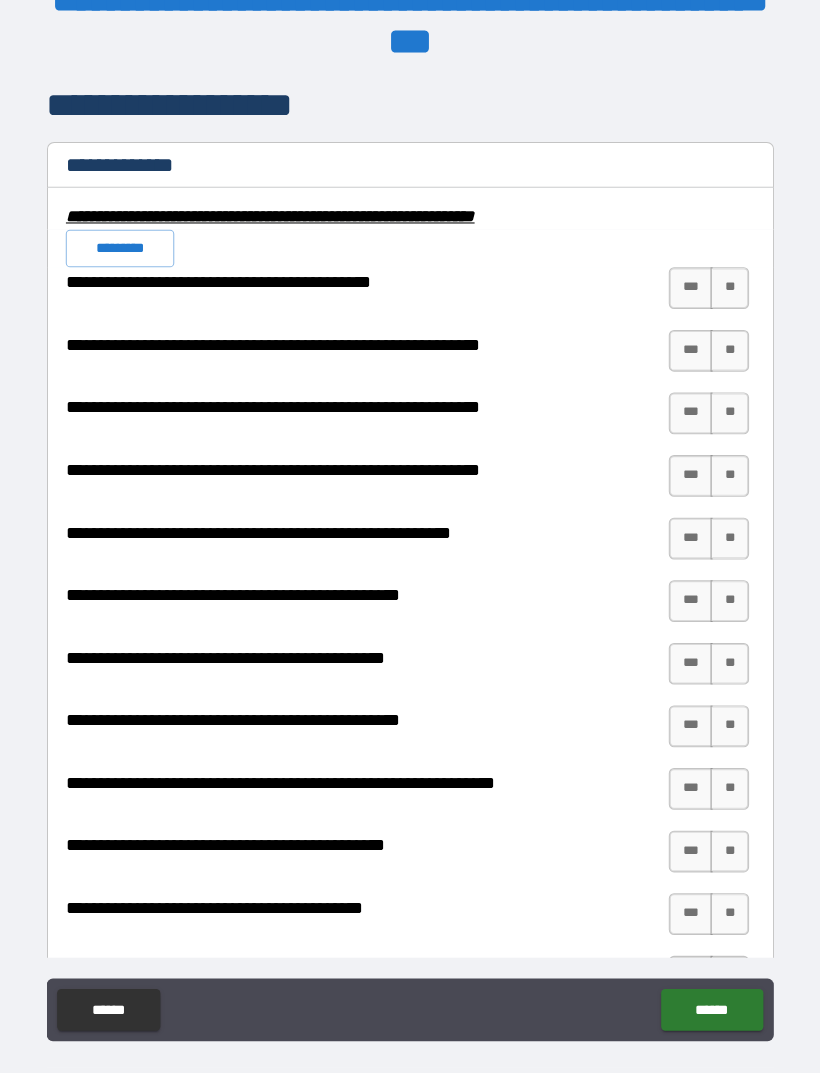 scroll, scrollTop: 1965, scrollLeft: 0, axis: vertical 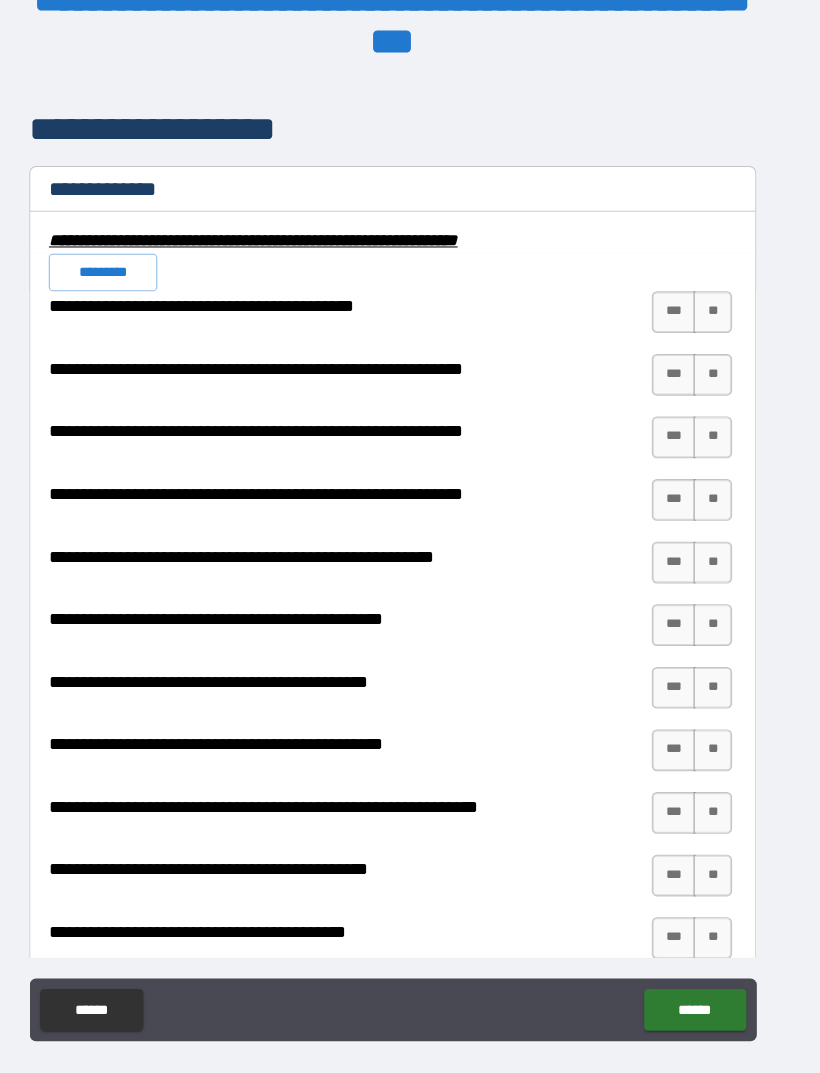 click on "*********" at bounding box center (132, 261) 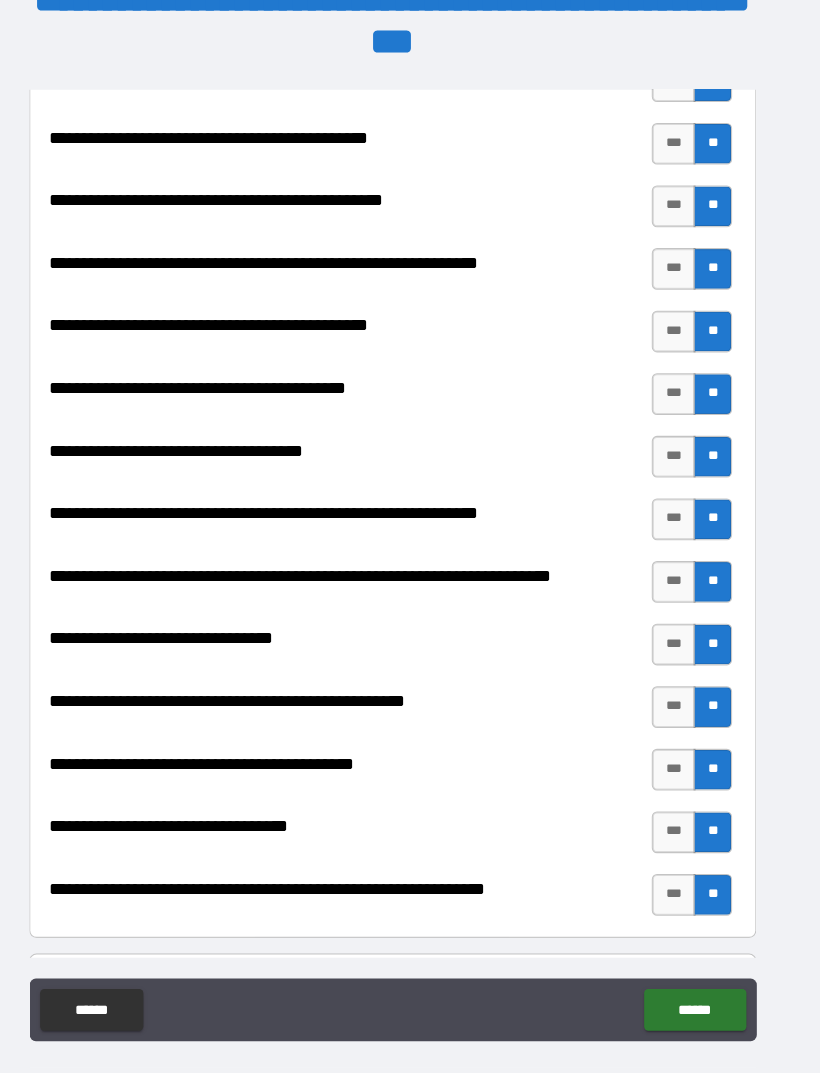scroll, scrollTop: 2464, scrollLeft: 0, axis: vertical 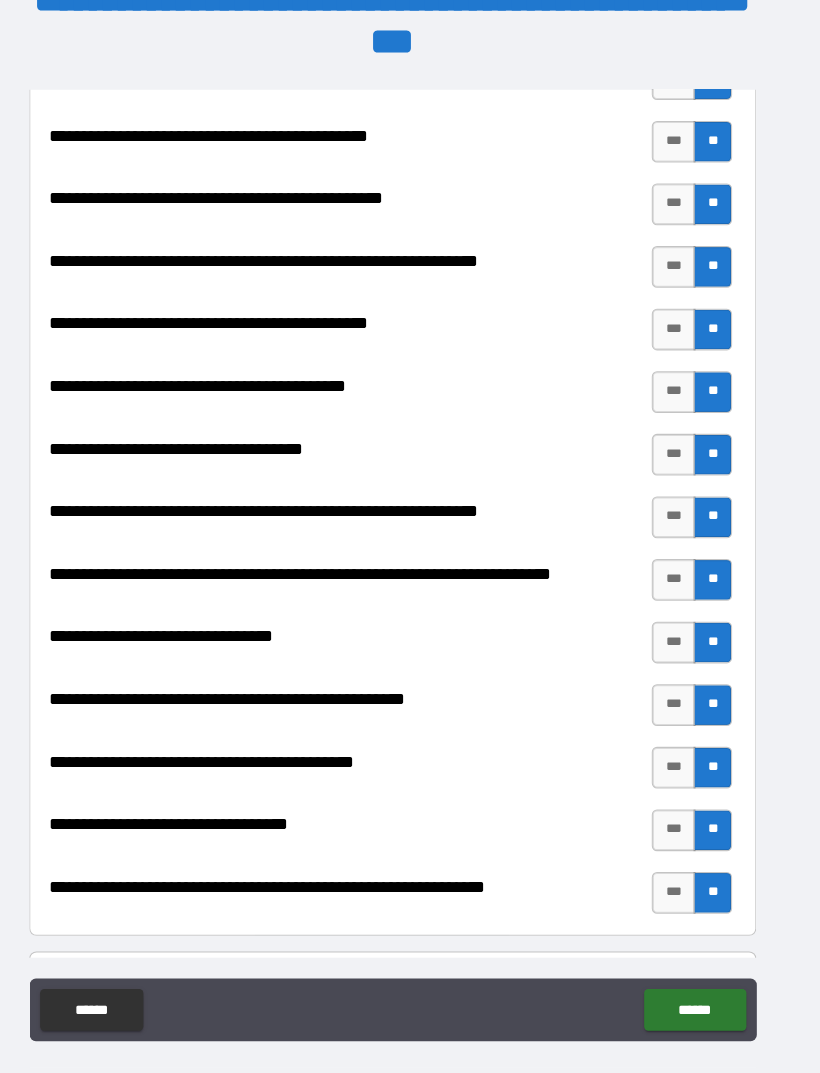 click on "******" at bounding box center (699, 968) 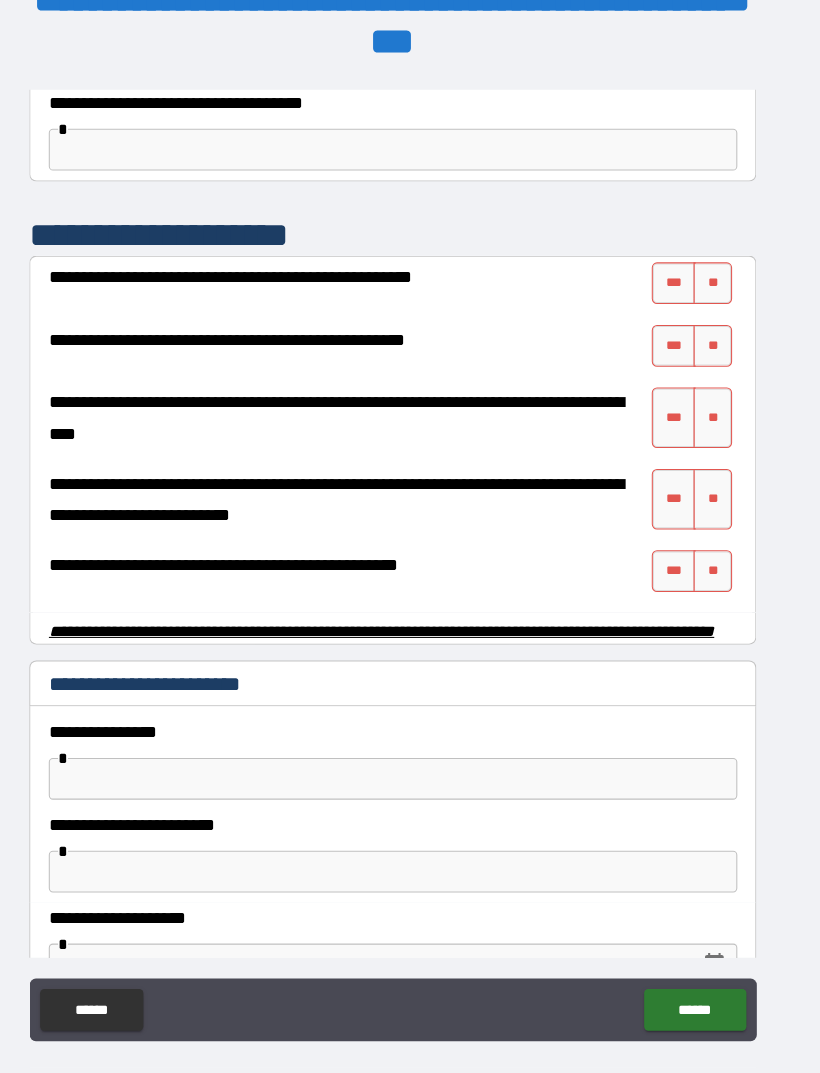 scroll, scrollTop: 3727, scrollLeft: 0, axis: vertical 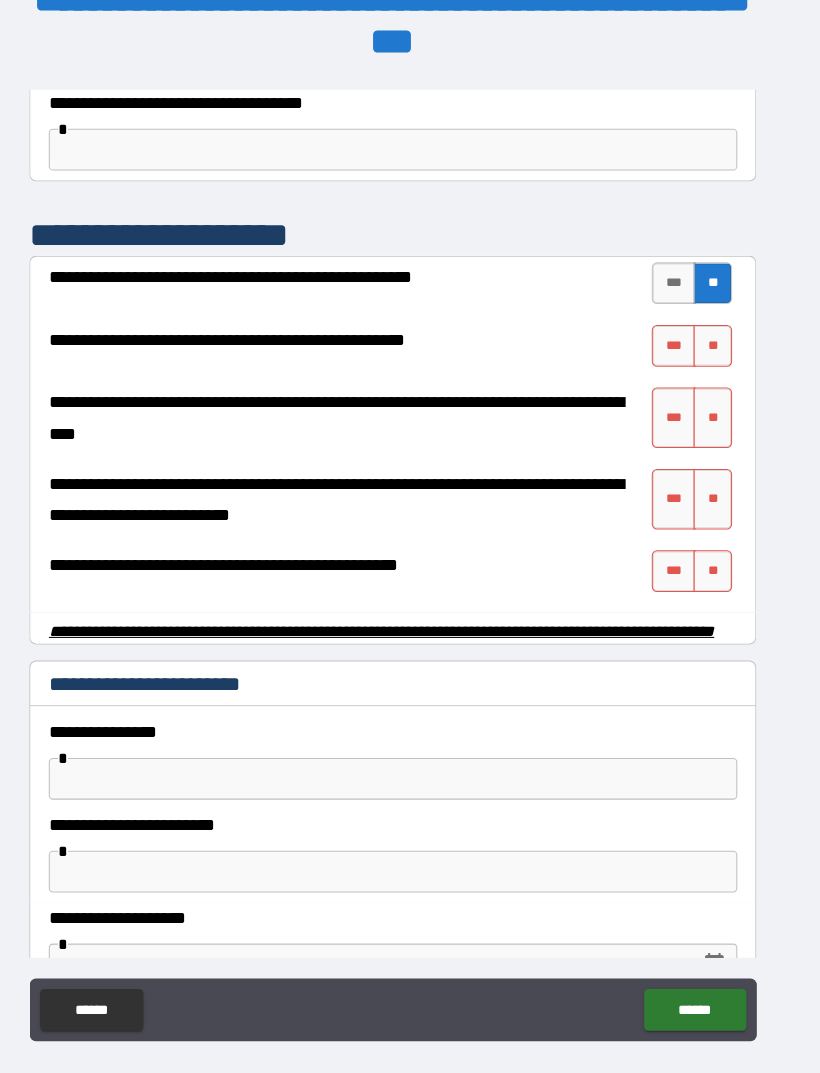 click on "**" at bounding box center (716, 331) 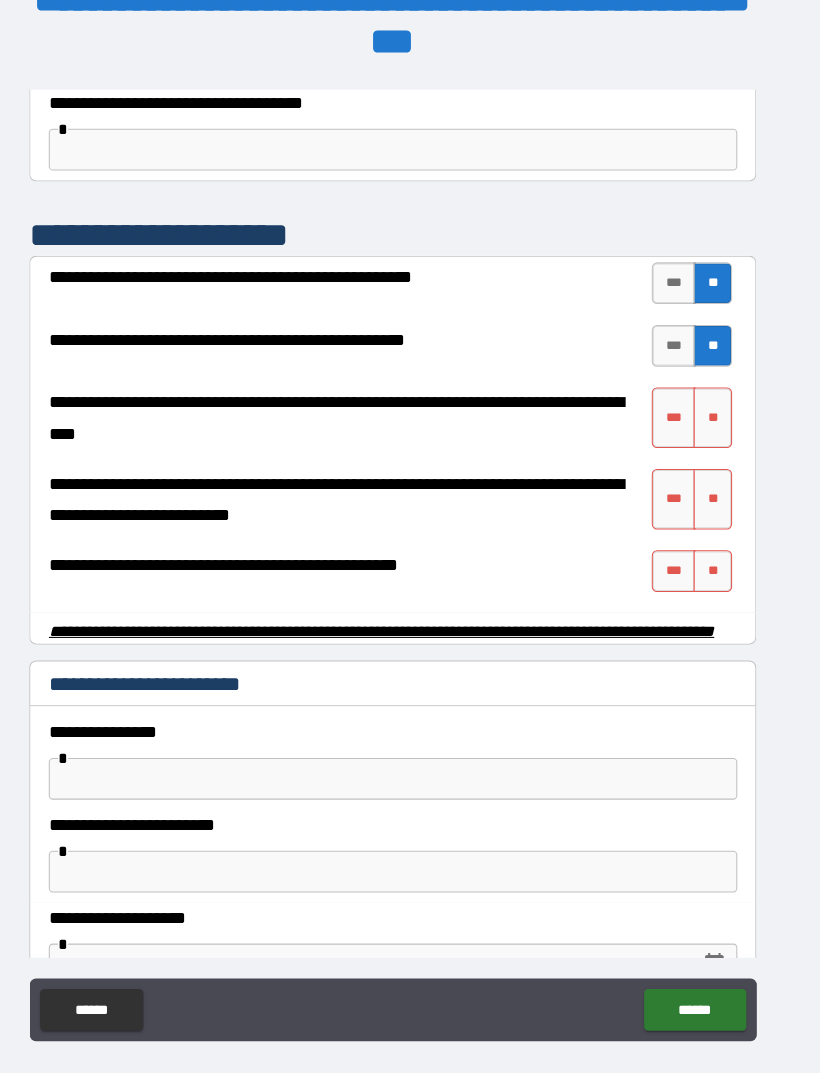 click on "***" at bounding box center [679, 400] 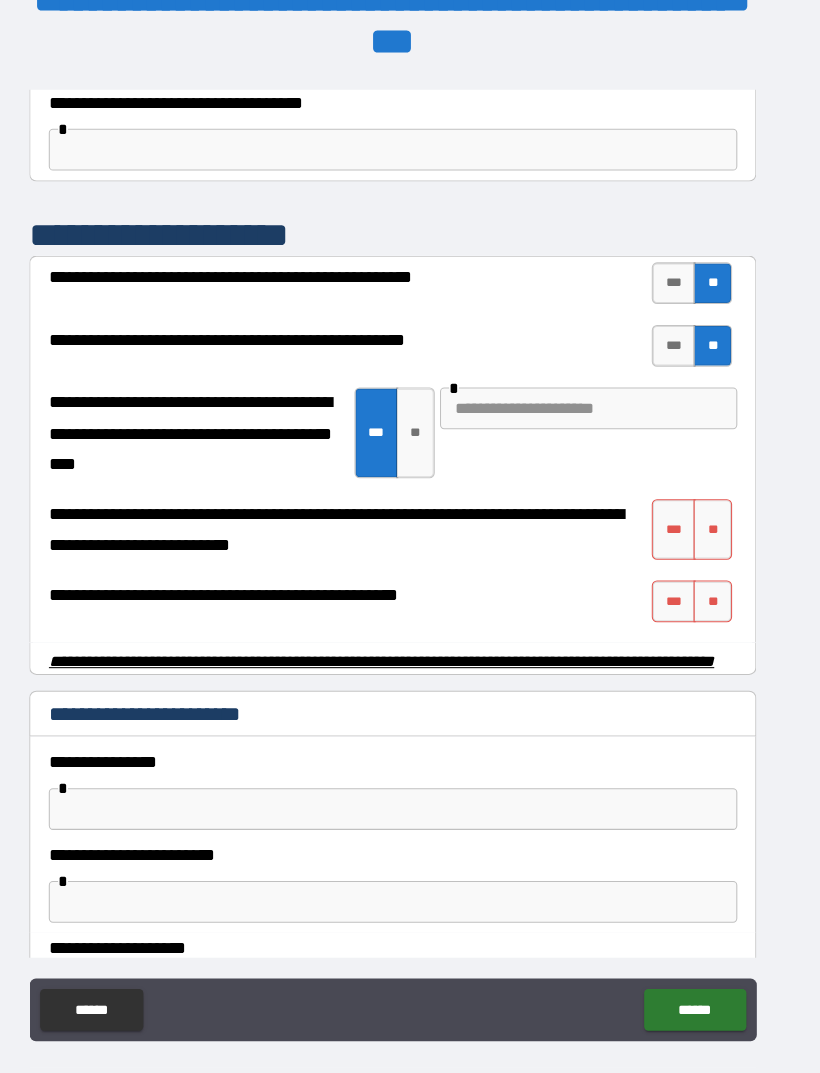 click on "***" at bounding box center (679, 507) 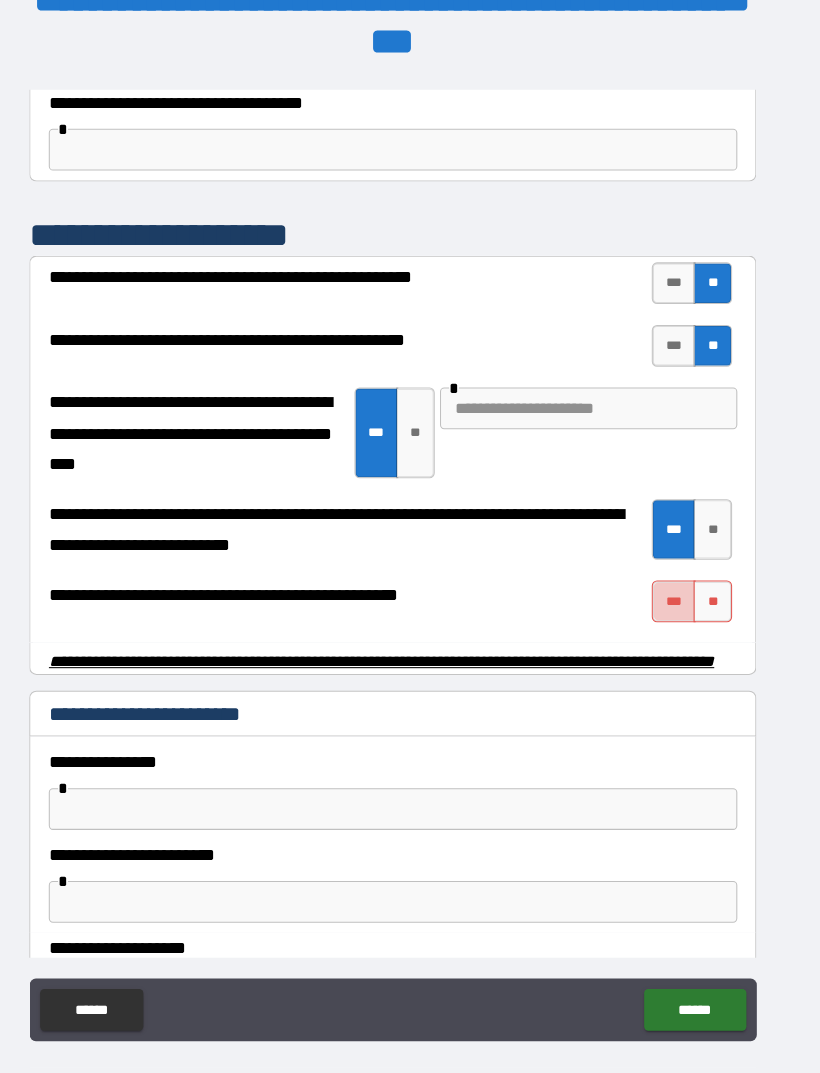 click on "***" at bounding box center [679, 576] 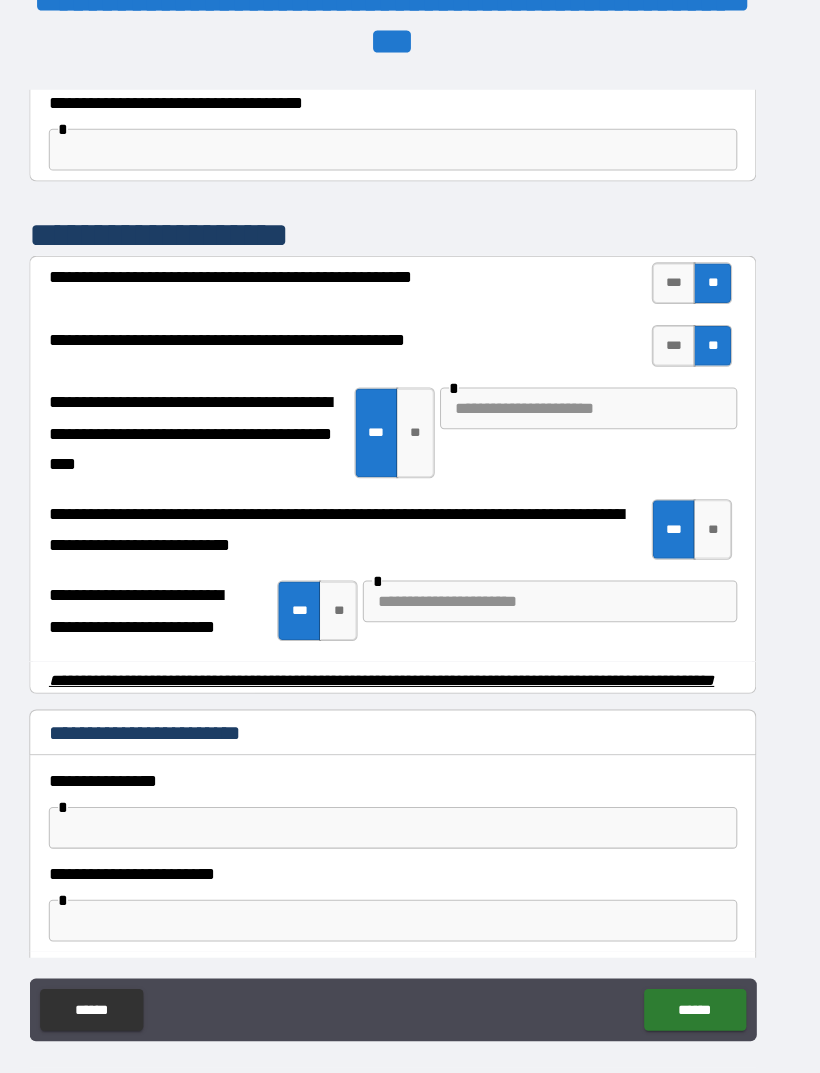 click at bounding box center (560, 576) 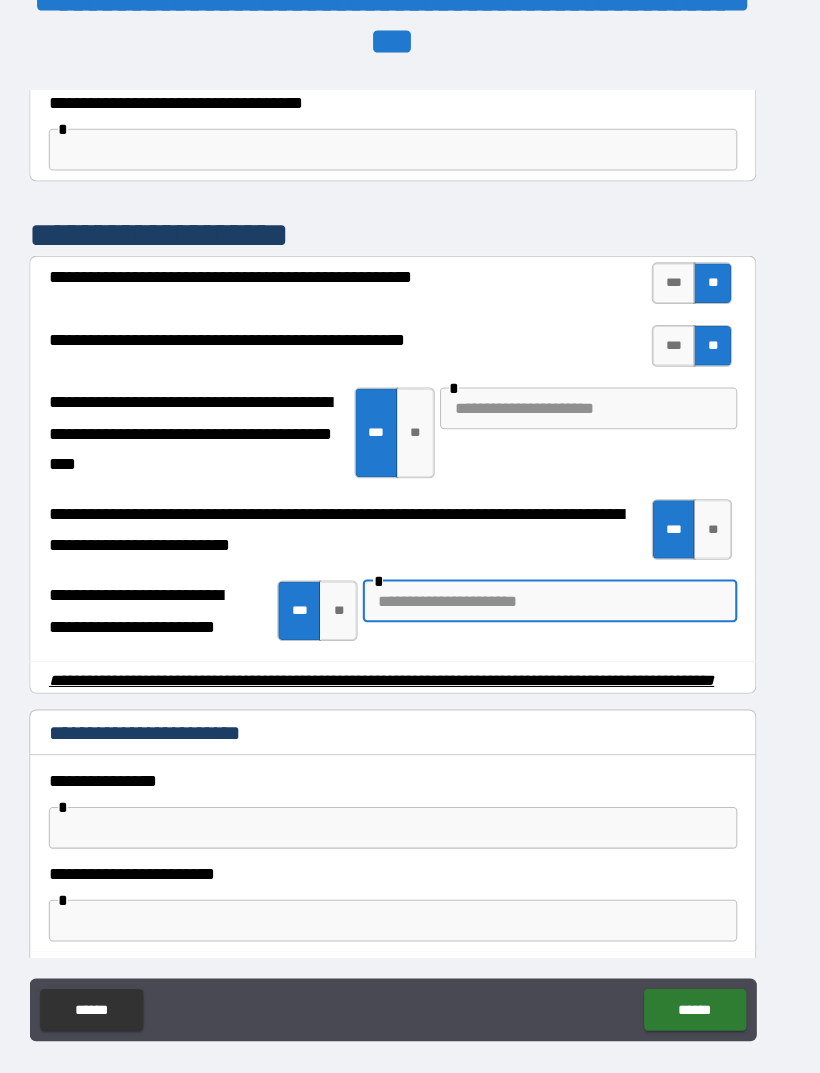 scroll, scrollTop: 47, scrollLeft: 0, axis: vertical 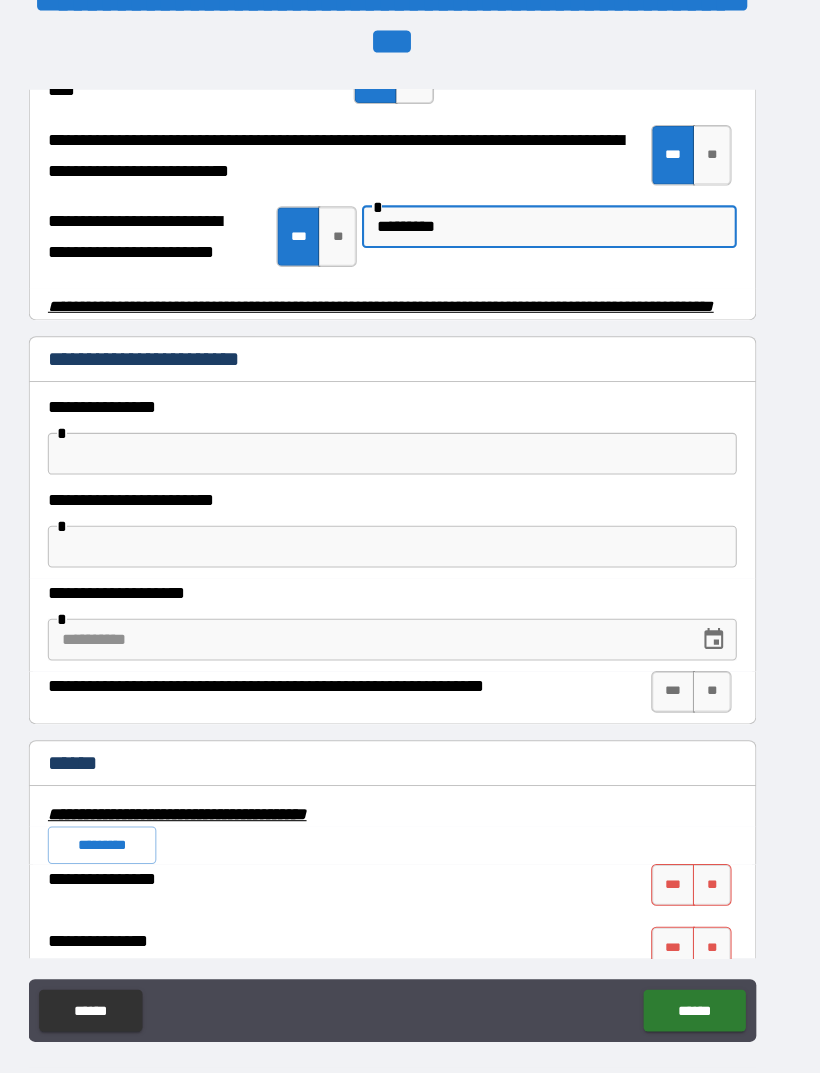 type on "*********" 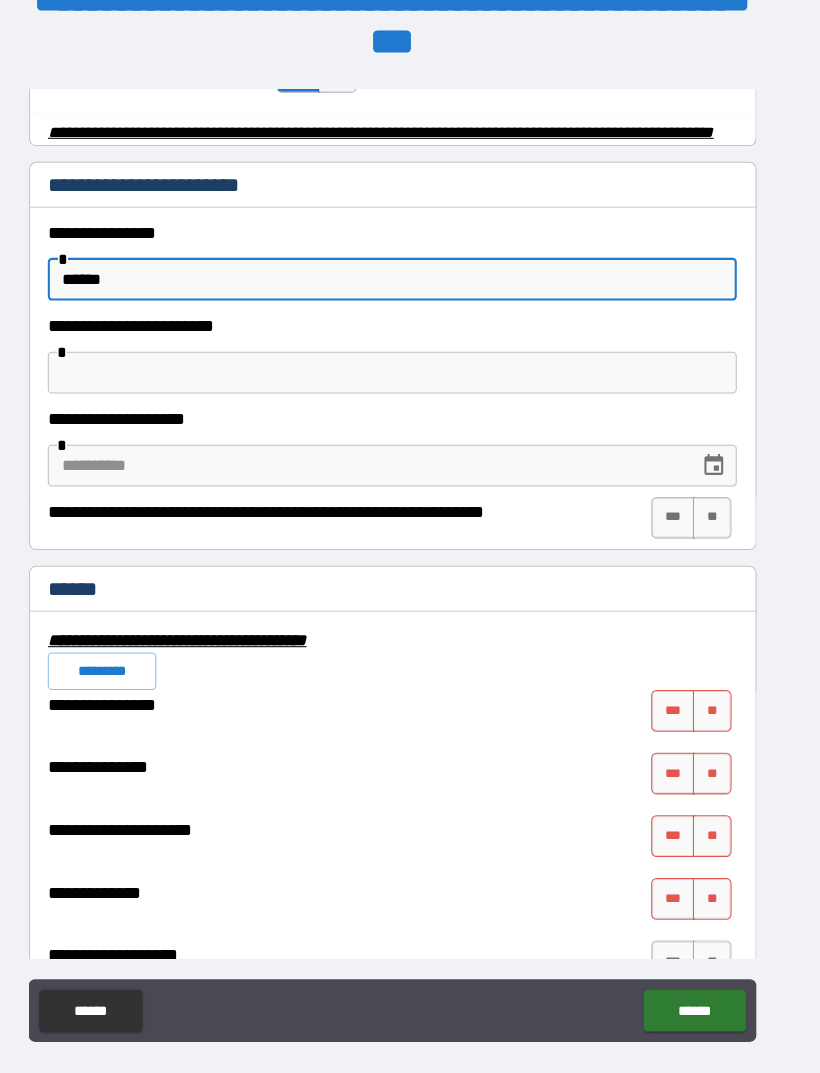 scroll, scrollTop: 4253, scrollLeft: 0, axis: vertical 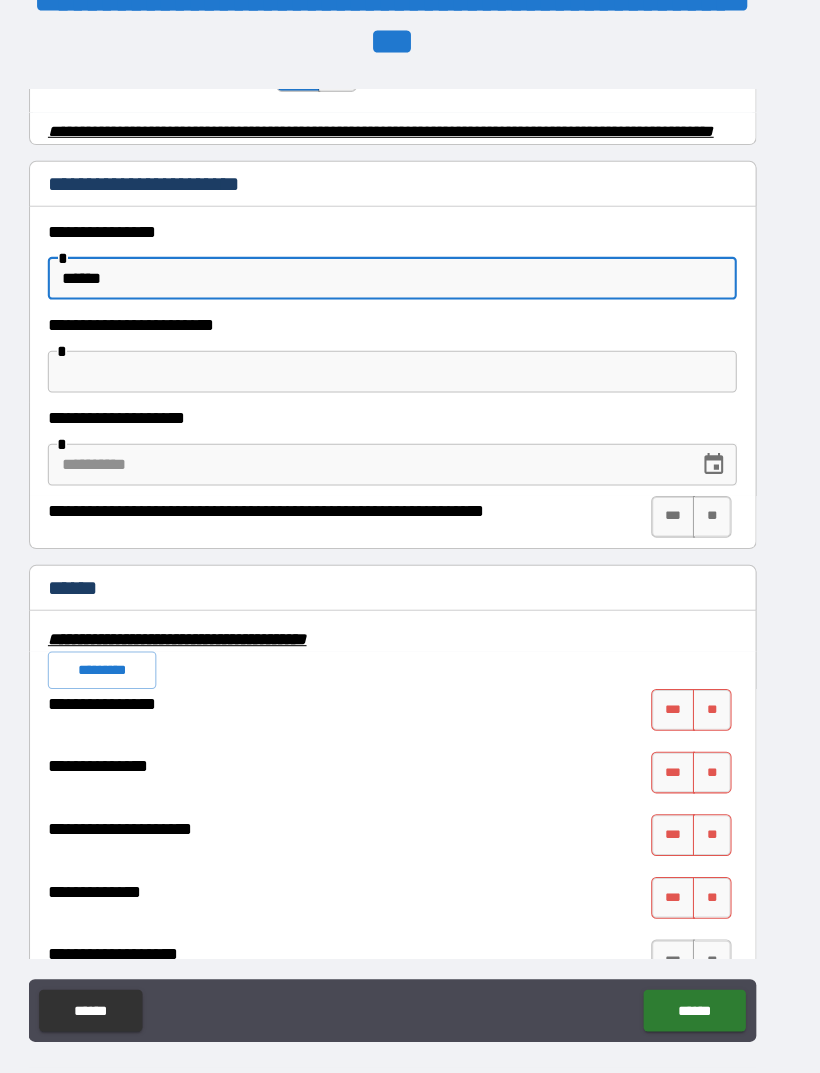 type on "******" 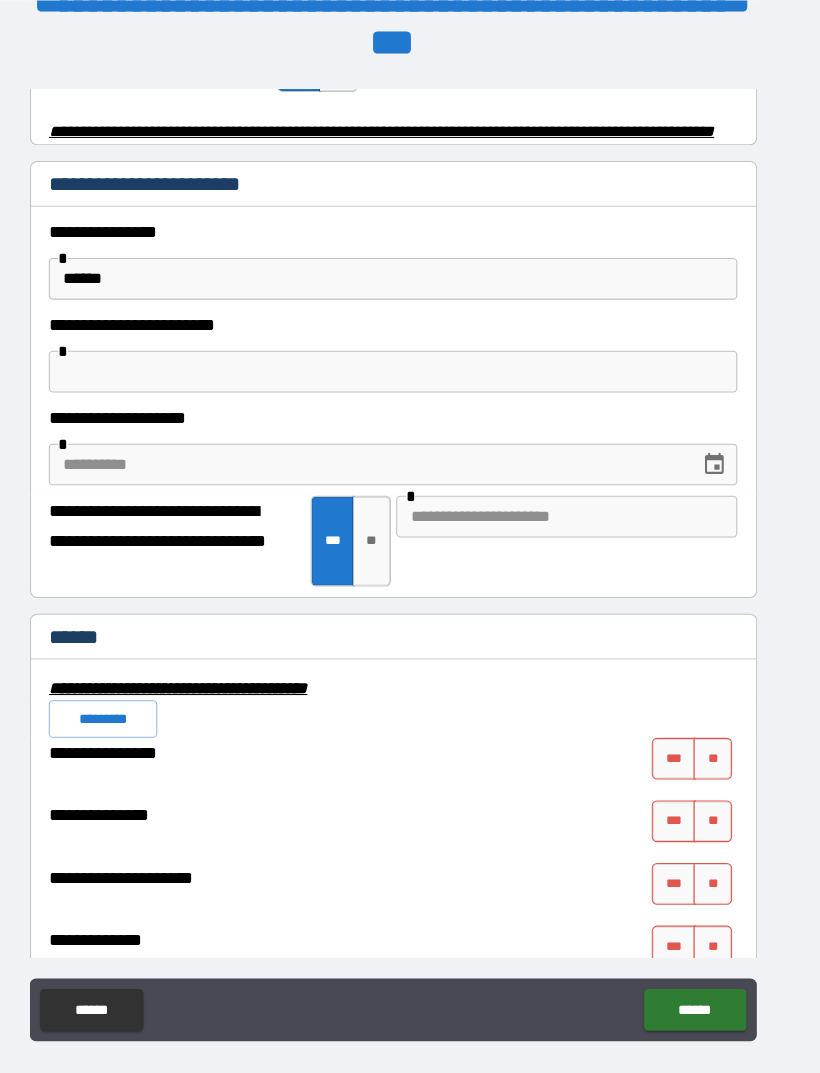 scroll, scrollTop: 47, scrollLeft: 0, axis: vertical 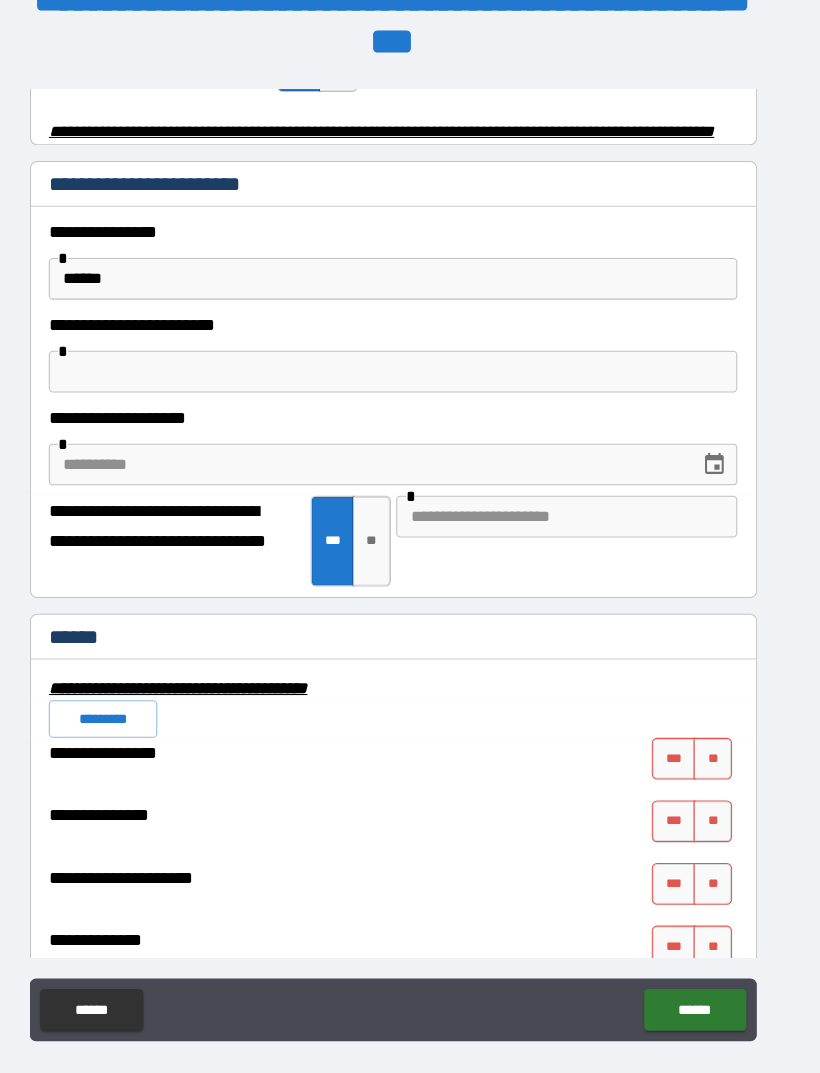 click at bounding box center [385, 445] 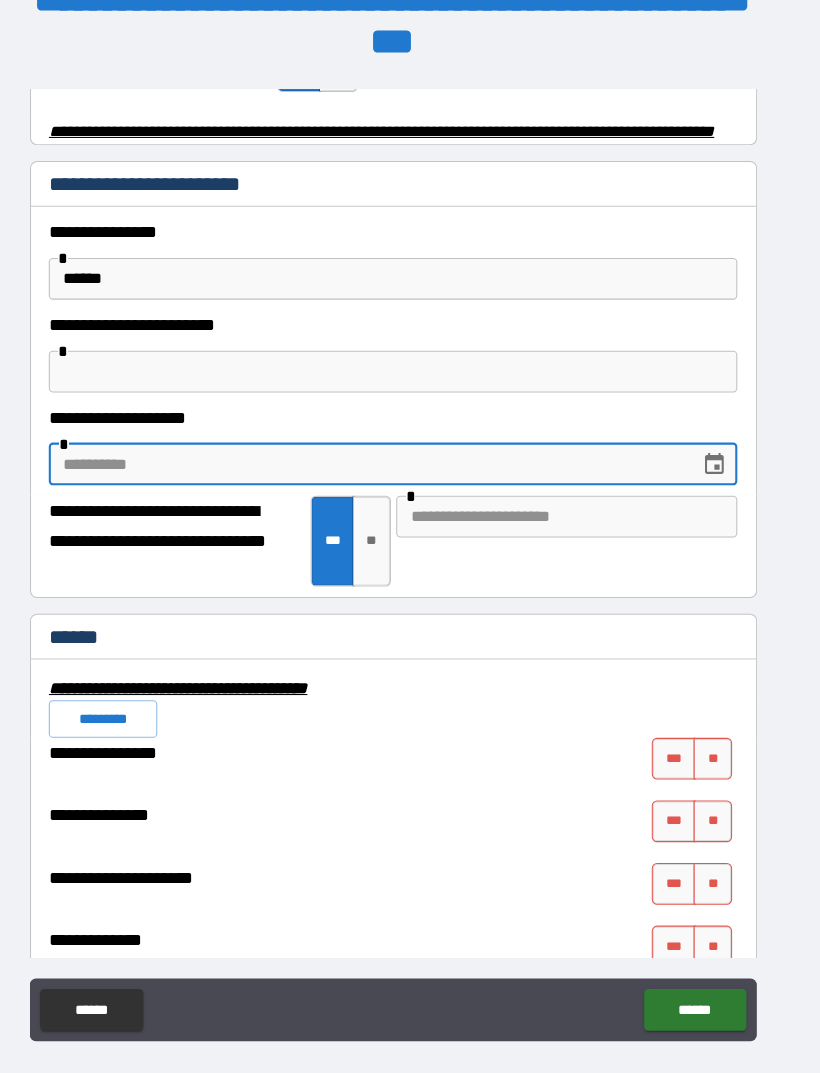 scroll, scrollTop: 47, scrollLeft: 0, axis: vertical 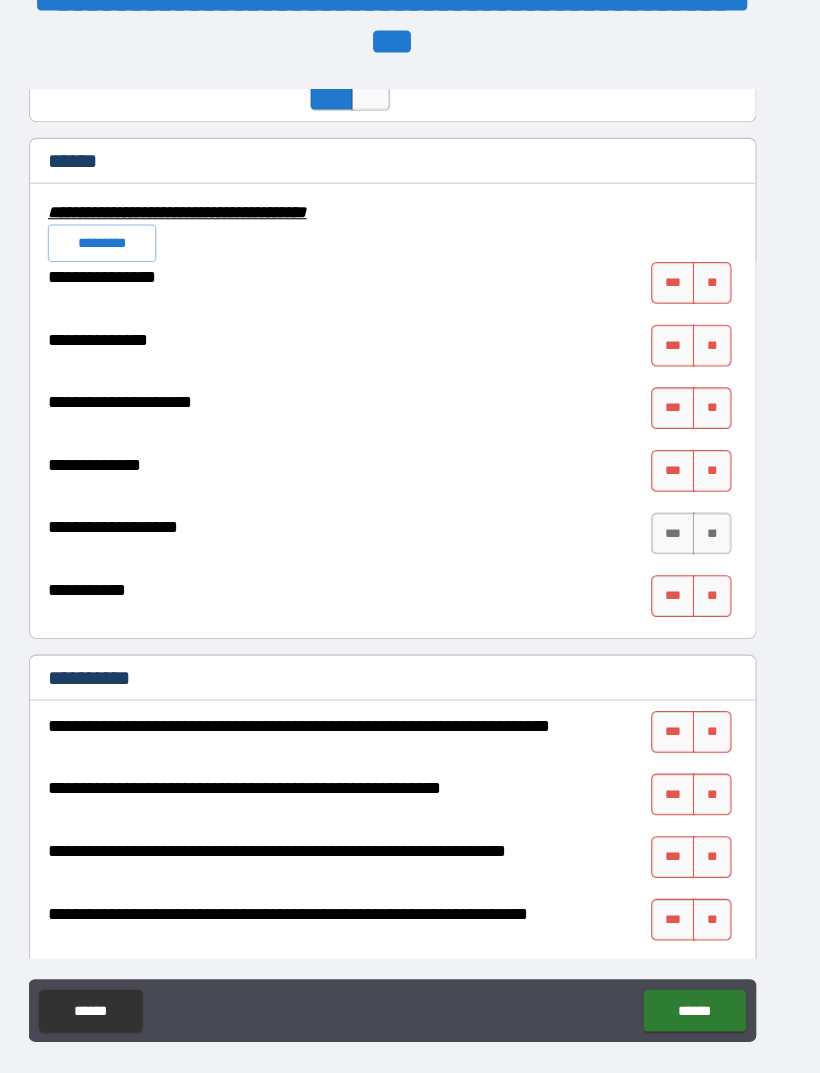 click on "*********" at bounding box center [132, 233] 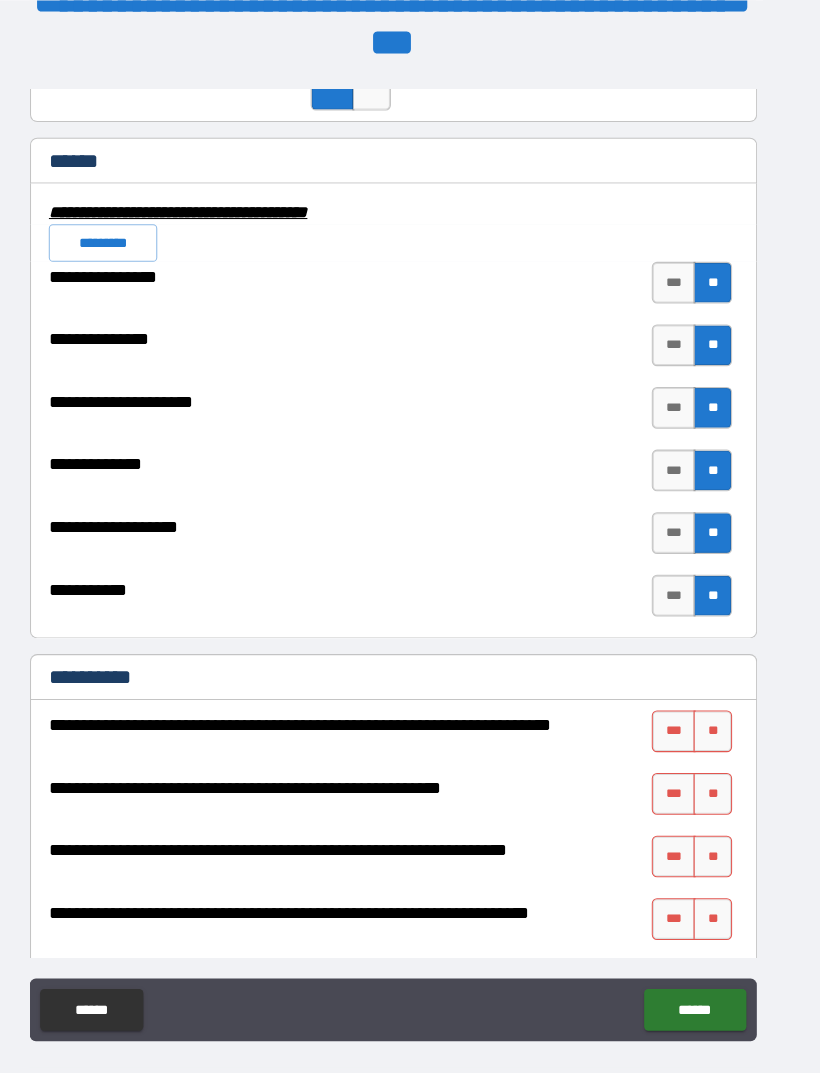 scroll, scrollTop: 47, scrollLeft: 0, axis: vertical 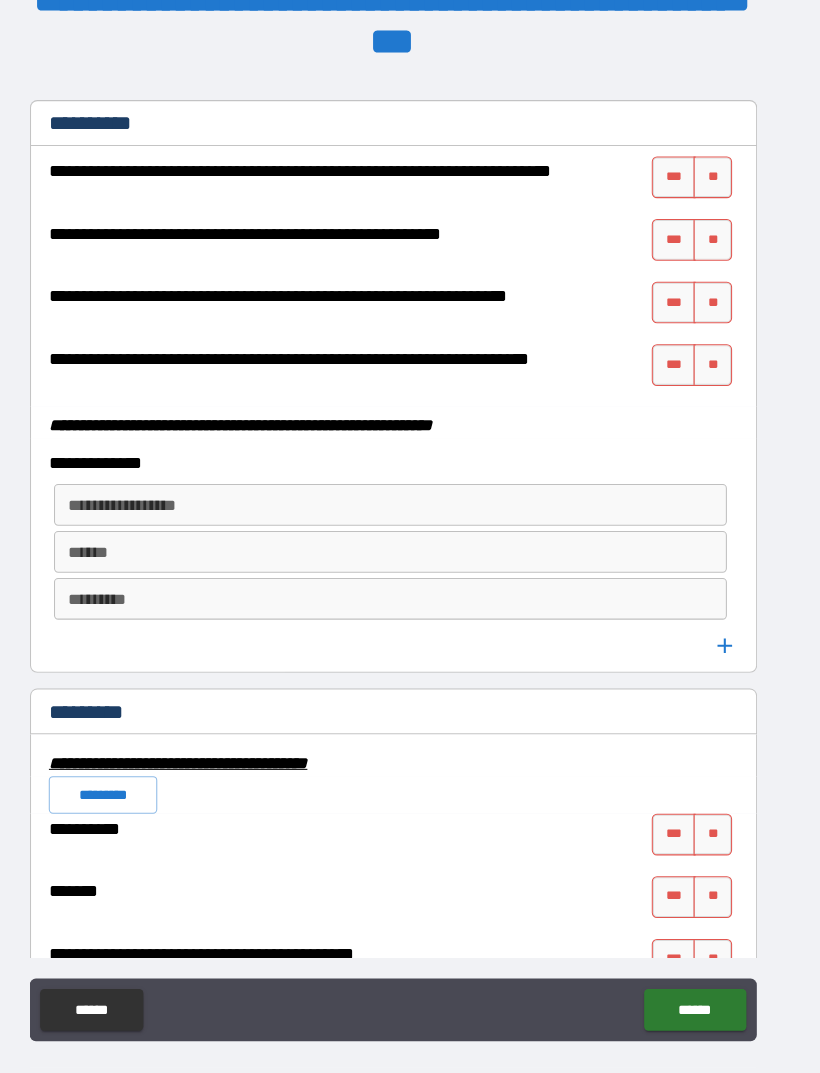 click on "**" at bounding box center (716, 170) 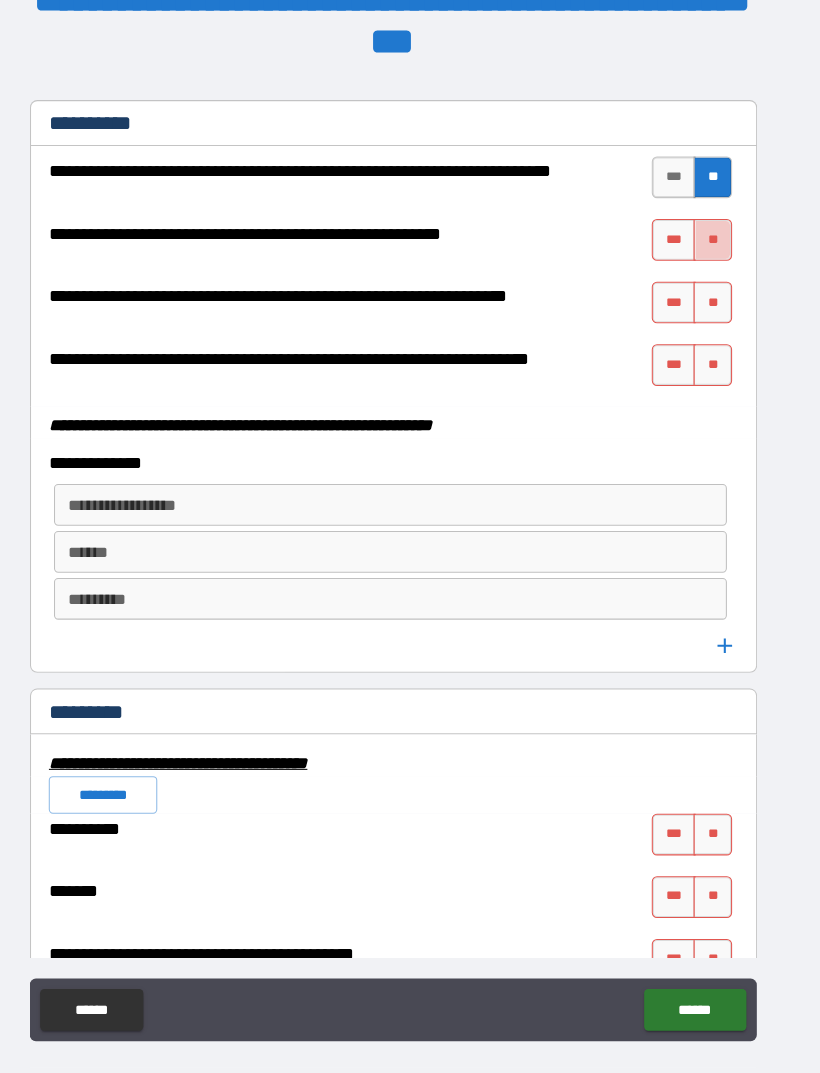 click on "**" at bounding box center [716, 230] 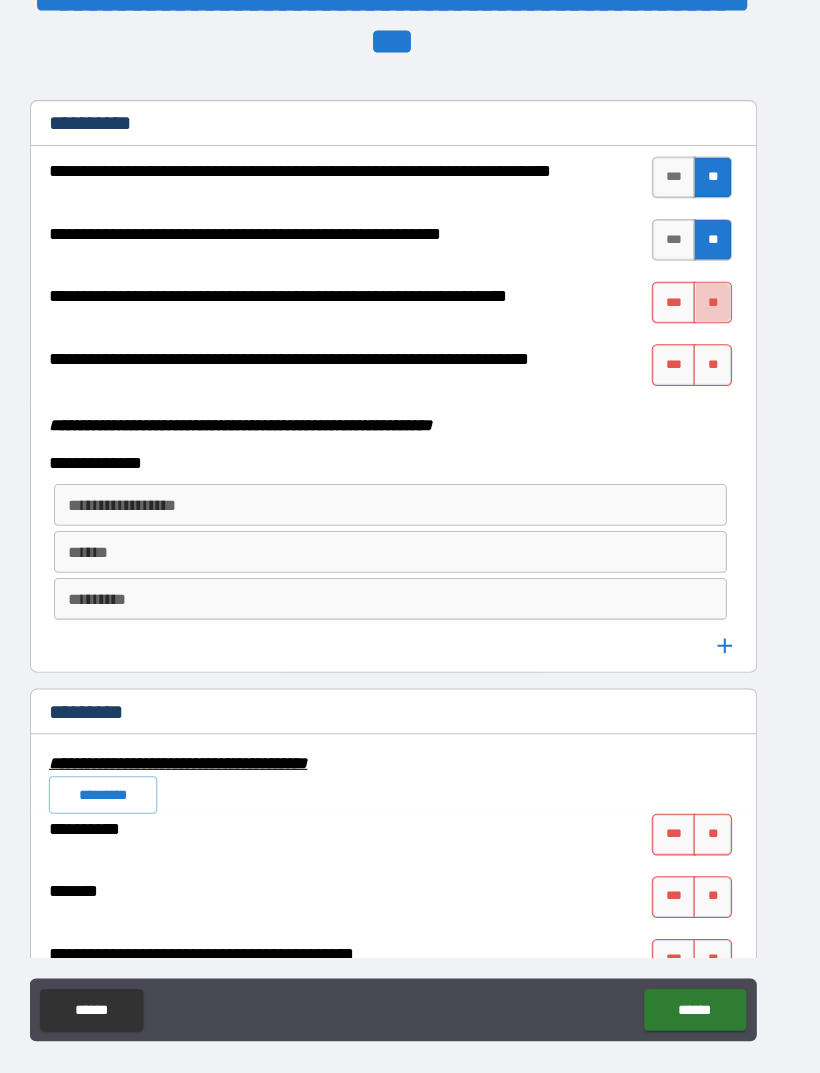 click on "**" at bounding box center (716, 290) 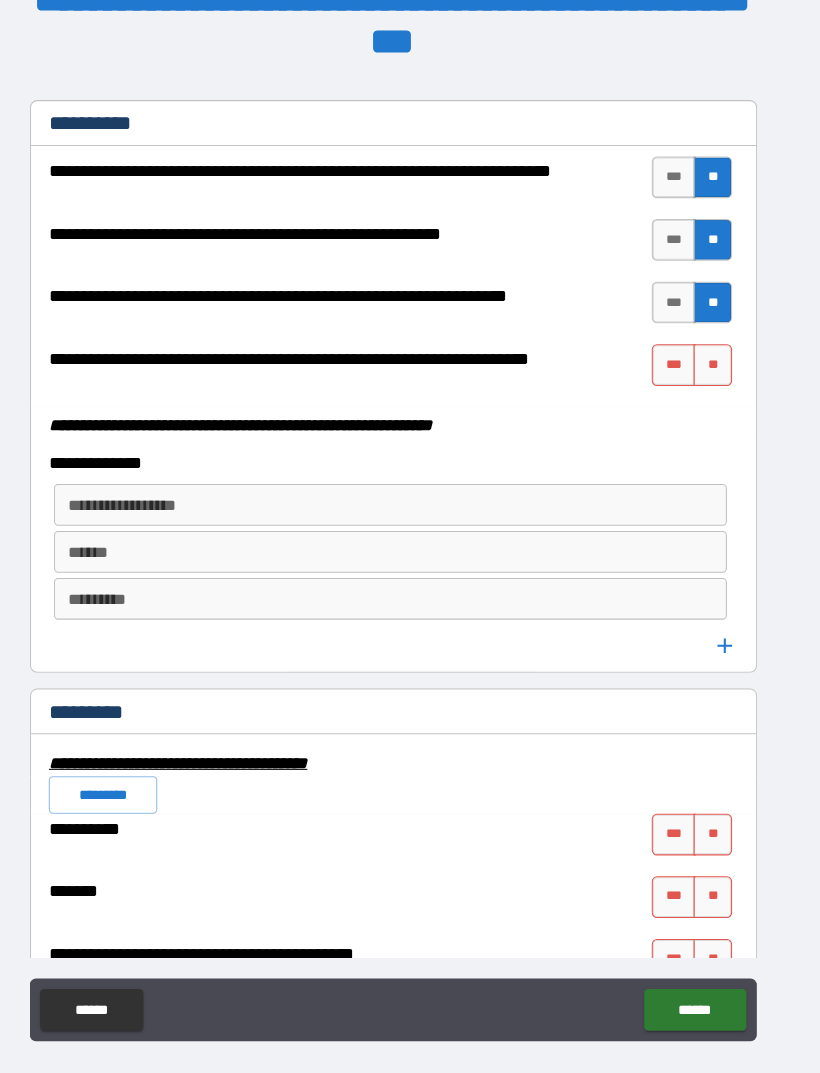 click on "***" at bounding box center (679, 350) 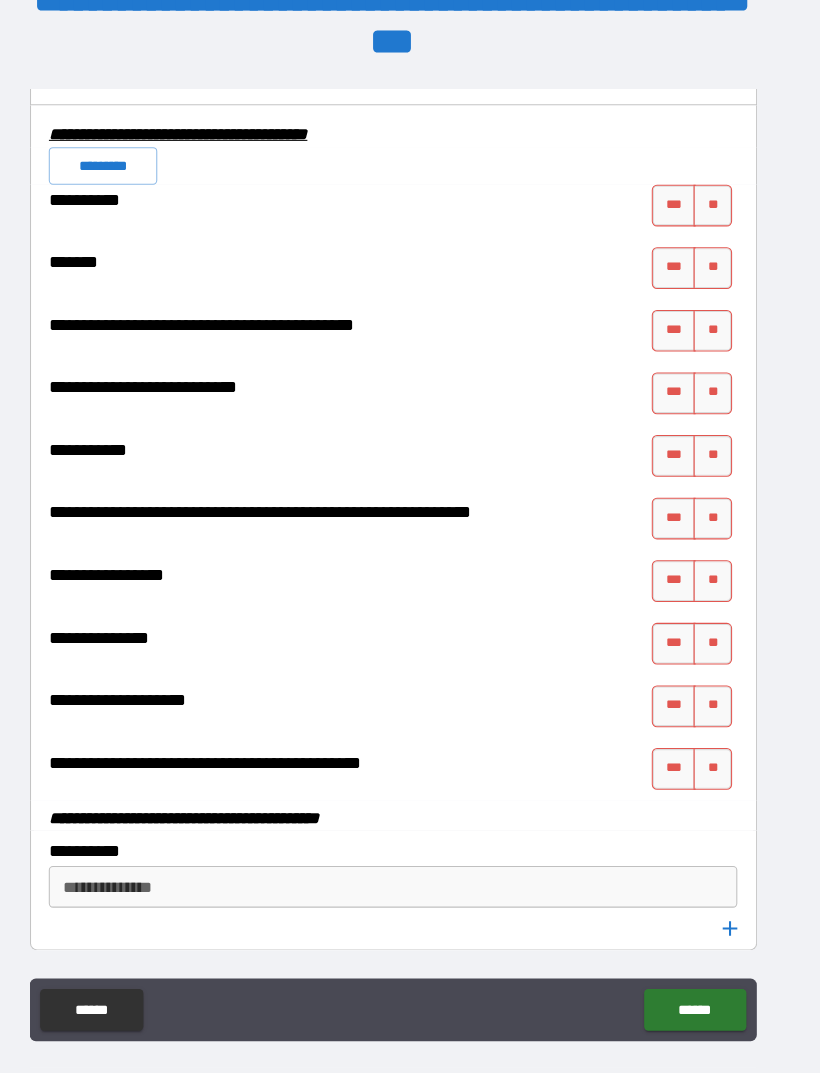 scroll, scrollTop: 5844, scrollLeft: 0, axis: vertical 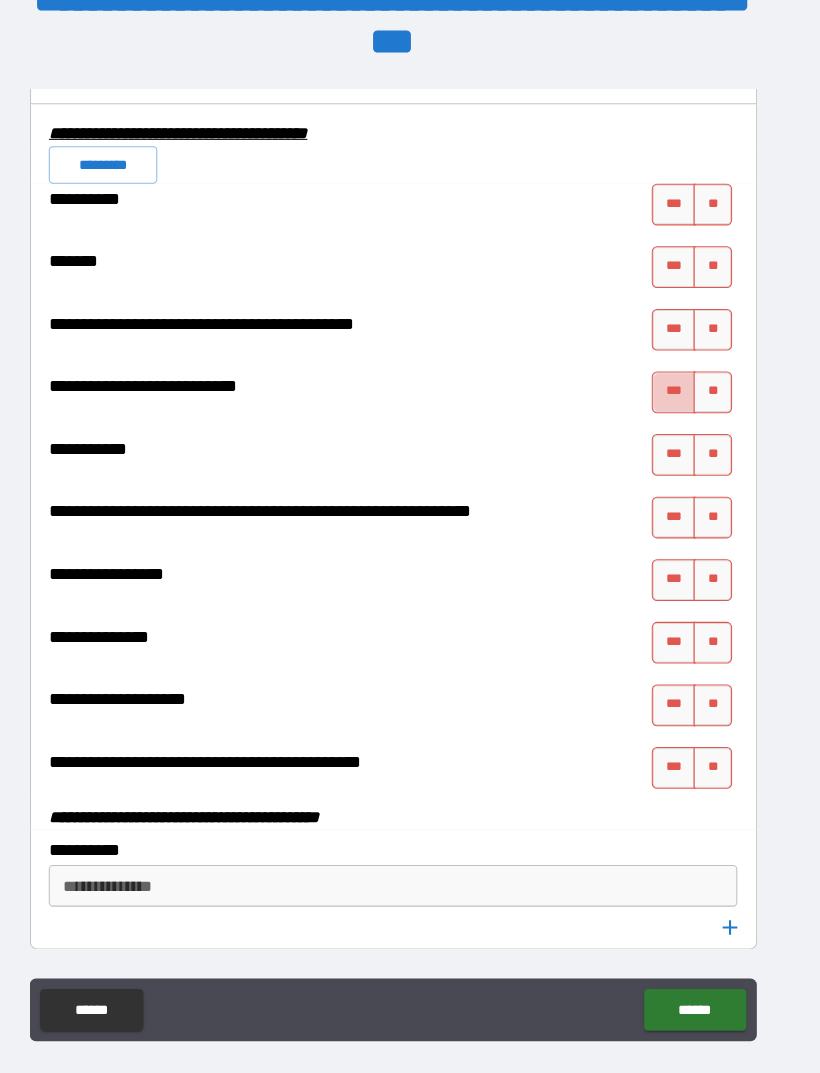 click on "***" at bounding box center [679, 376] 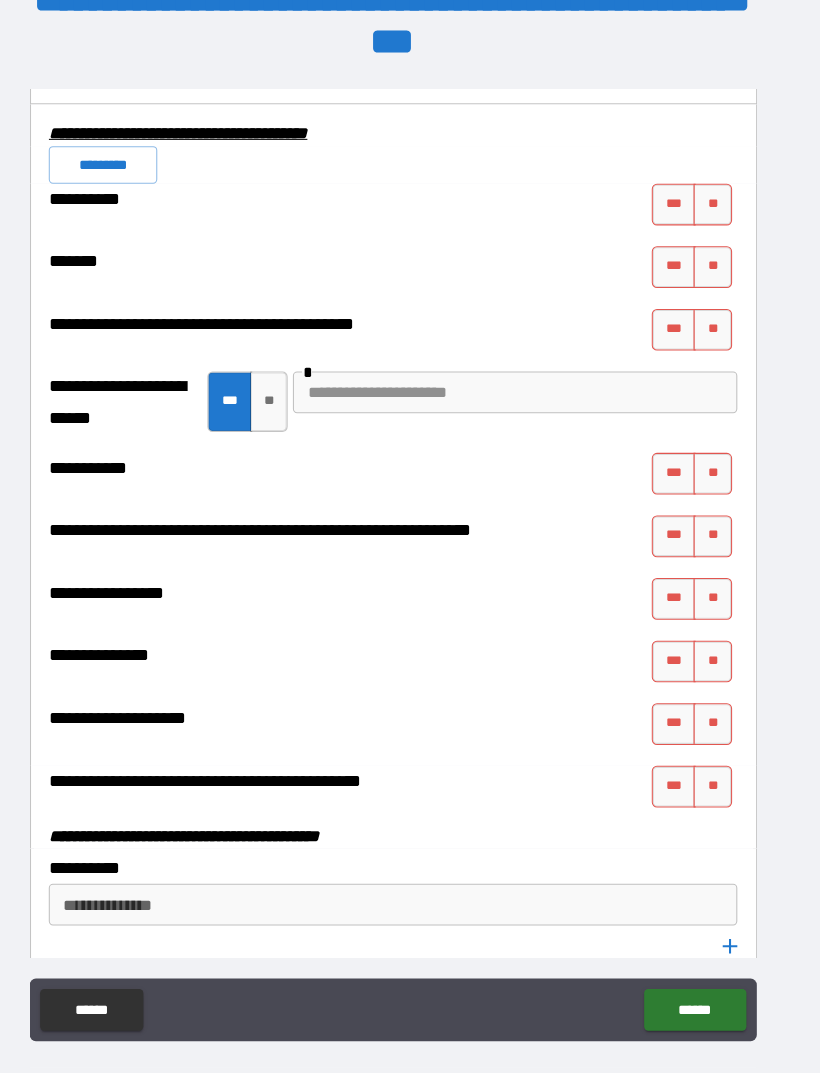 click at bounding box center (527, 376) 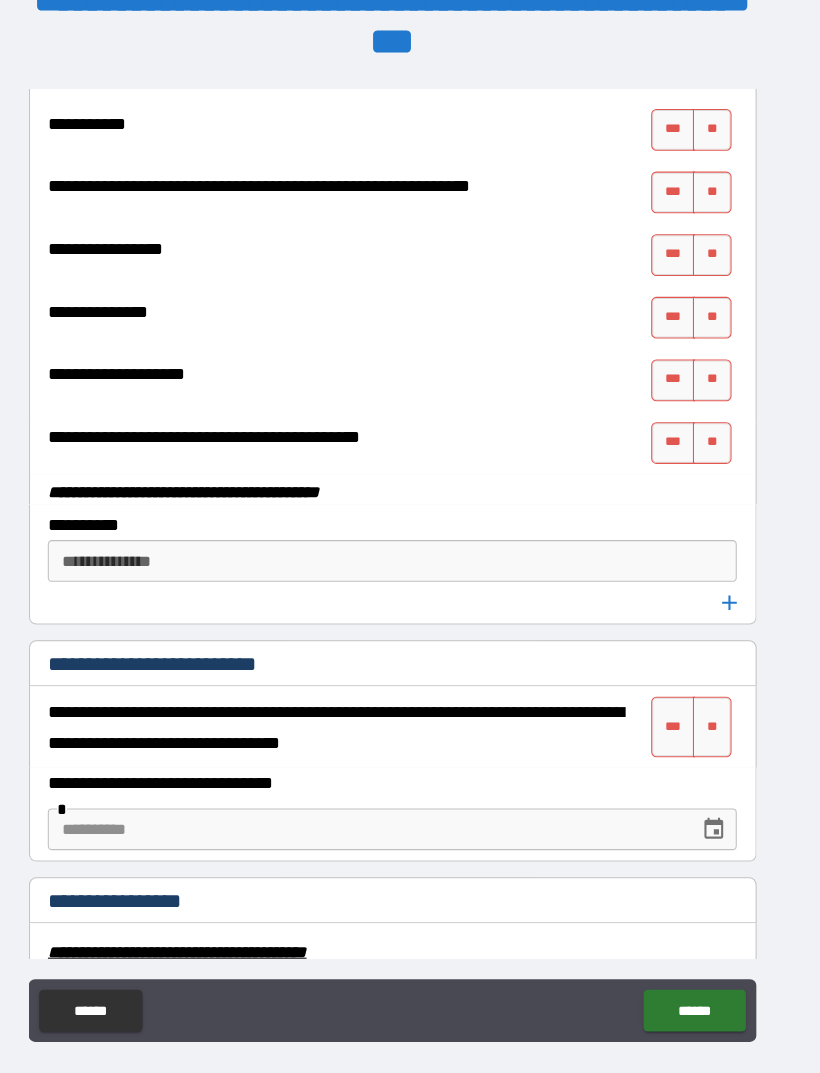 scroll, scrollTop: 6175, scrollLeft: 0, axis: vertical 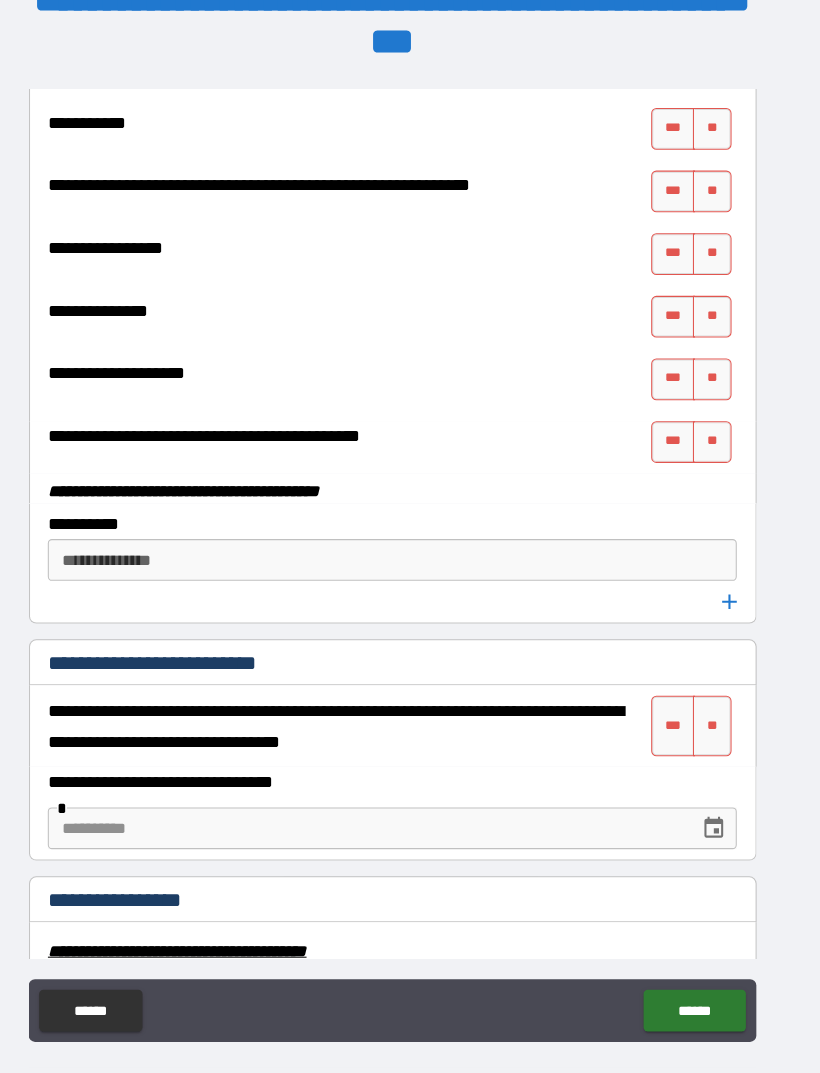 type on "********" 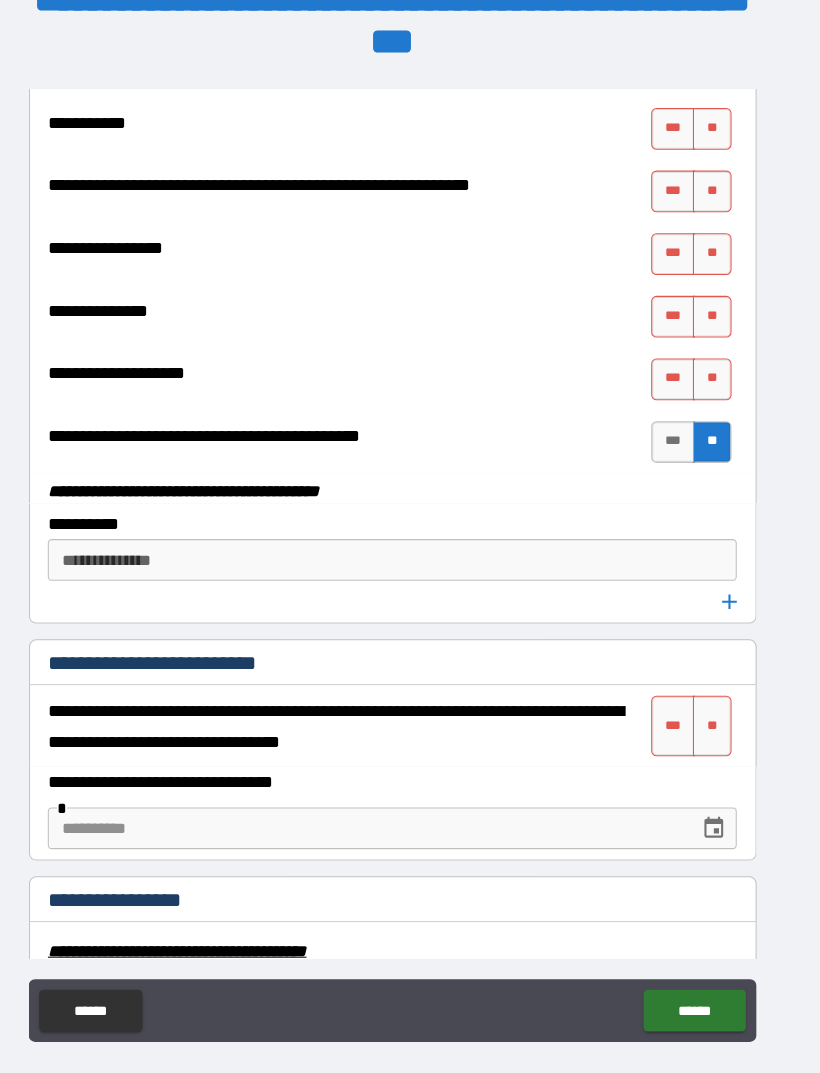 scroll, scrollTop: 47, scrollLeft: 0, axis: vertical 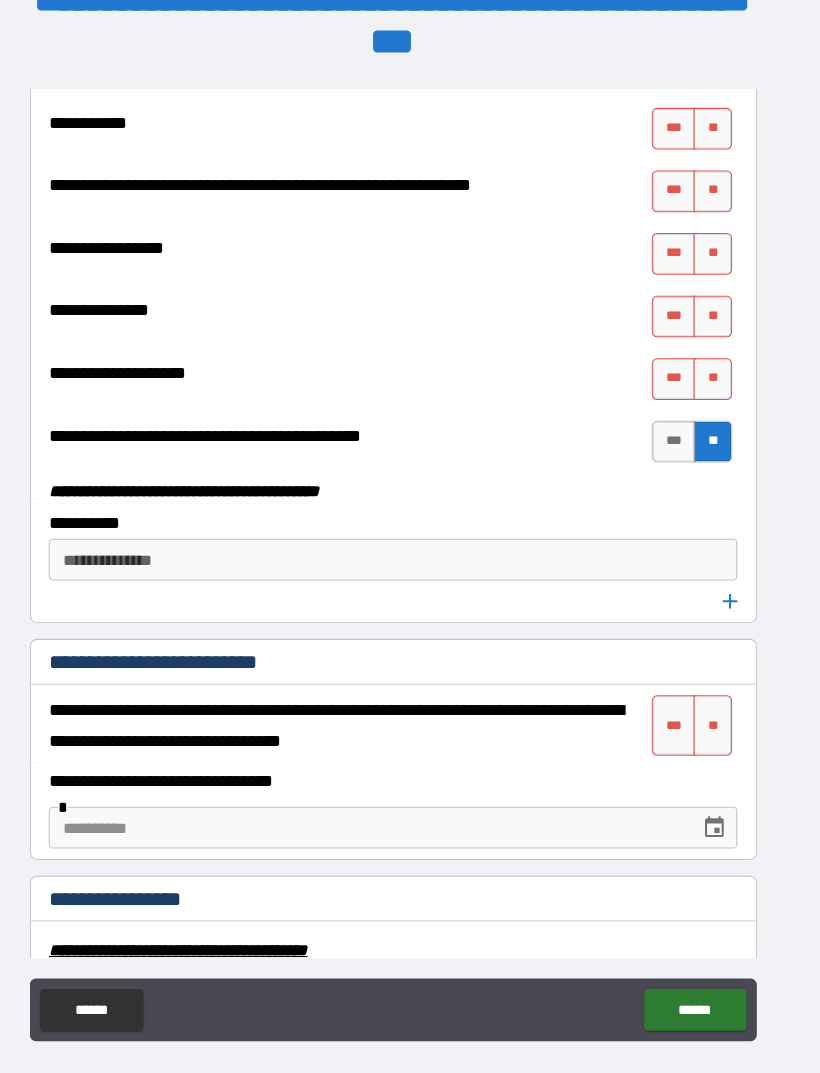 click on "**" at bounding box center (716, 363) 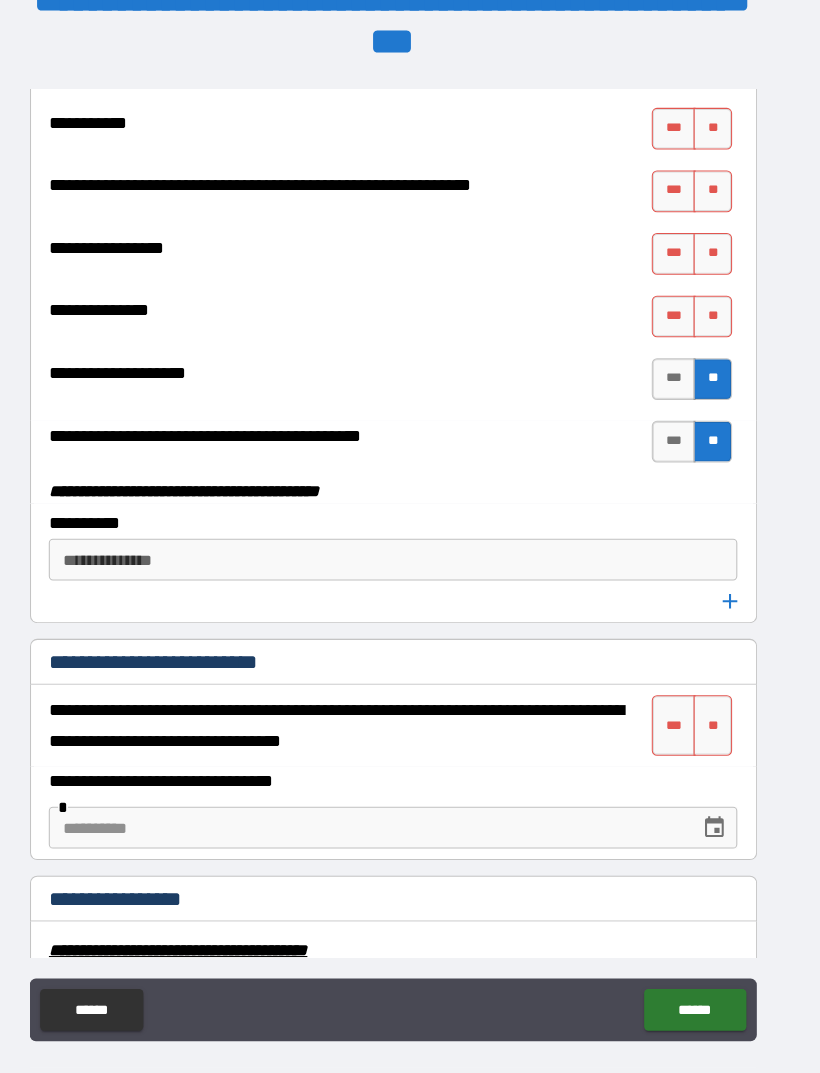 click on "**" at bounding box center (716, 303) 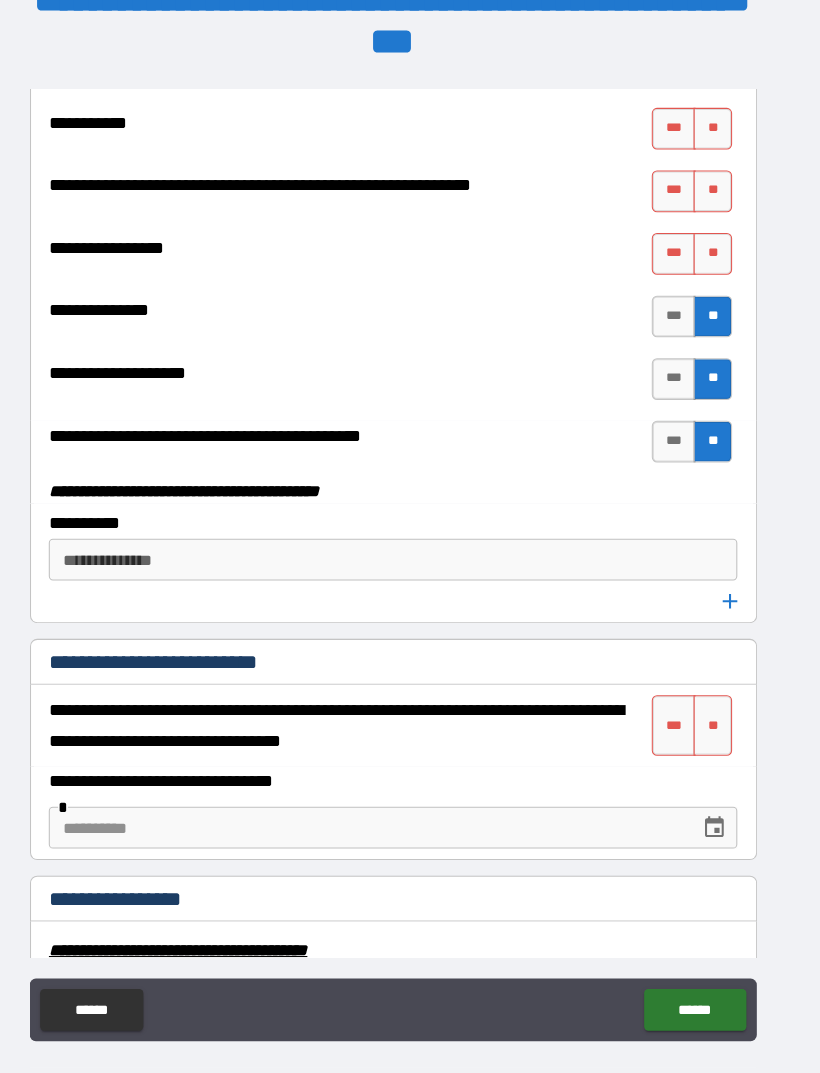 click on "**" at bounding box center (716, 243) 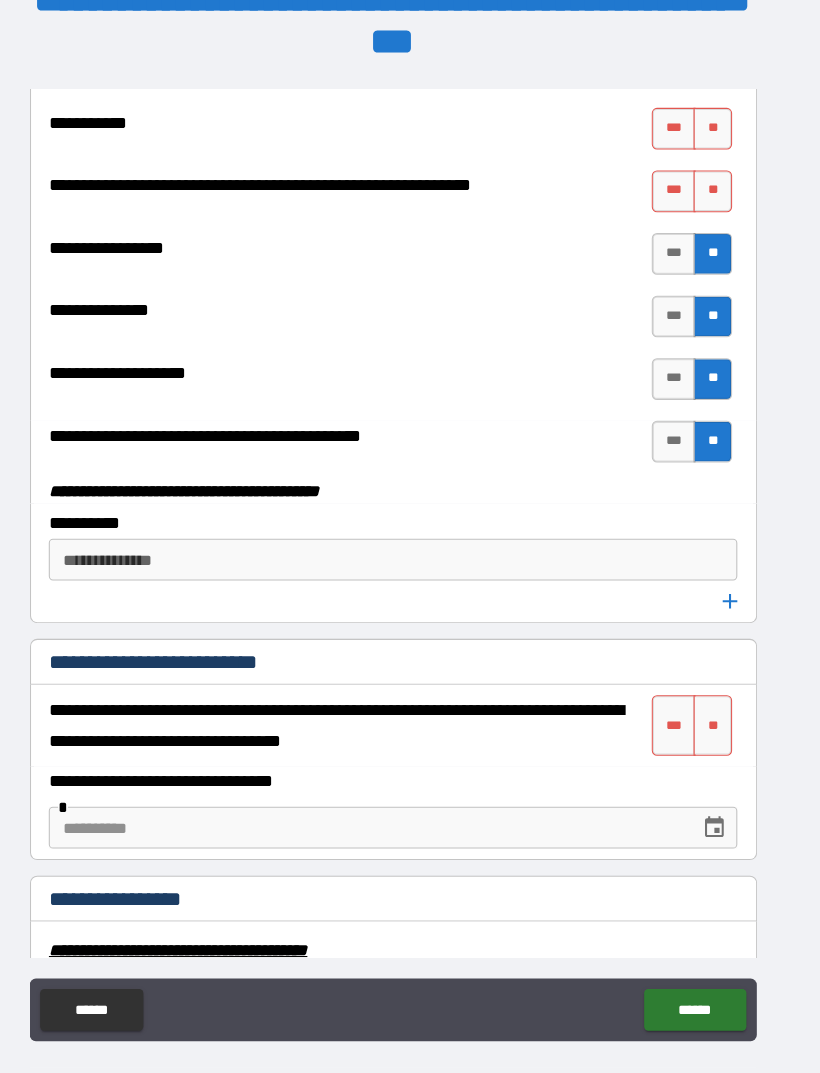 click on "**" at bounding box center [716, 183] 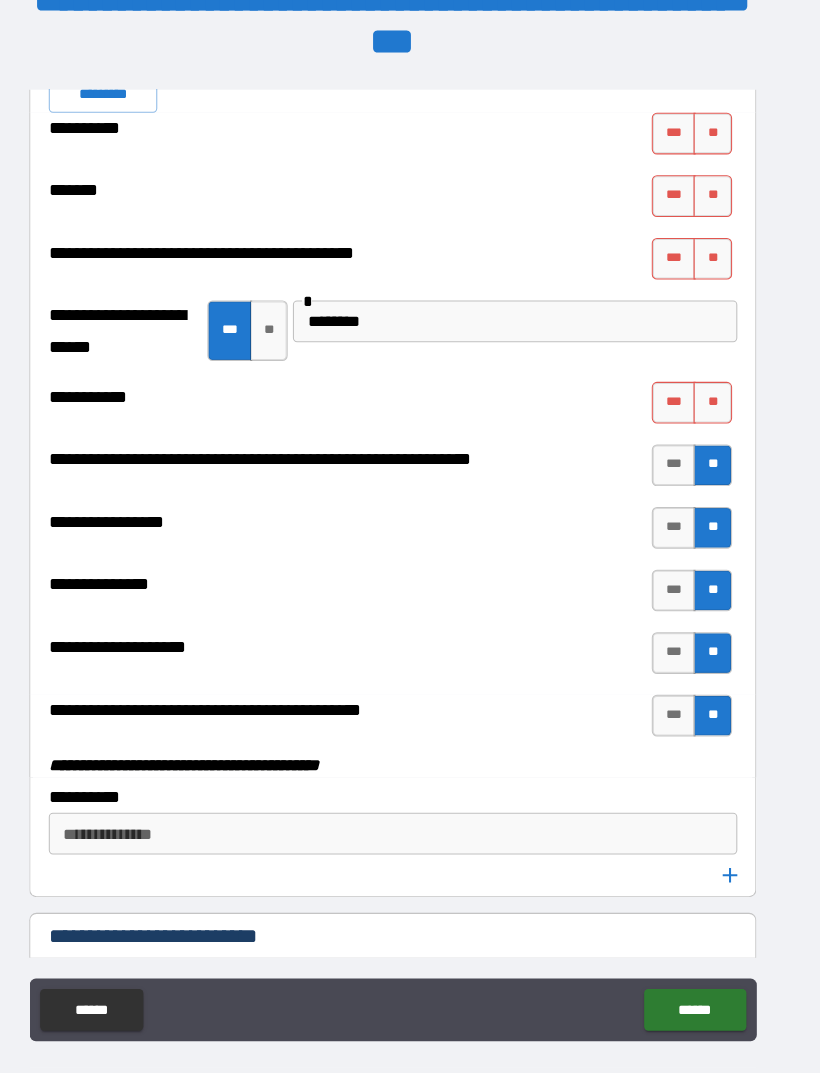 scroll, scrollTop: 5913, scrollLeft: 0, axis: vertical 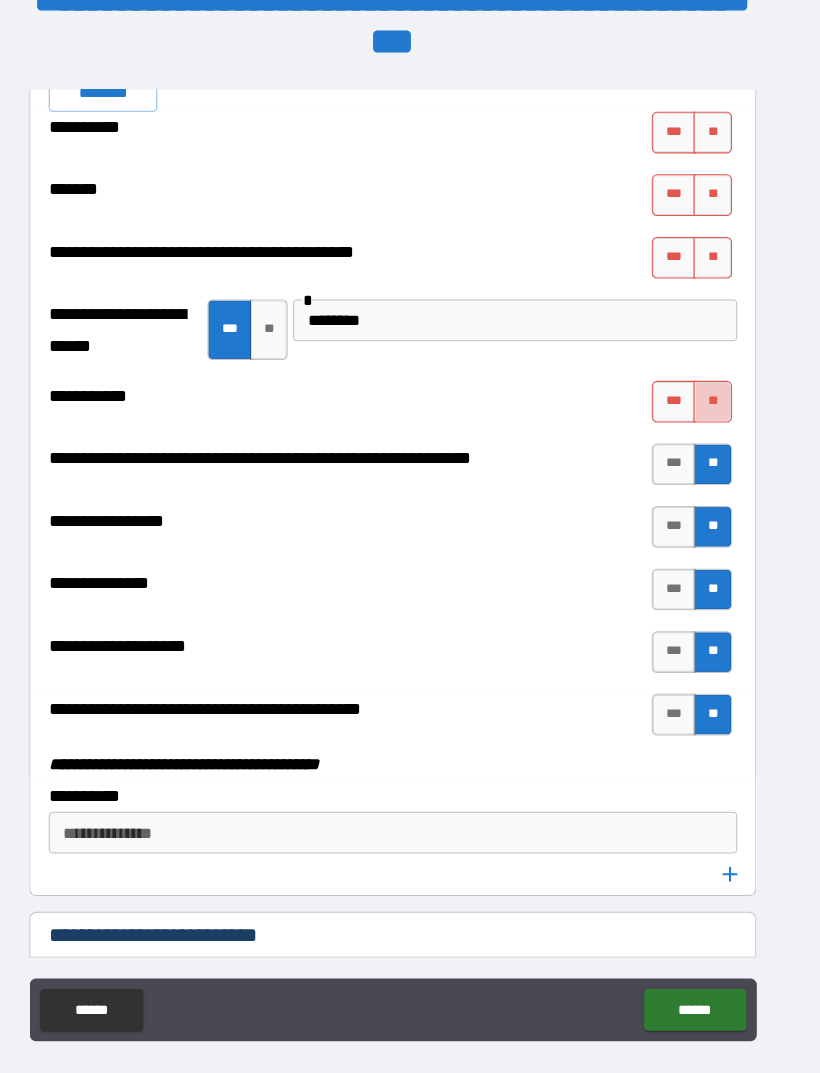 click on "**" at bounding box center (716, 385) 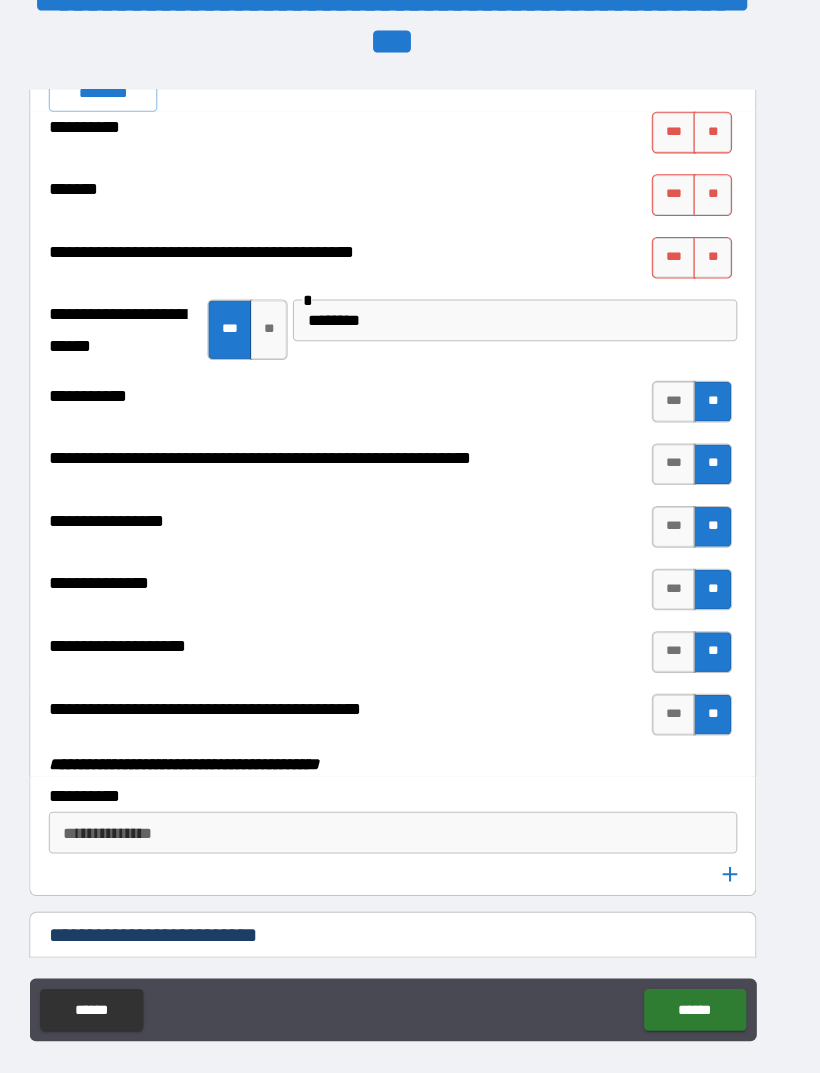 click on "**" at bounding box center (716, 247) 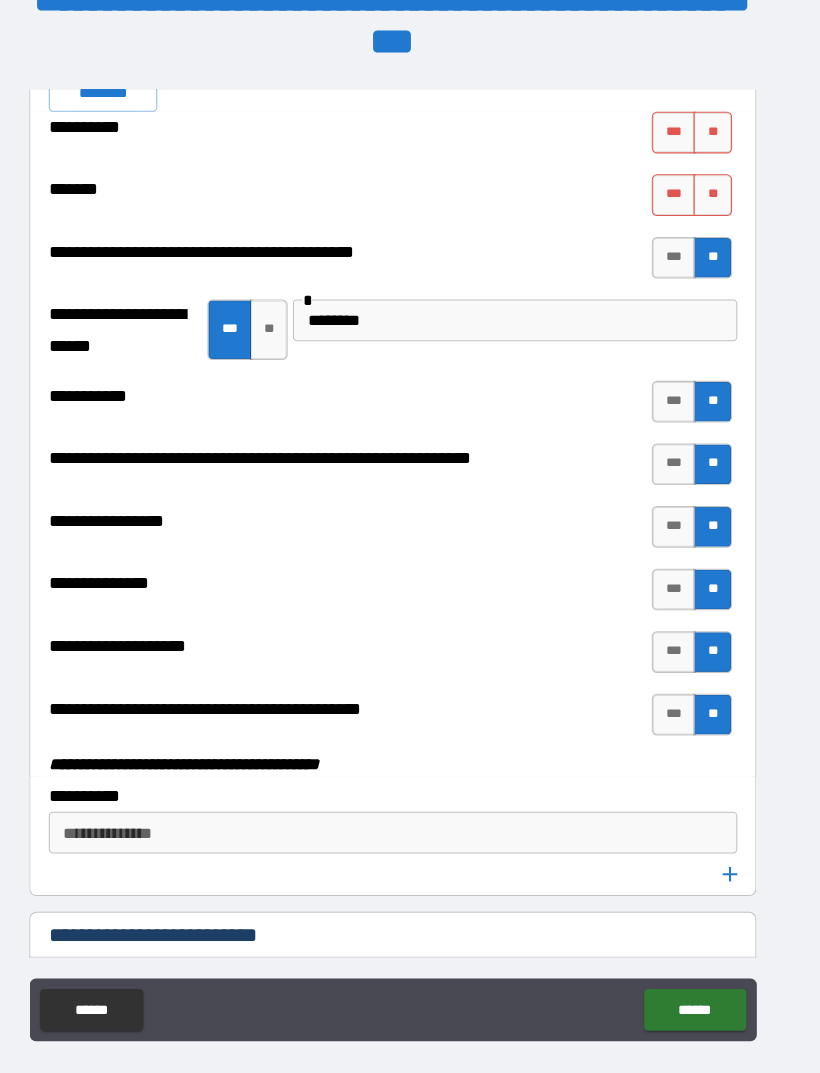 click on "**" at bounding box center [716, 187] 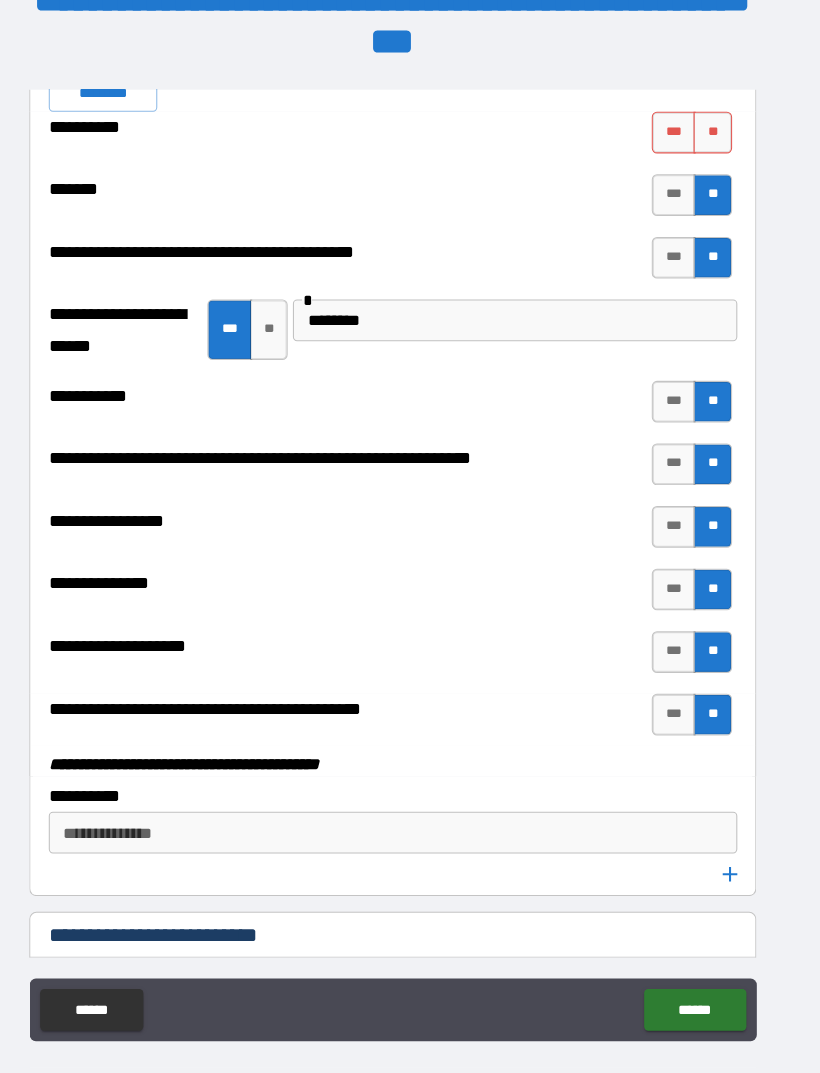 click on "**" at bounding box center (716, 127) 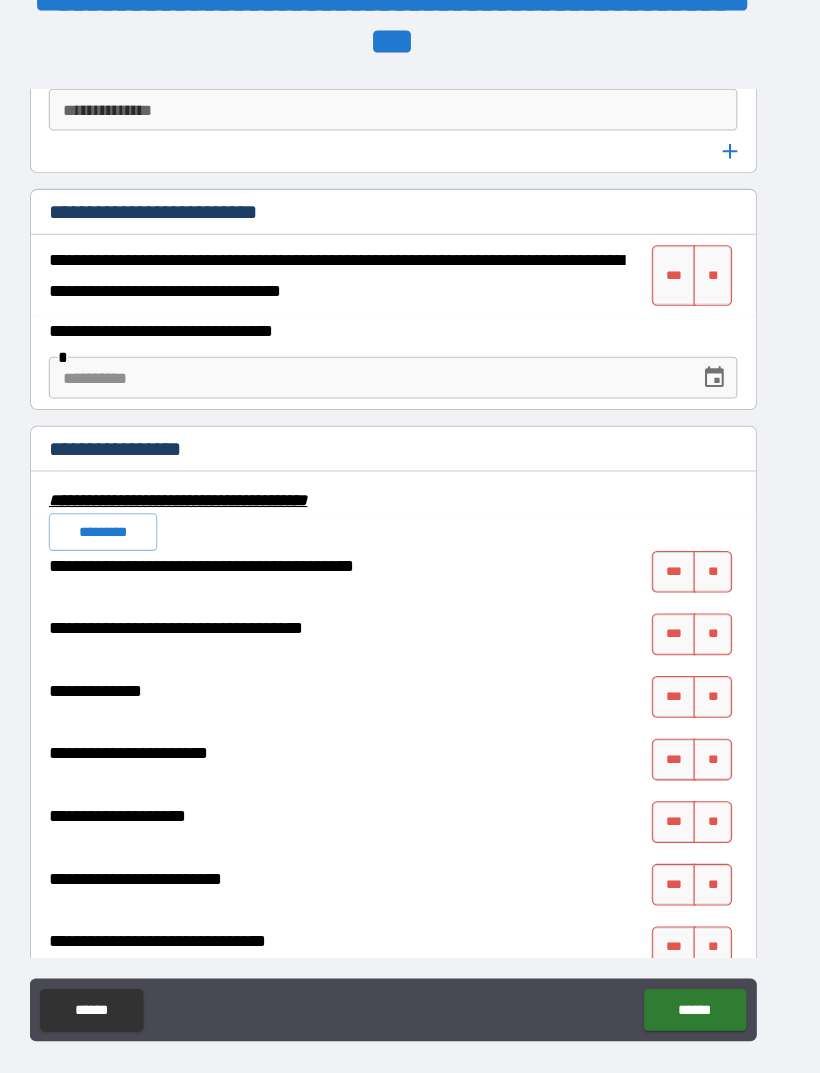 scroll, scrollTop: 6609, scrollLeft: 0, axis: vertical 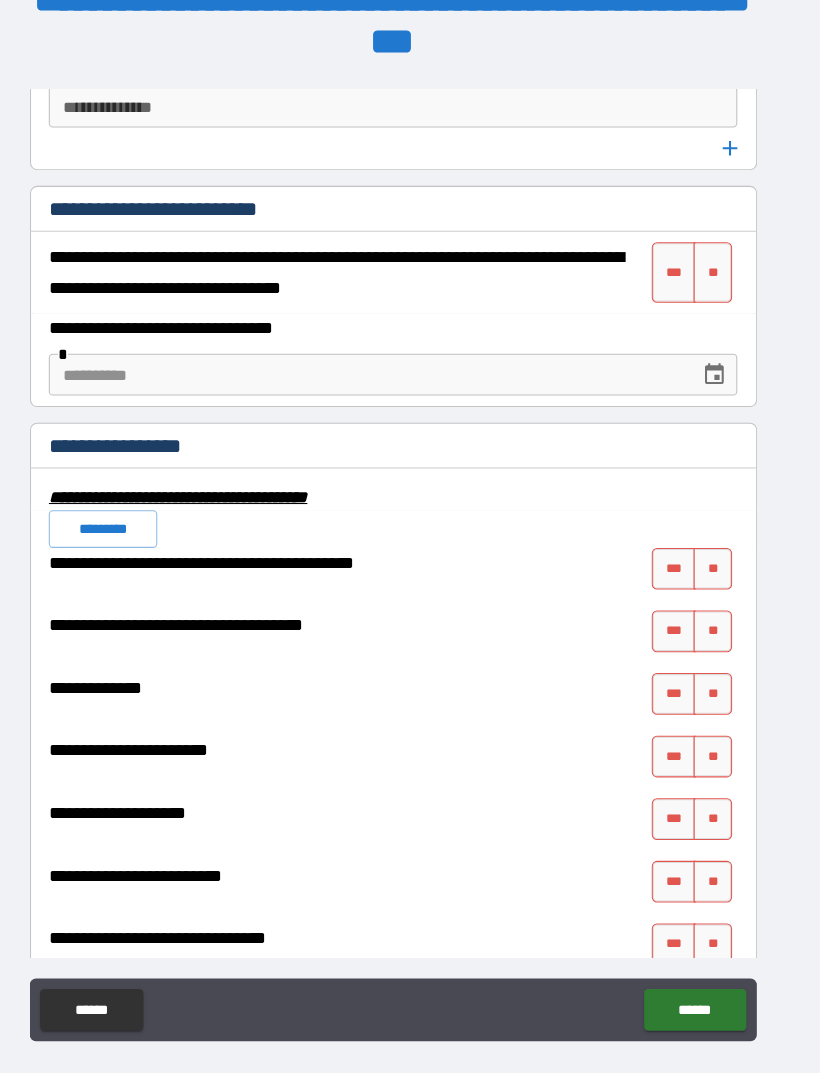click on "***" at bounding box center [679, 261] 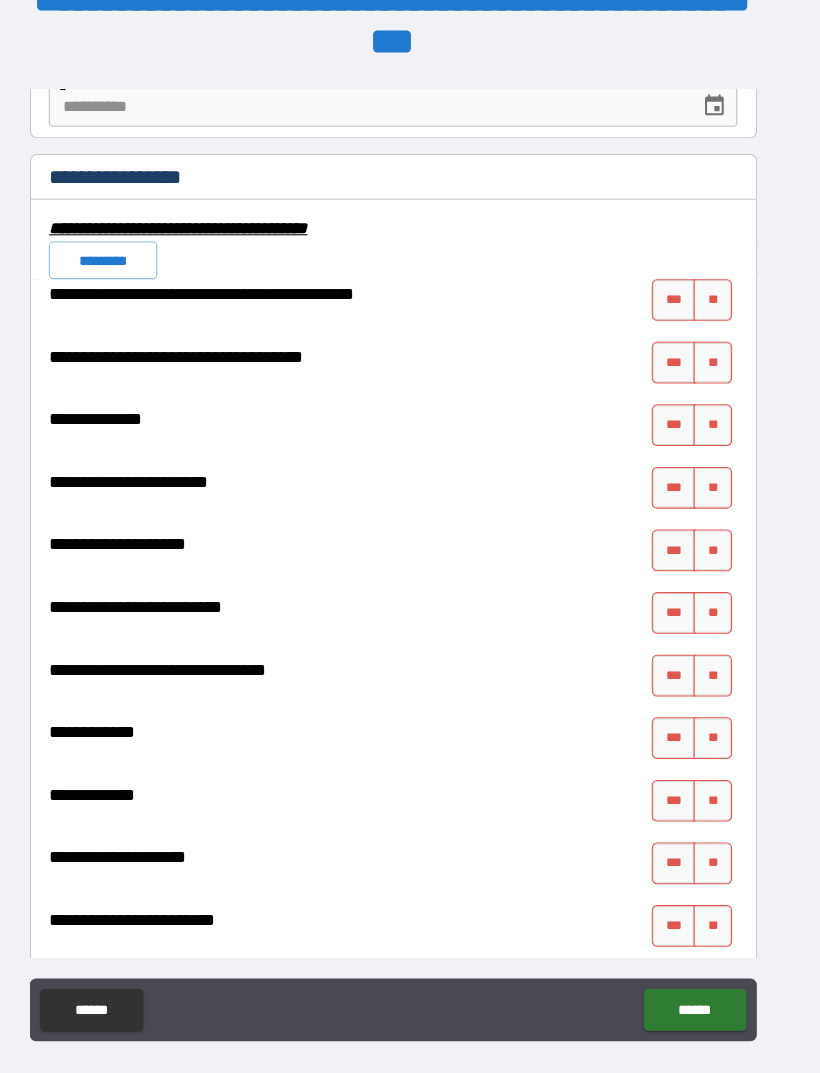 scroll, scrollTop: 6900, scrollLeft: 0, axis: vertical 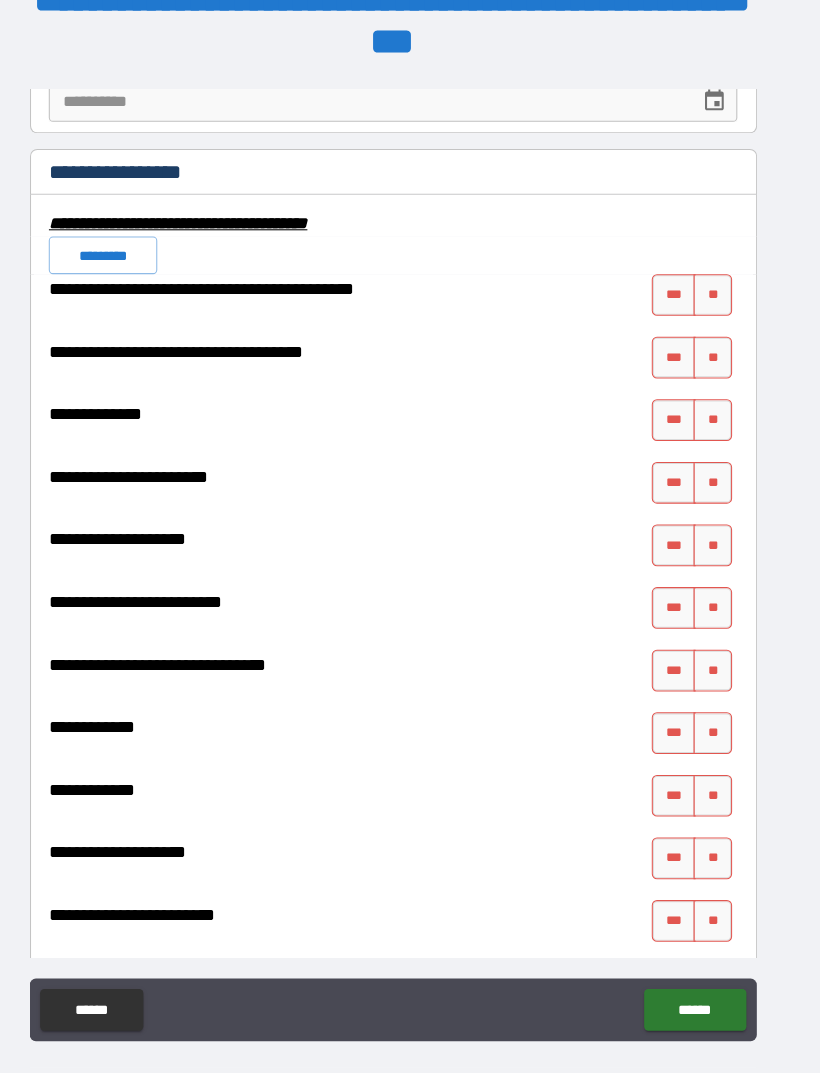 click on "***" at bounding box center [679, 523] 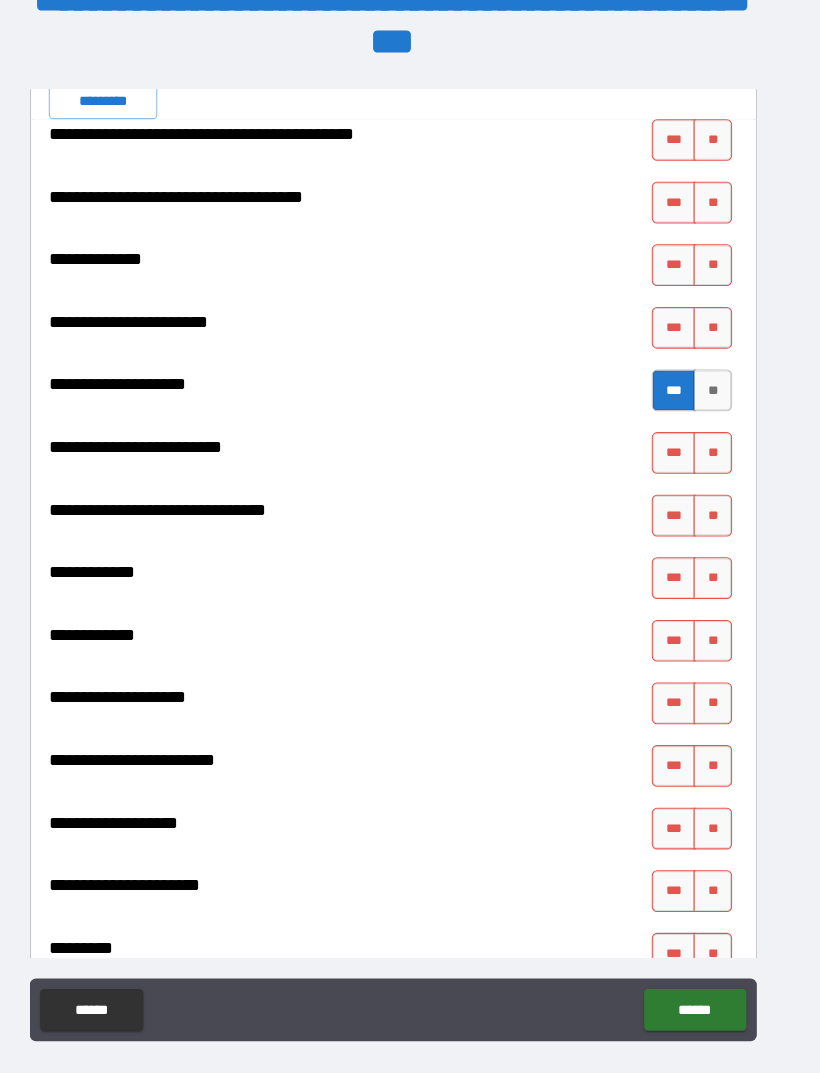 scroll, scrollTop: 7053, scrollLeft: 0, axis: vertical 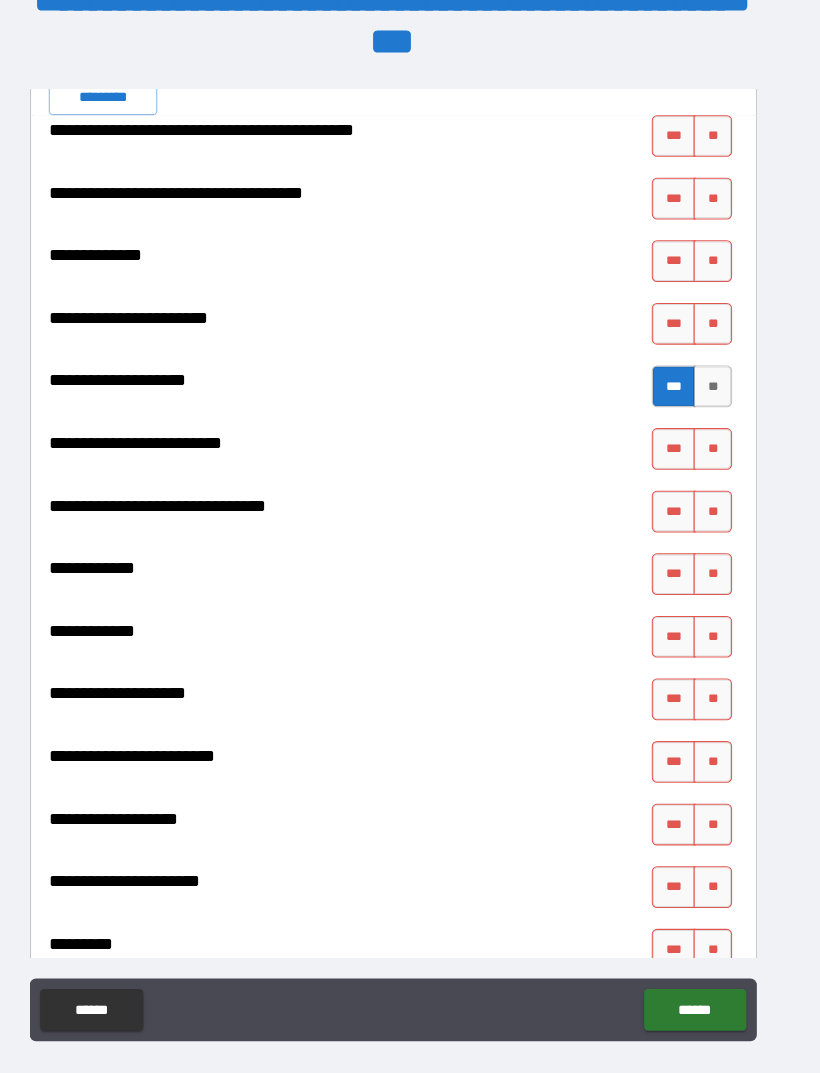 click on "***" at bounding box center (679, 670) 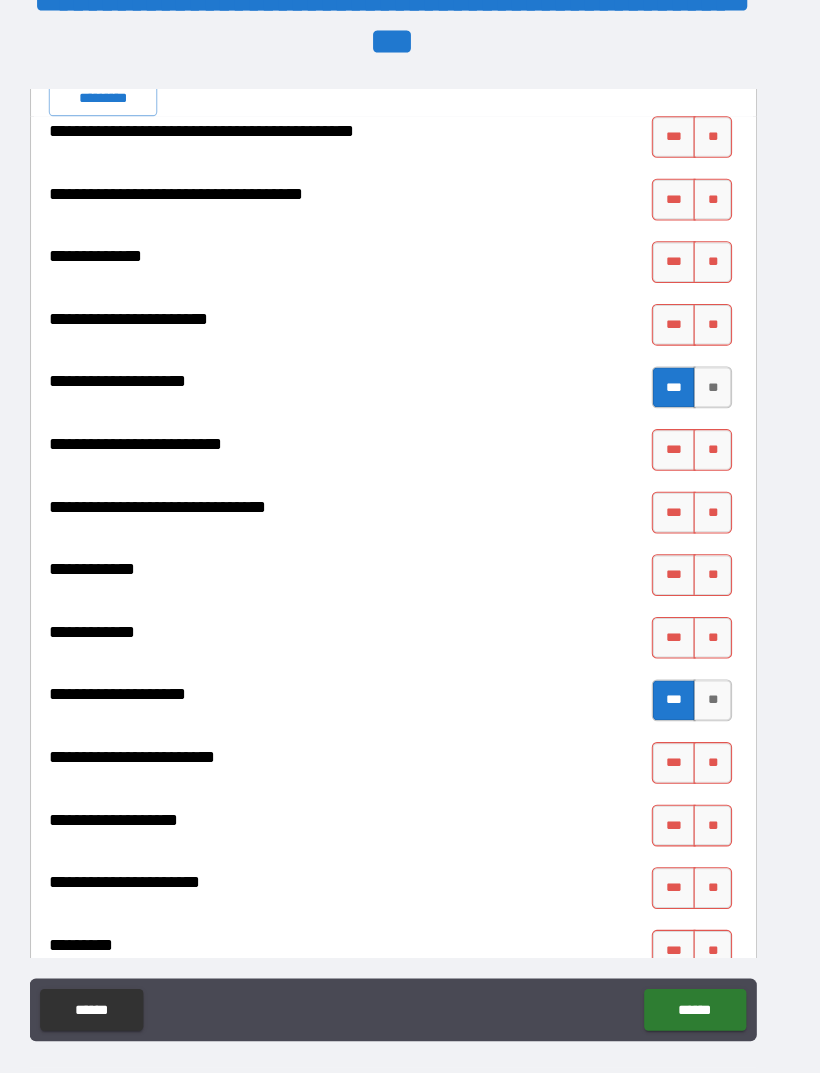 scroll, scrollTop: 7051, scrollLeft: 0, axis: vertical 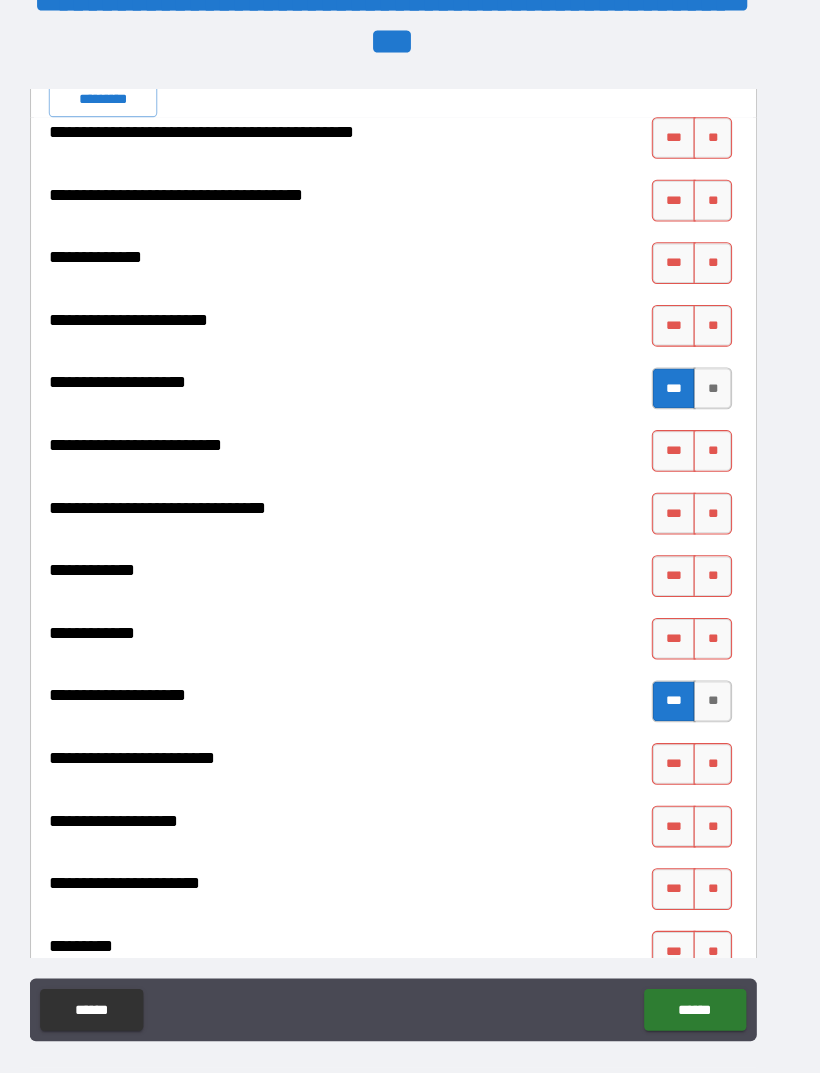 click on "*********" at bounding box center [132, 94] 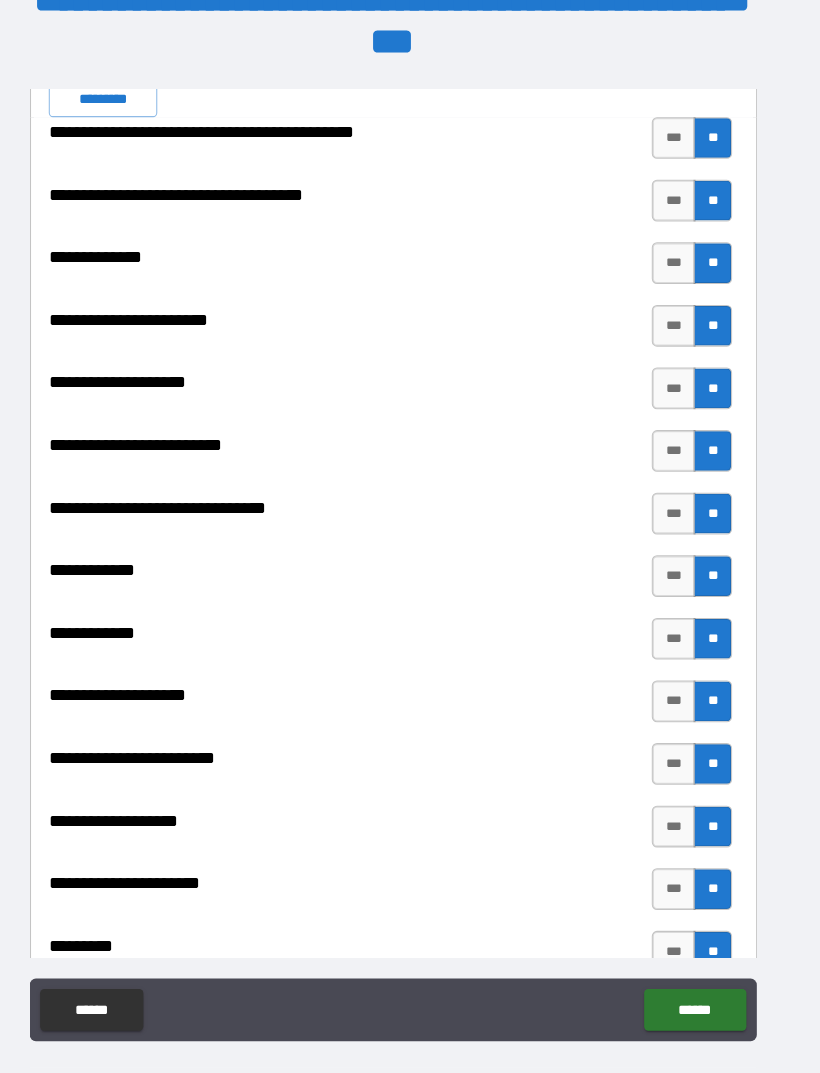 click on "***" at bounding box center (679, 372) 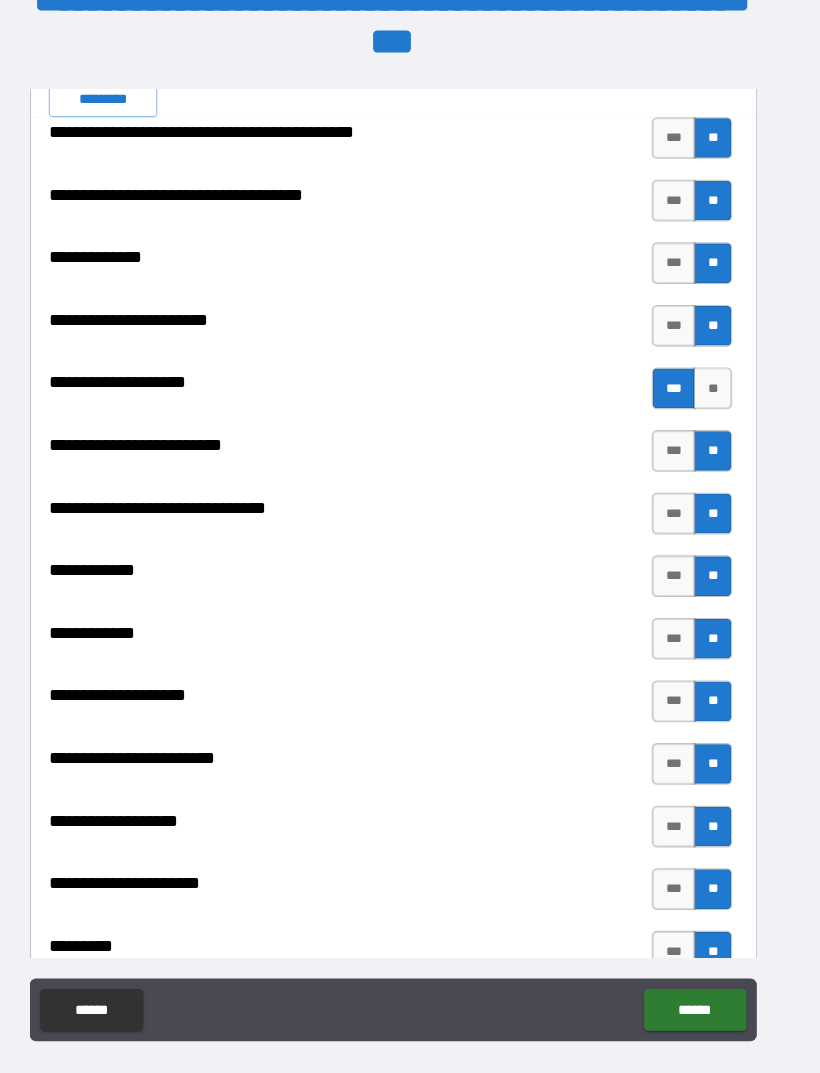 click on "***" at bounding box center [679, 672] 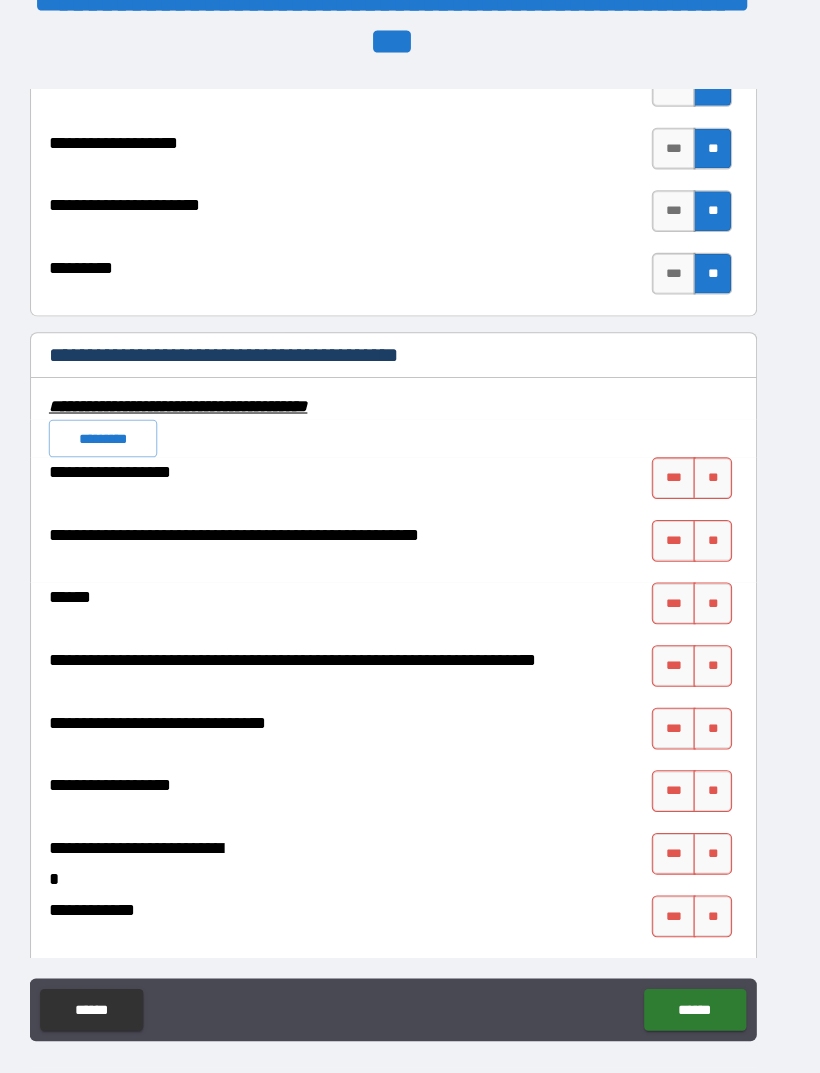 scroll, scrollTop: 7717, scrollLeft: 0, axis: vertical 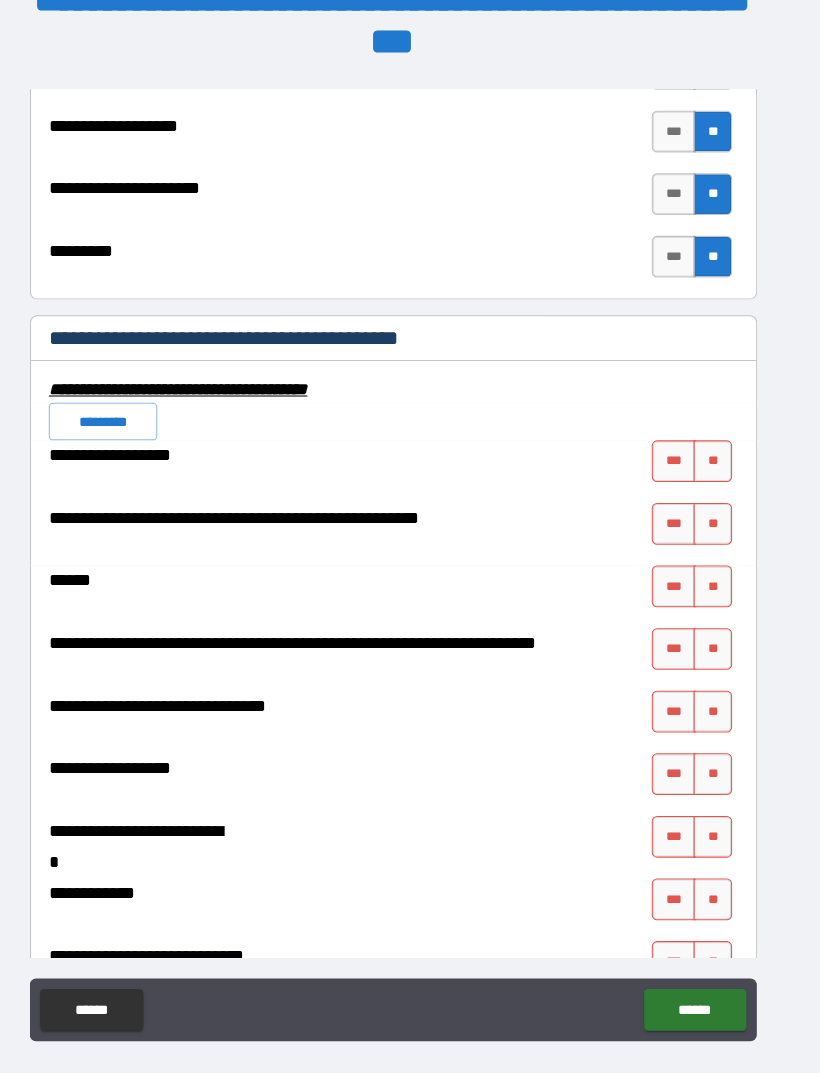 click on "*********" at bounding box center (132, 404) 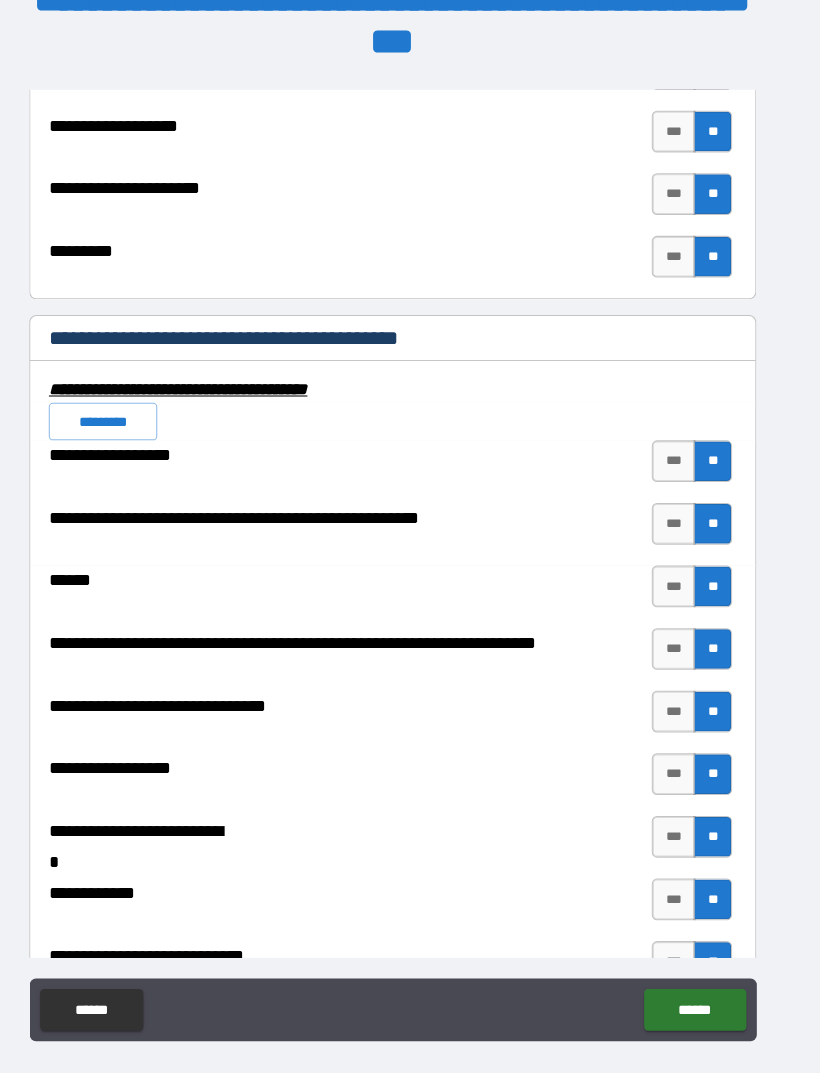 click on "***" at bounding box center (679, 622) 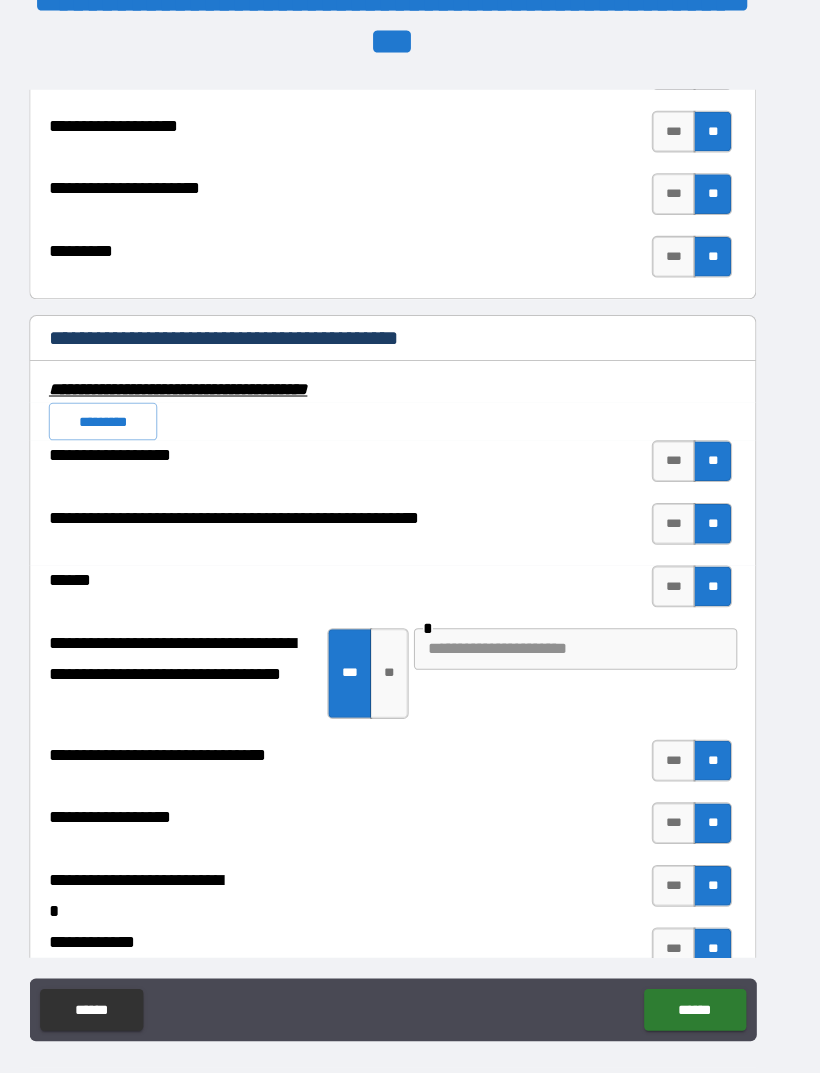 click at bounding box center [585, 622] 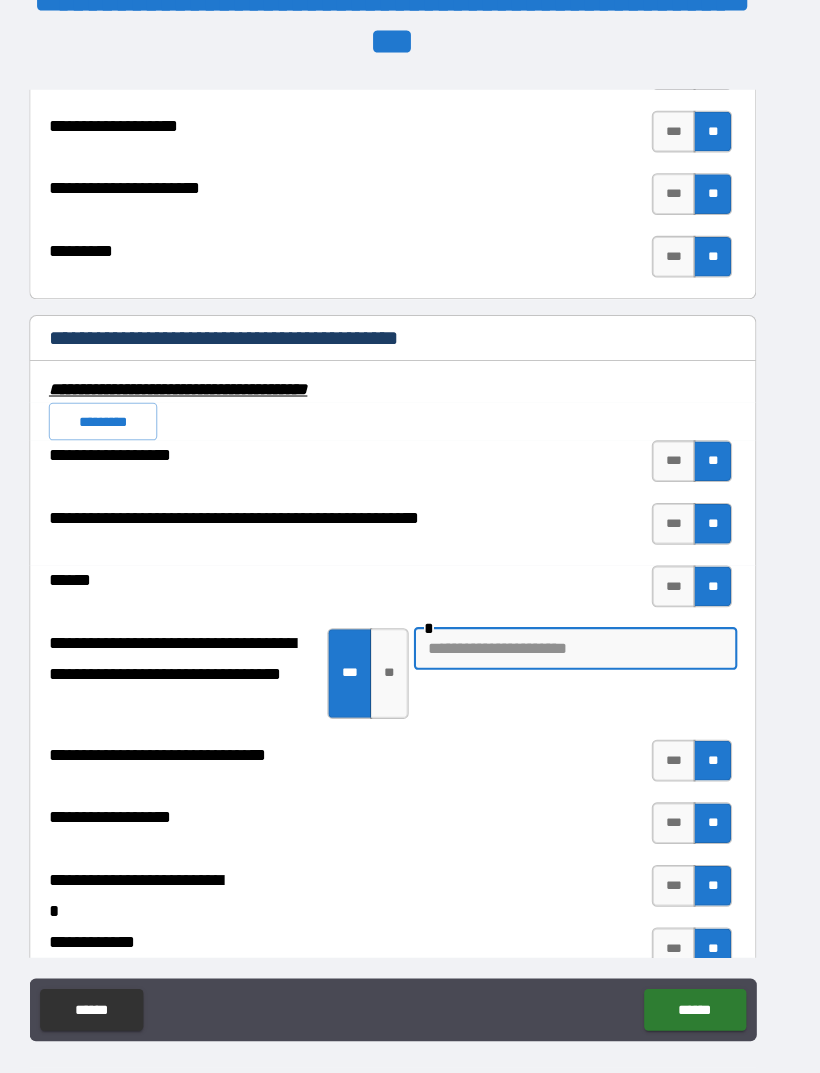 scroll, scrollTop: 47, scrollLeft: 0, axis: vertical 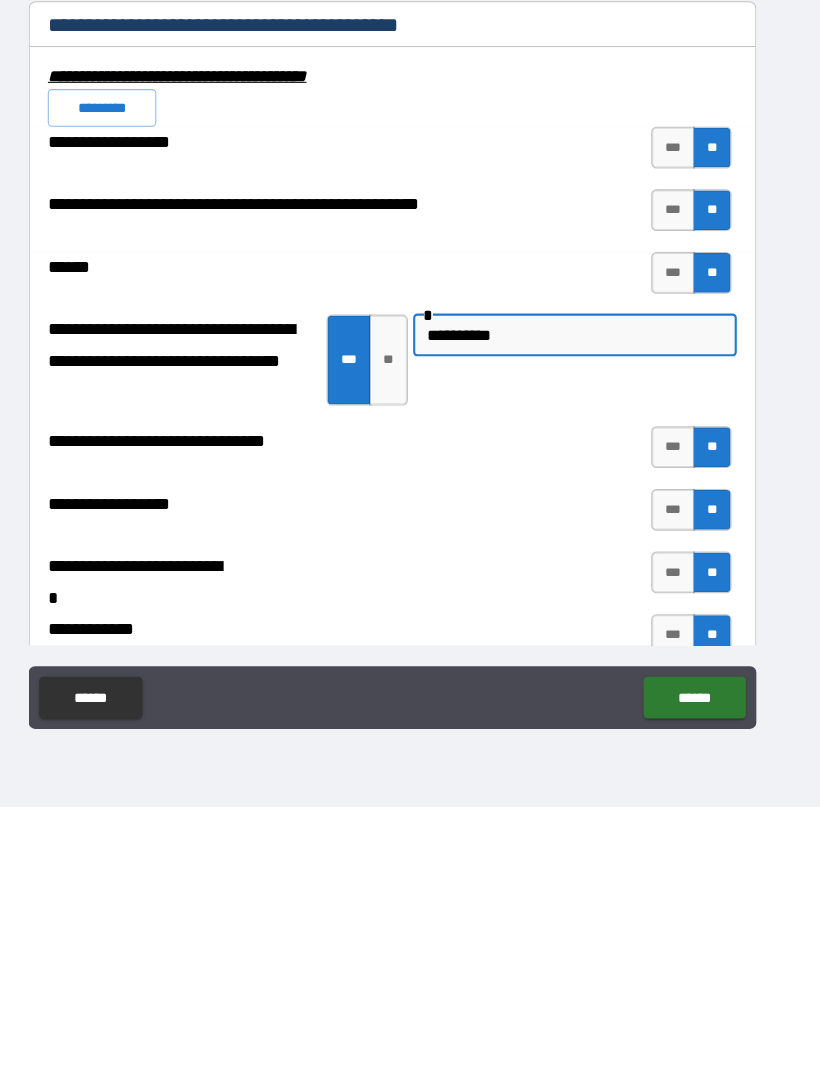type on "*********" 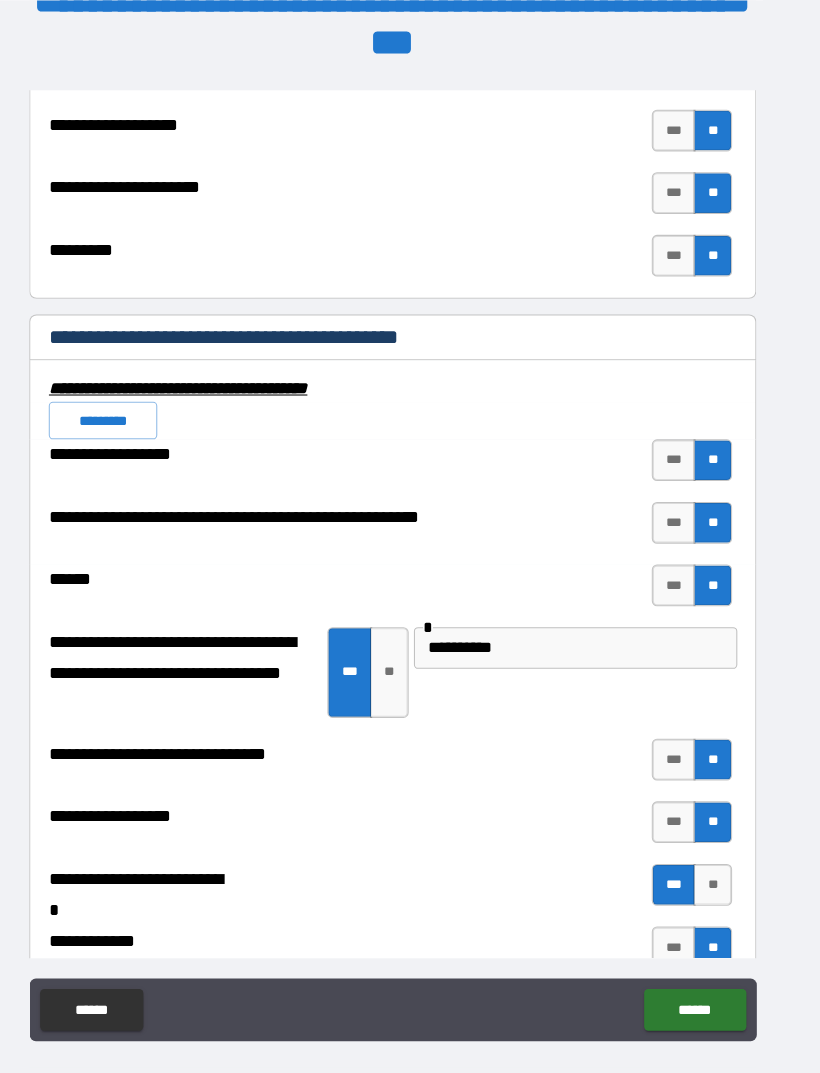 scroll, scrollTop: 47, scrollLeft: 0, axis: vertical 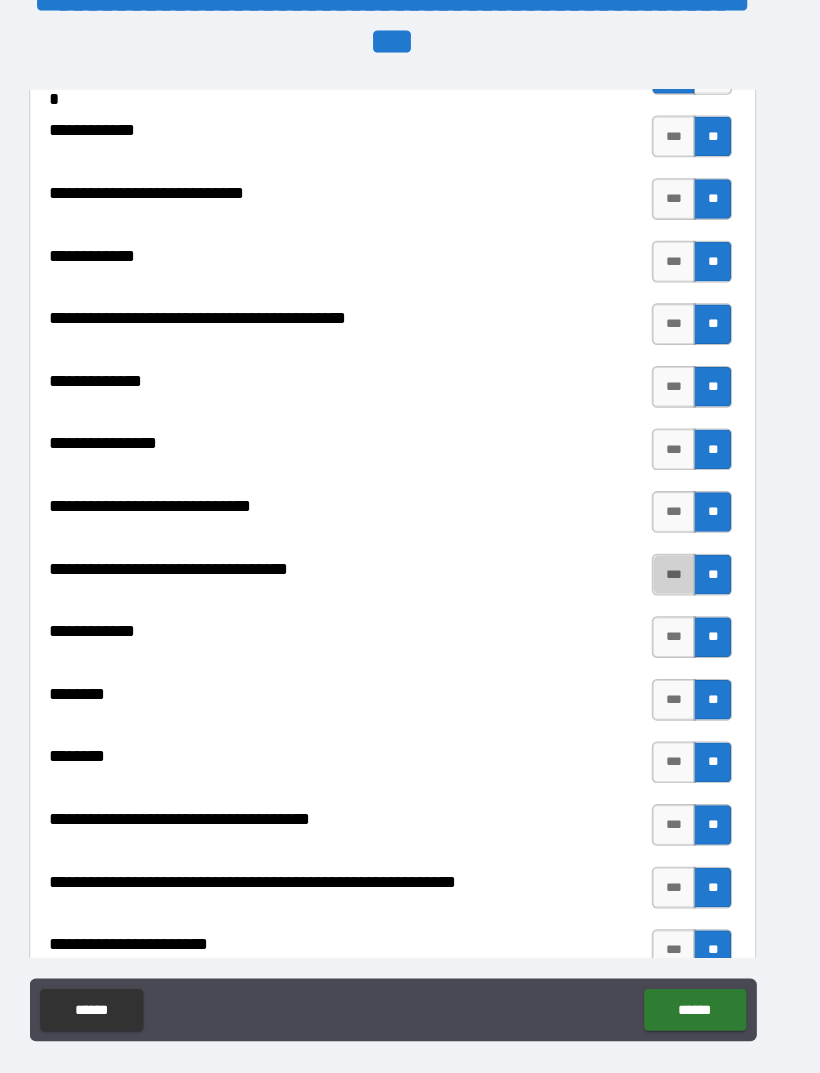 click on "***" at bounding box center (679, 551) 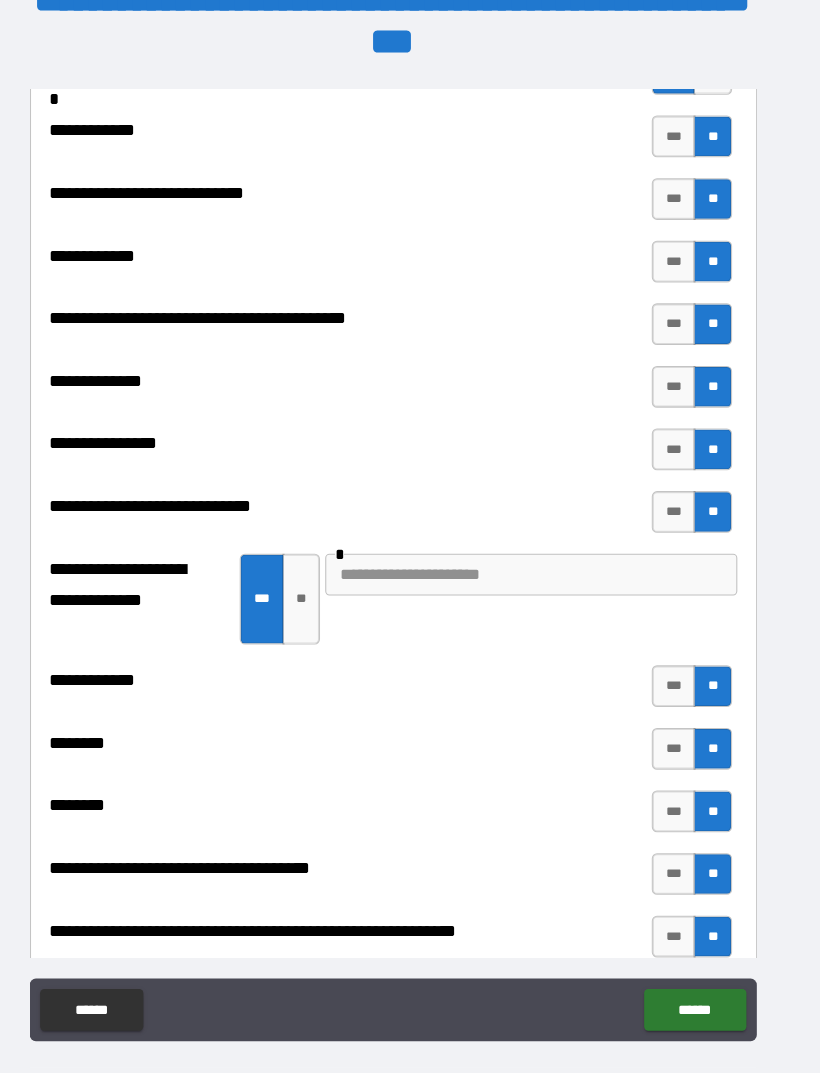 click at bounding box center [542, 551] 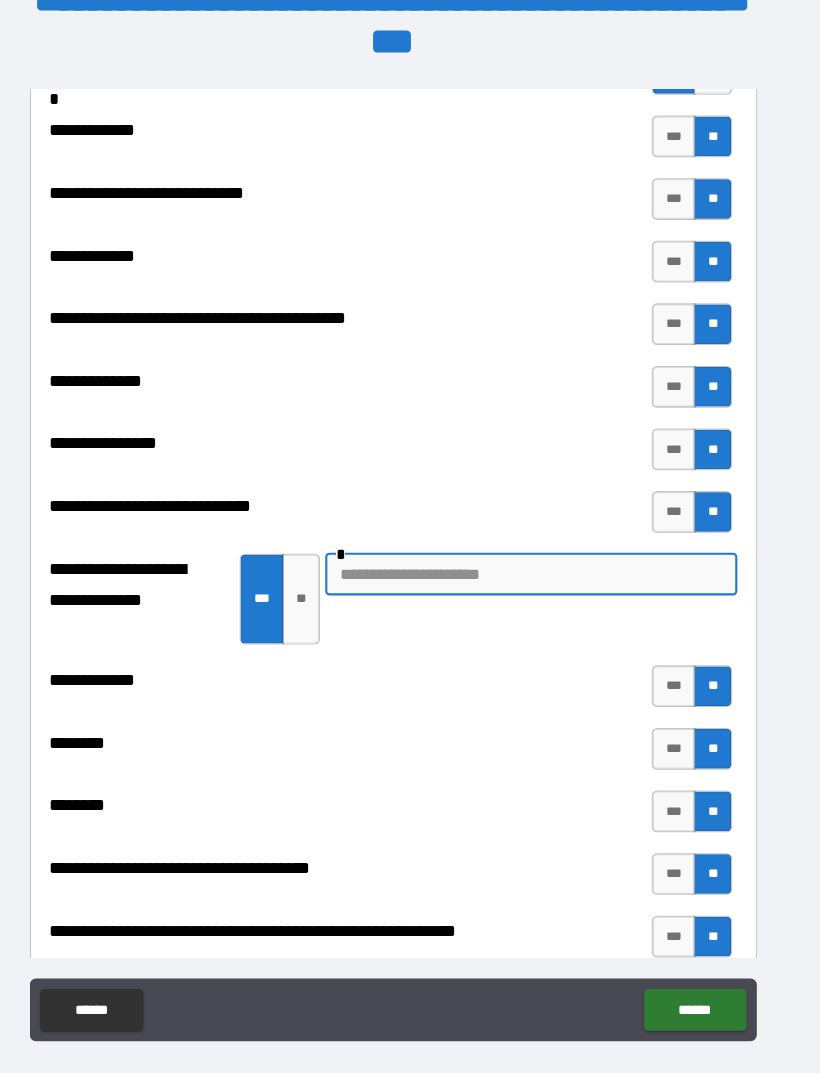 scroll, scrollTop: 47, scrollLeft: 0, axis: vertical 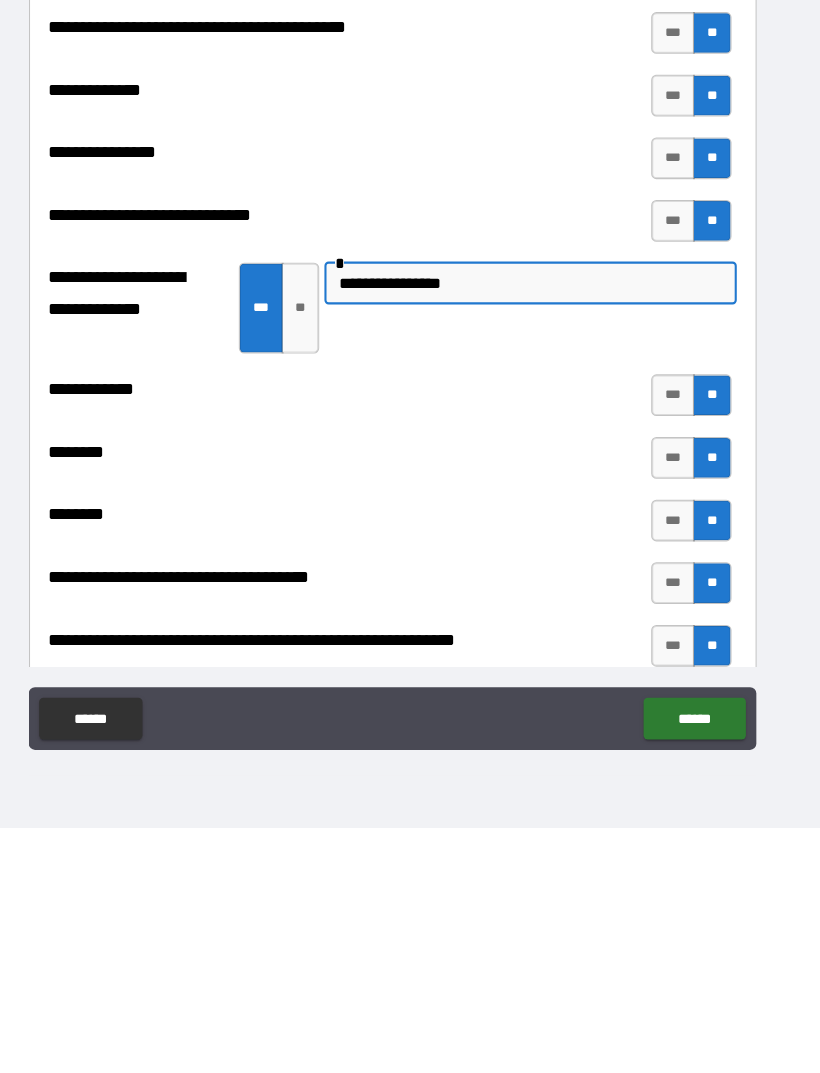 type on "**********" 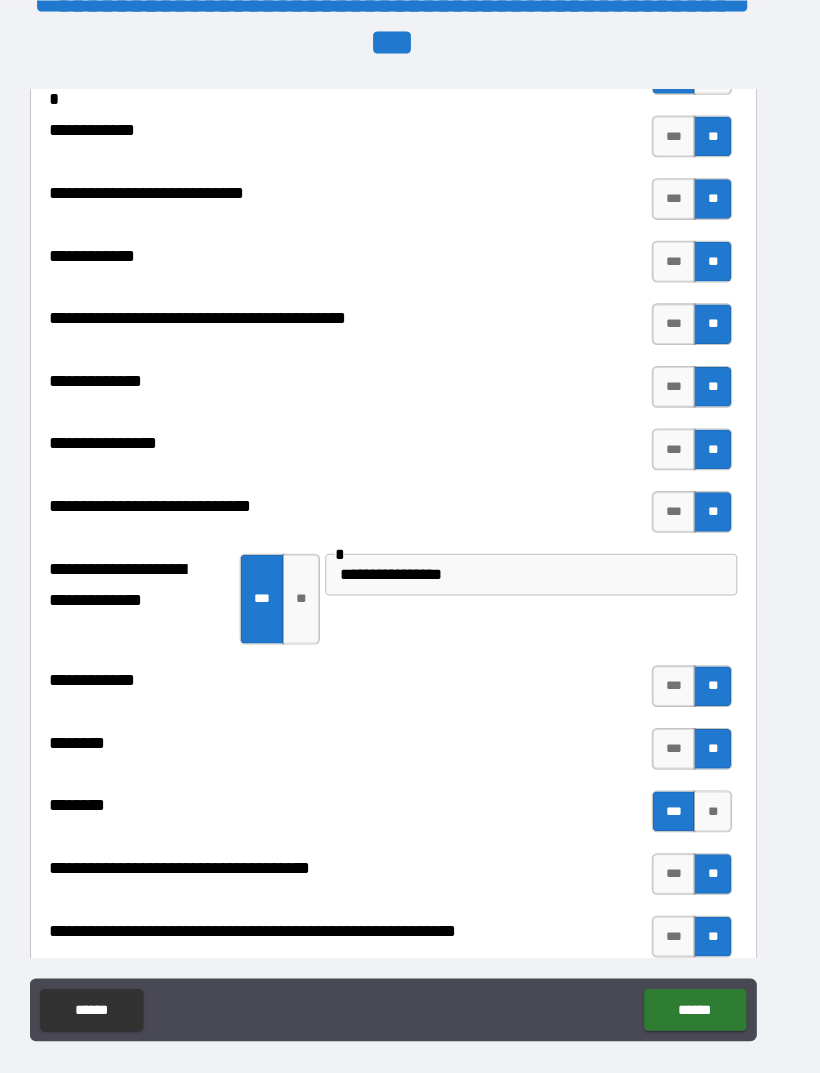 scroll, scrollTop: 47, scrollLeft: 0, axis: vertical 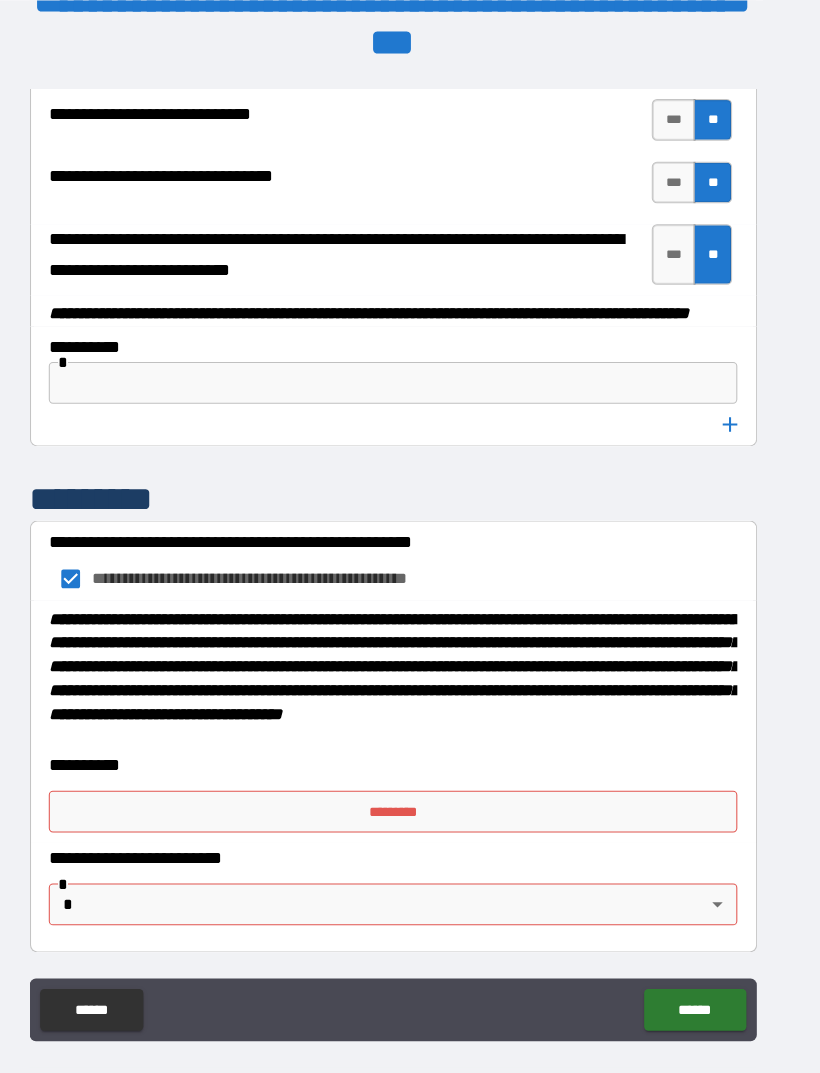 click on "*********" at bounding box center [410, 778] 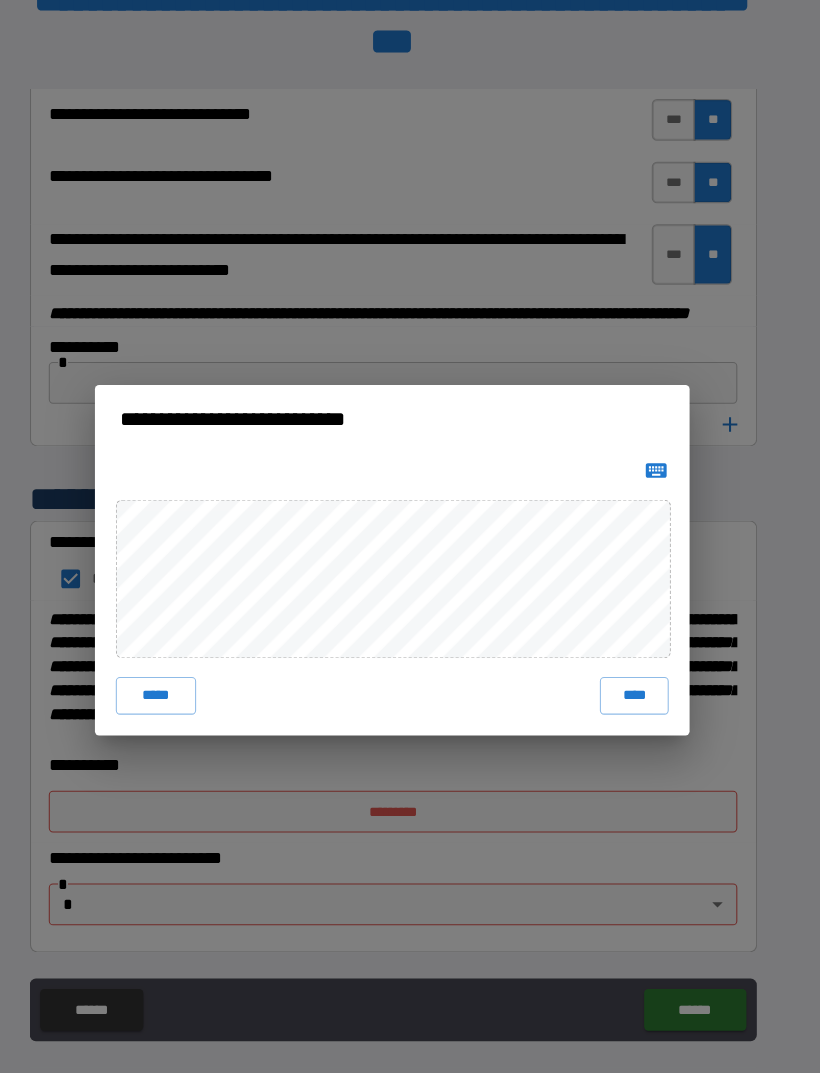 click on "****" at bounding box center (642, 667) 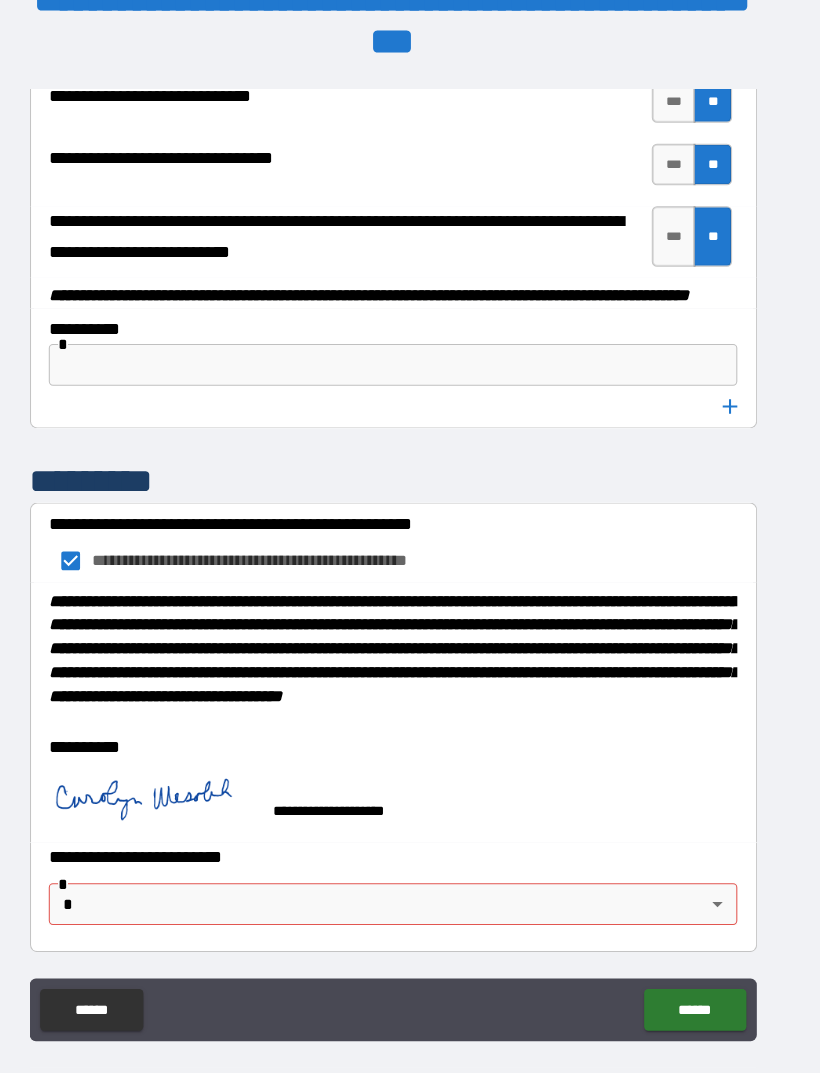 scroll, scrollTop: 10488, scrollLeft: 0, axis: vertical 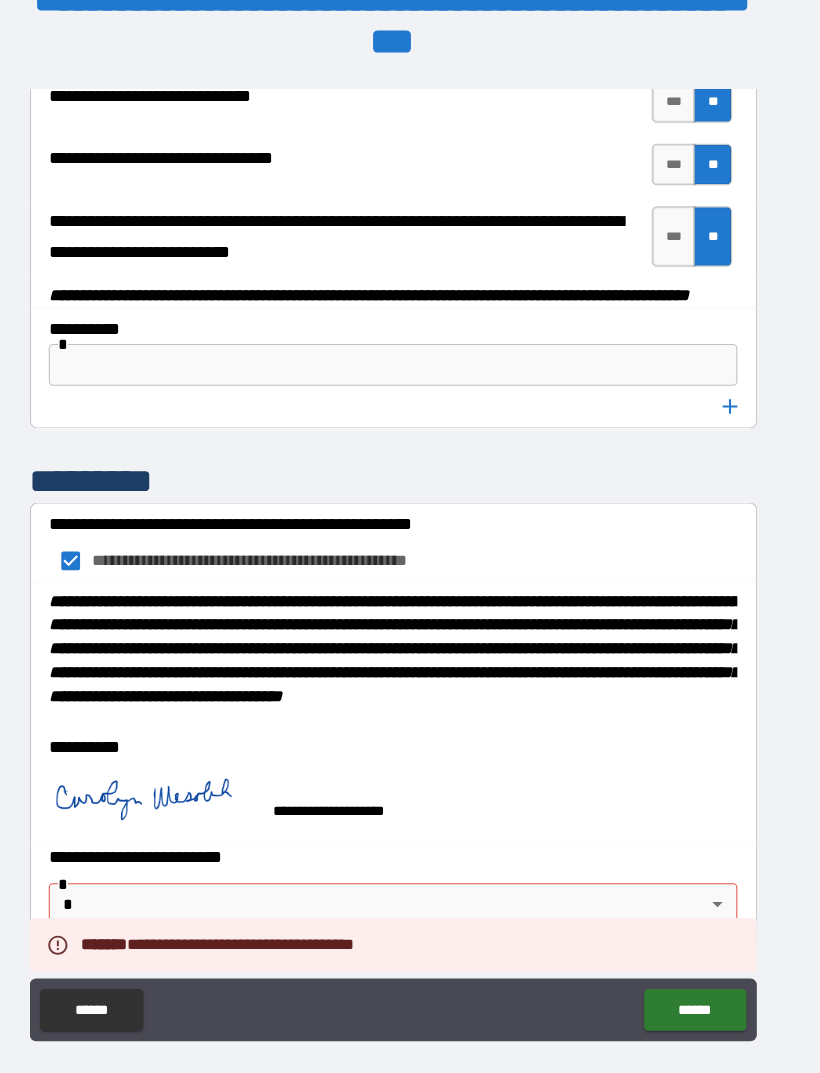 click on "******" at bounding box center [699, 968] 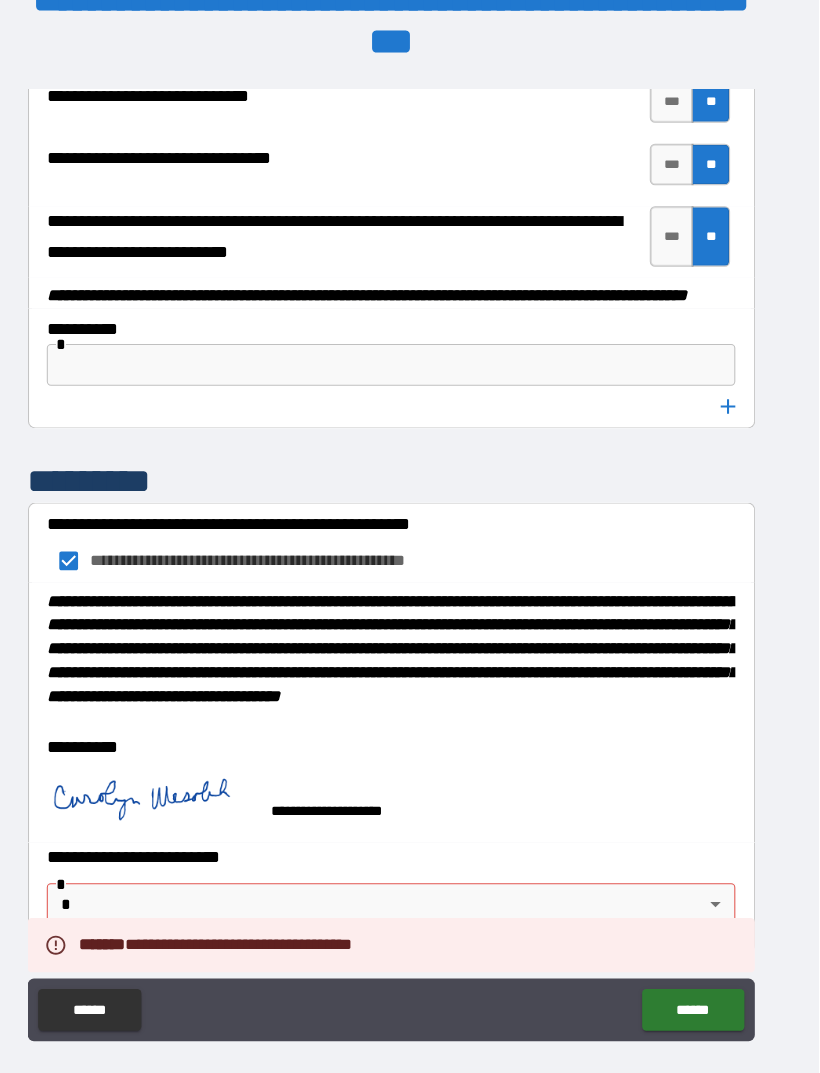 scroll, scrollTop: 47, scrollLeft: 0, axis: vertical 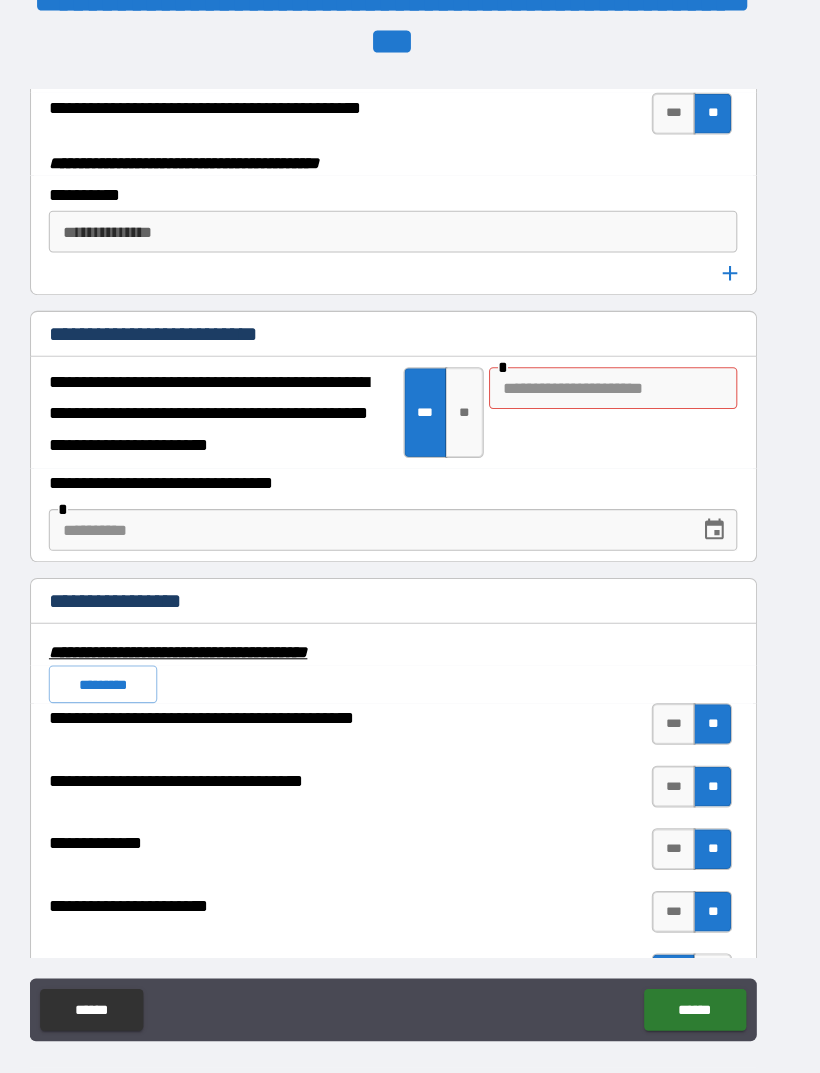 click at bounding box center [385, 508] 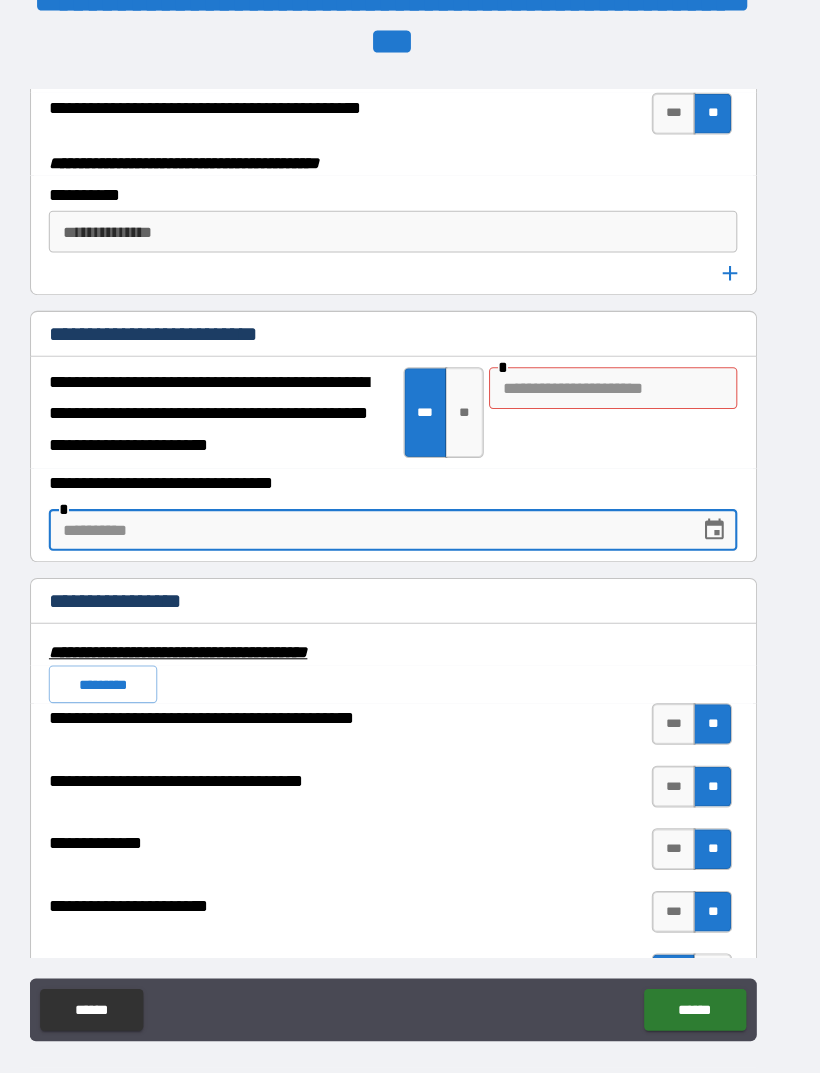 scroll, scrollTop: 47, scrollLeft: 0, axis: vertical 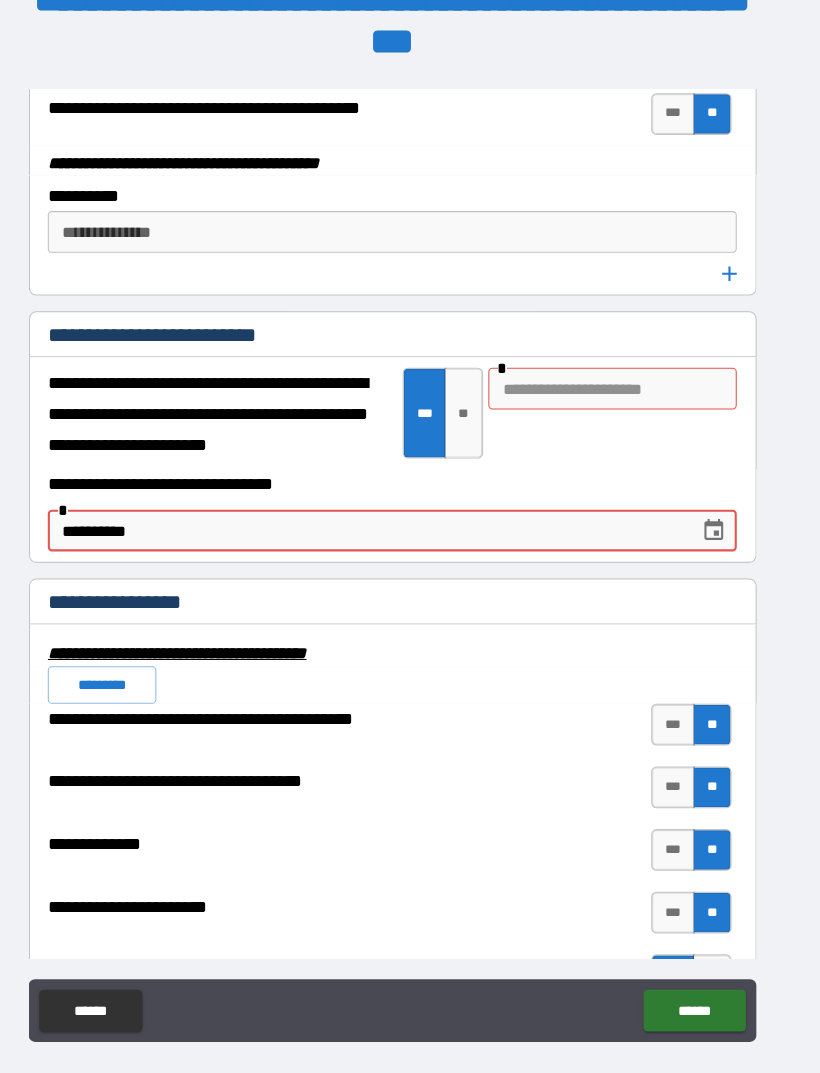 click at bounding box center [718, 508] 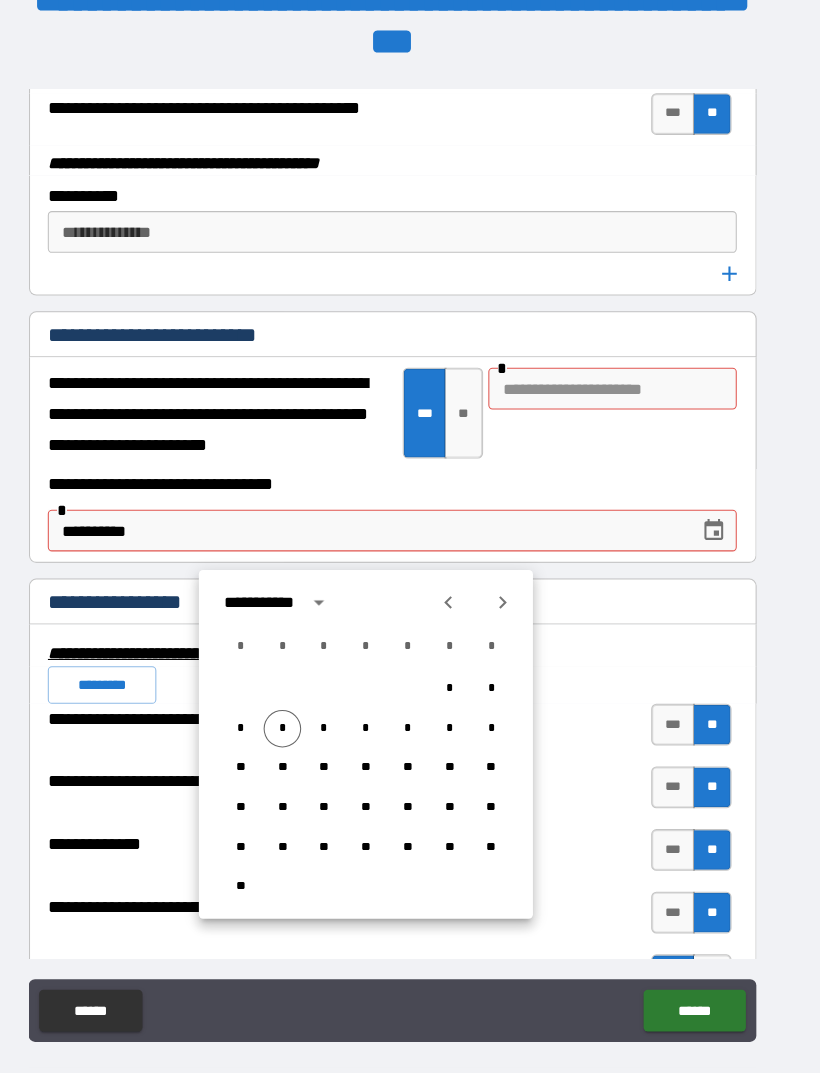 scroll, scrollTop: 47, scrollLeft: 0, axis: vertical 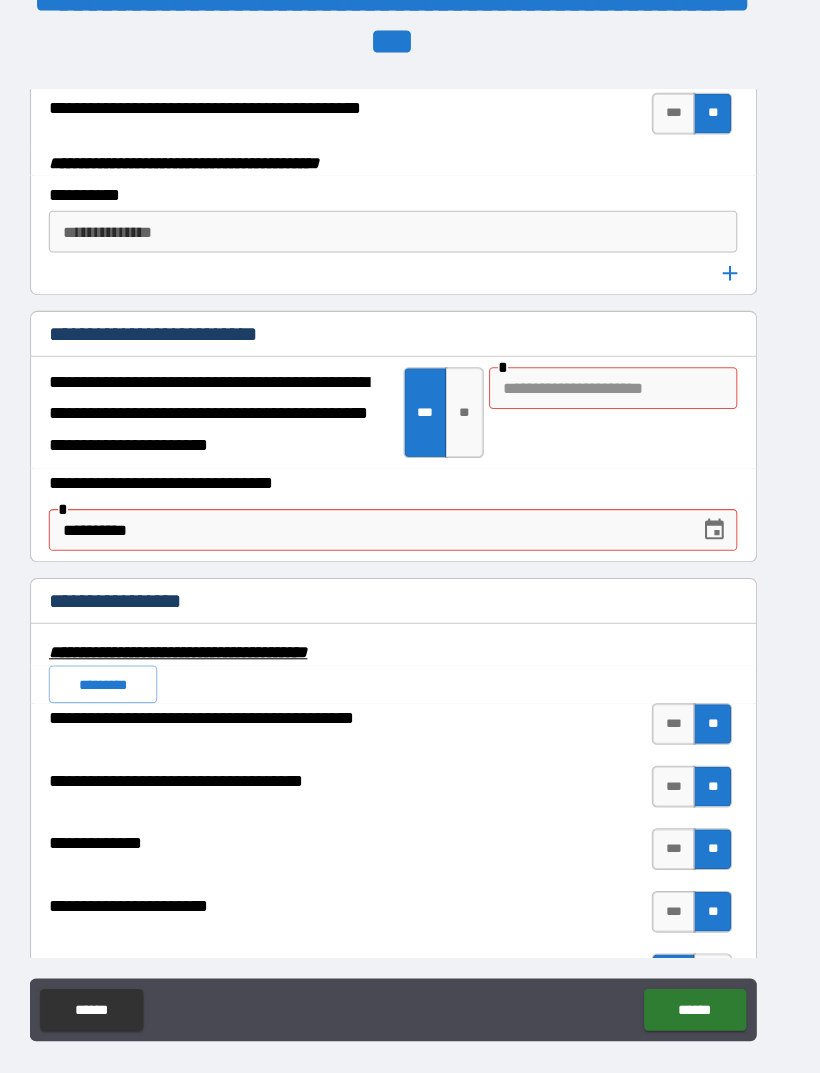 click at bounding box center (718, 508) 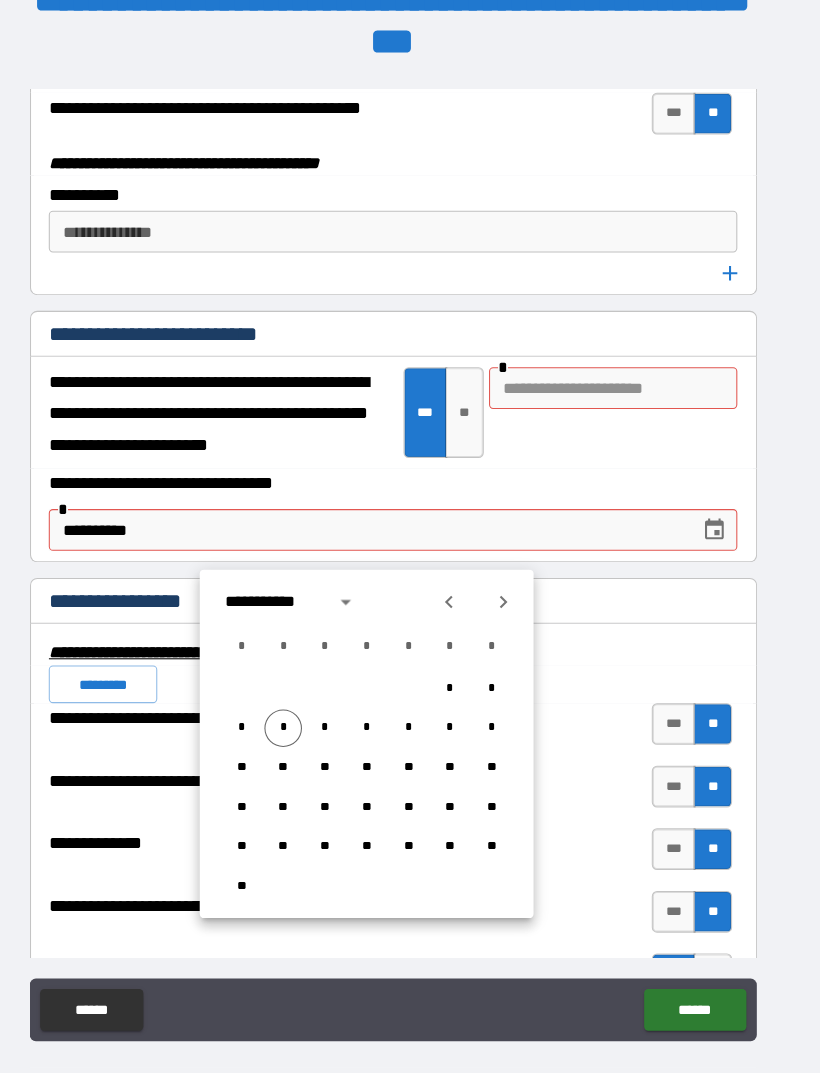 click 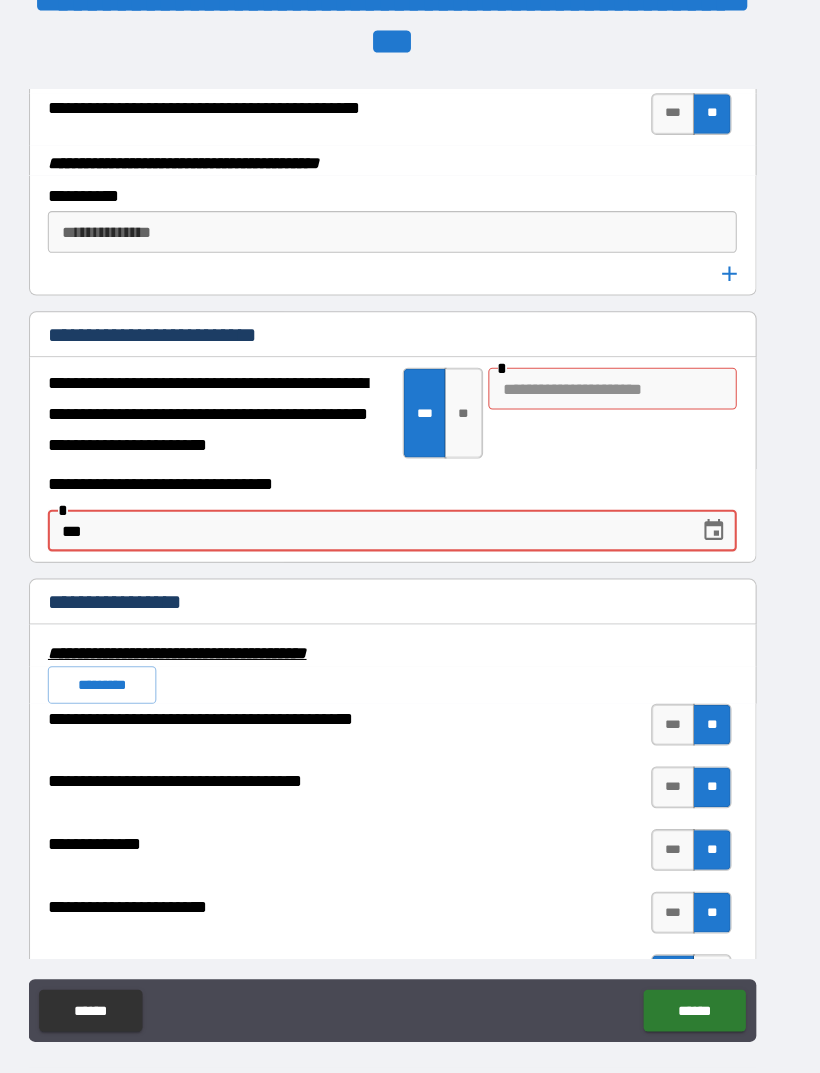 type on "*" 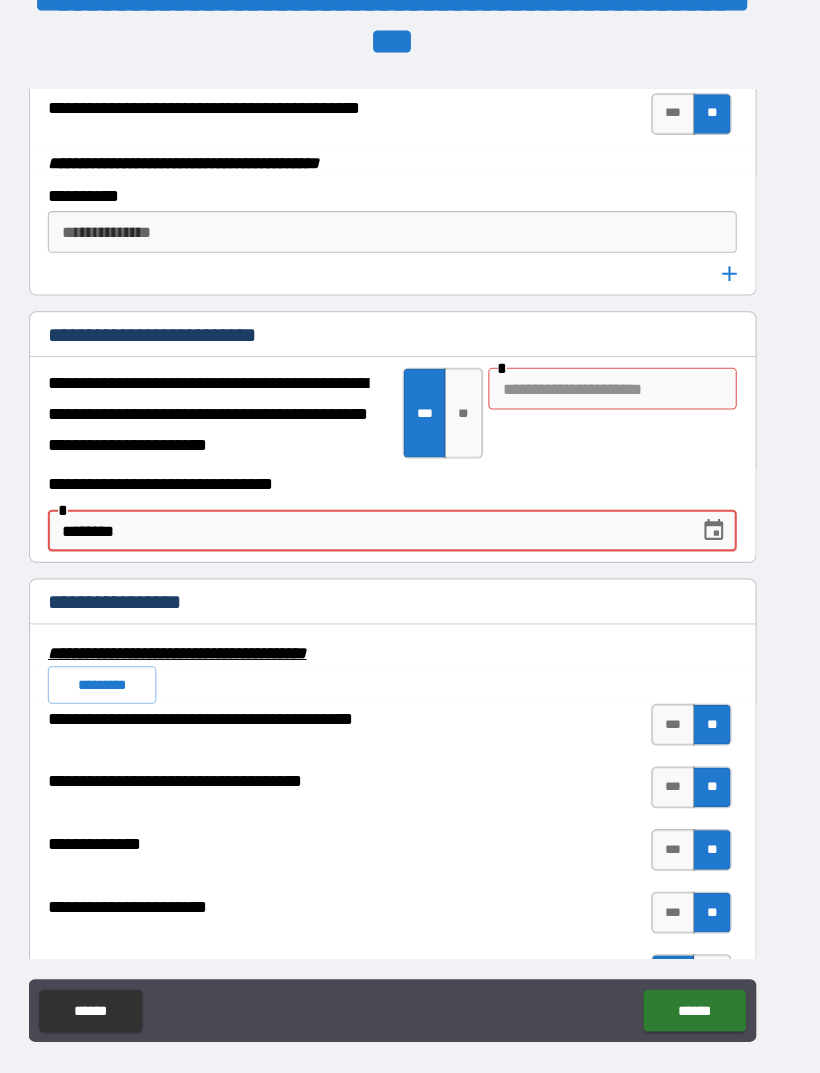 click on "********" at bounding box center (385, 508) 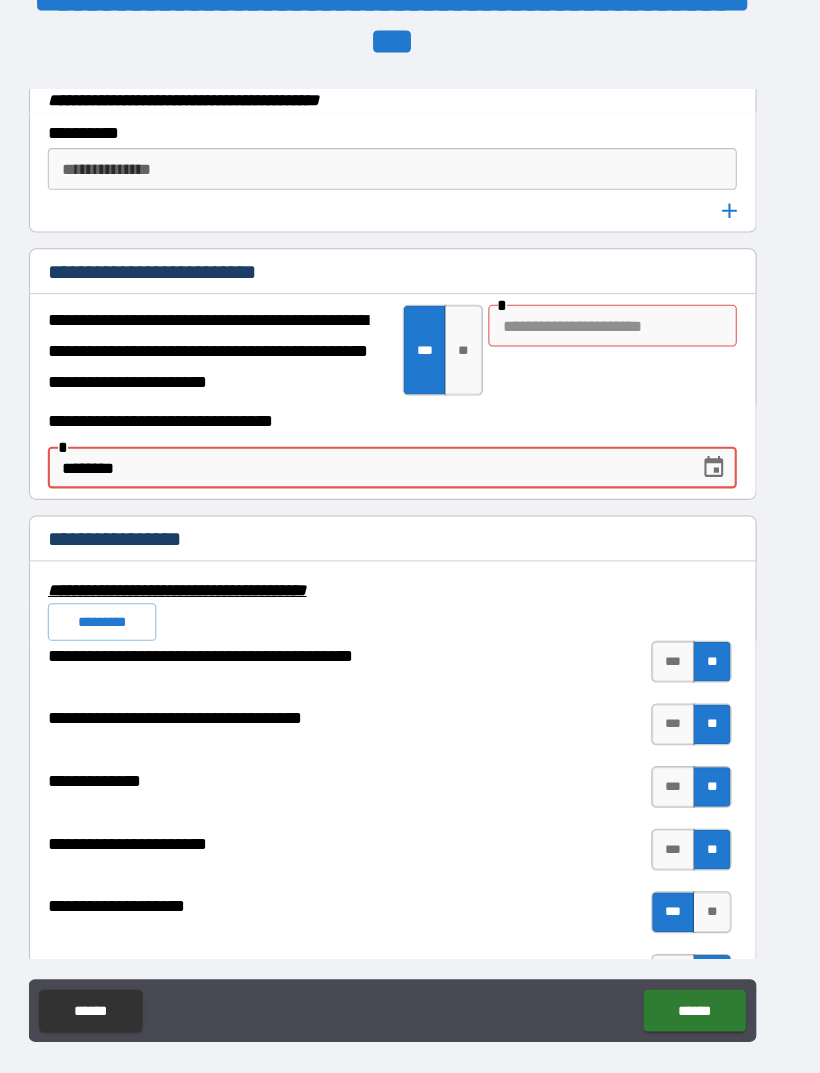 scroll, scrollTop: 6550, scrollLeft: 0, axis: vertical 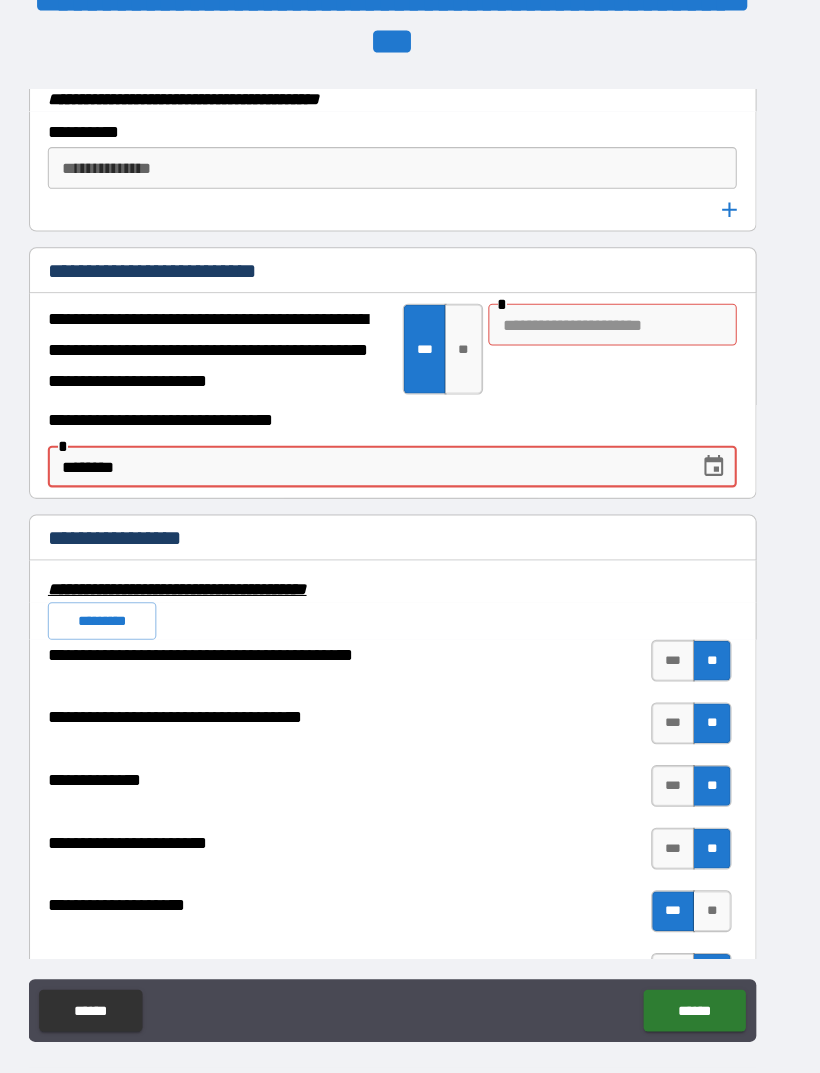 click on "********" at bounding box center [385, 447] 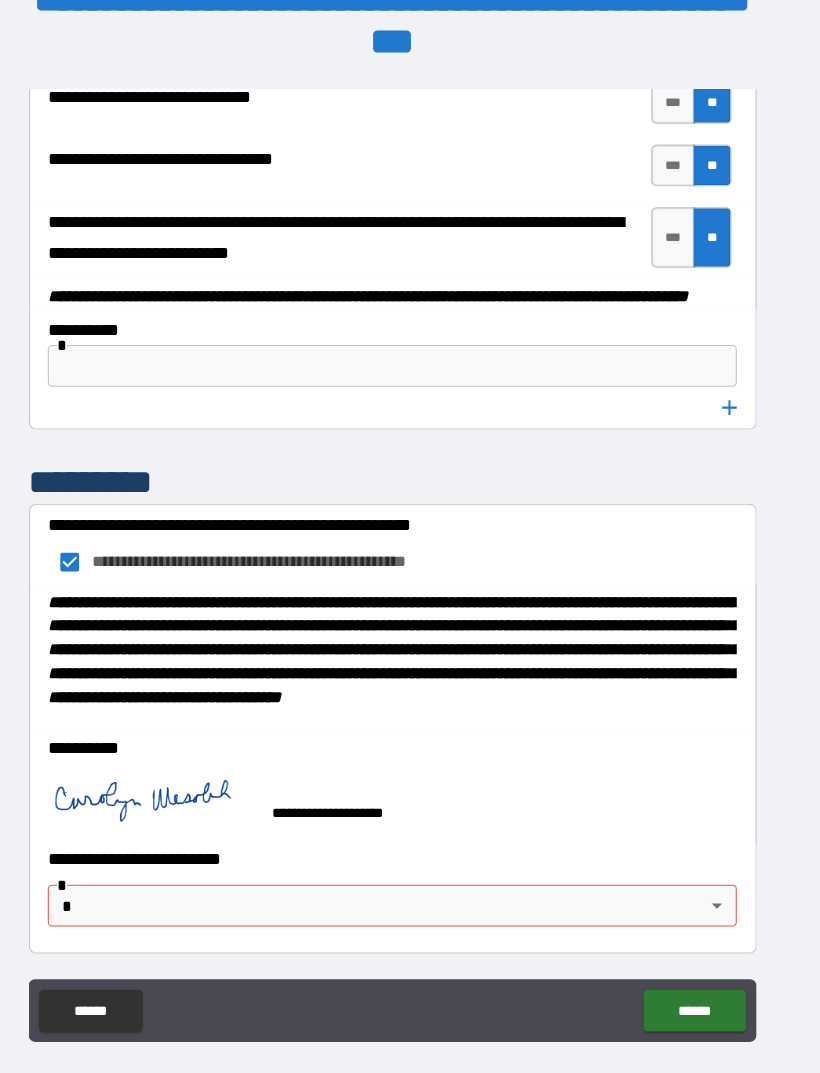 scroll, scrollTop: 10488, scrollLeft: 0, axis: vertical 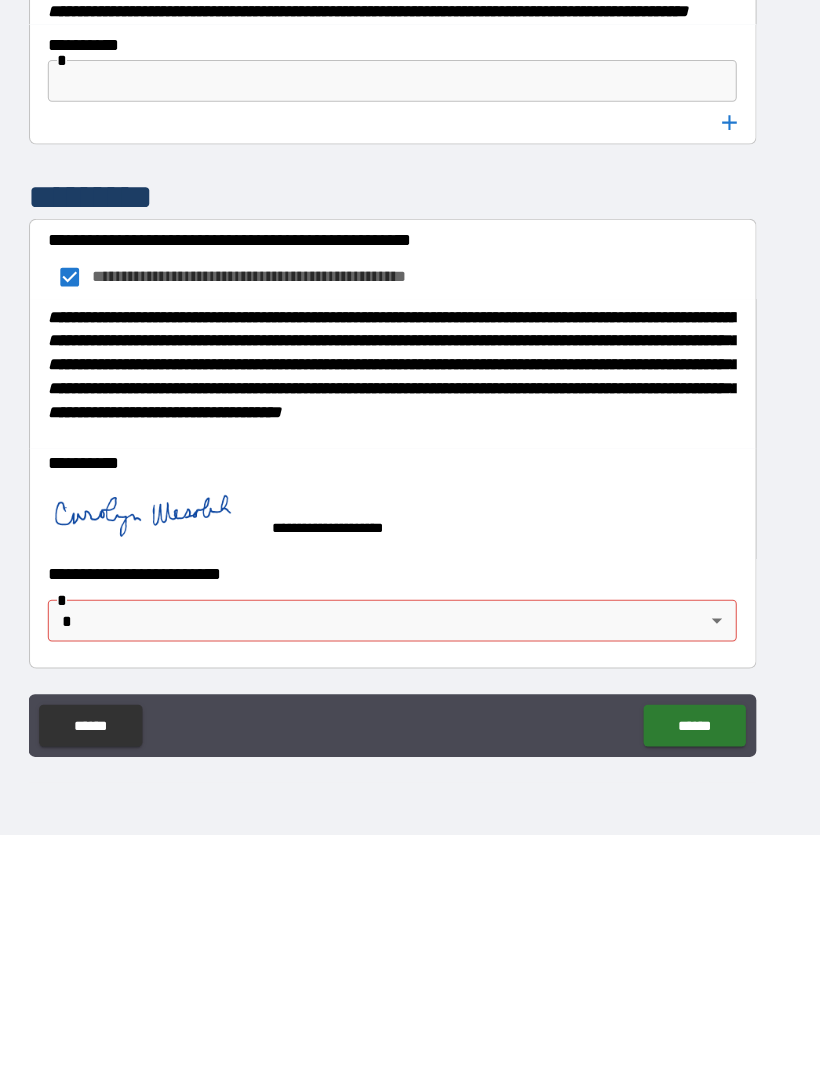 click on "******" at bounding box center (699, 968) 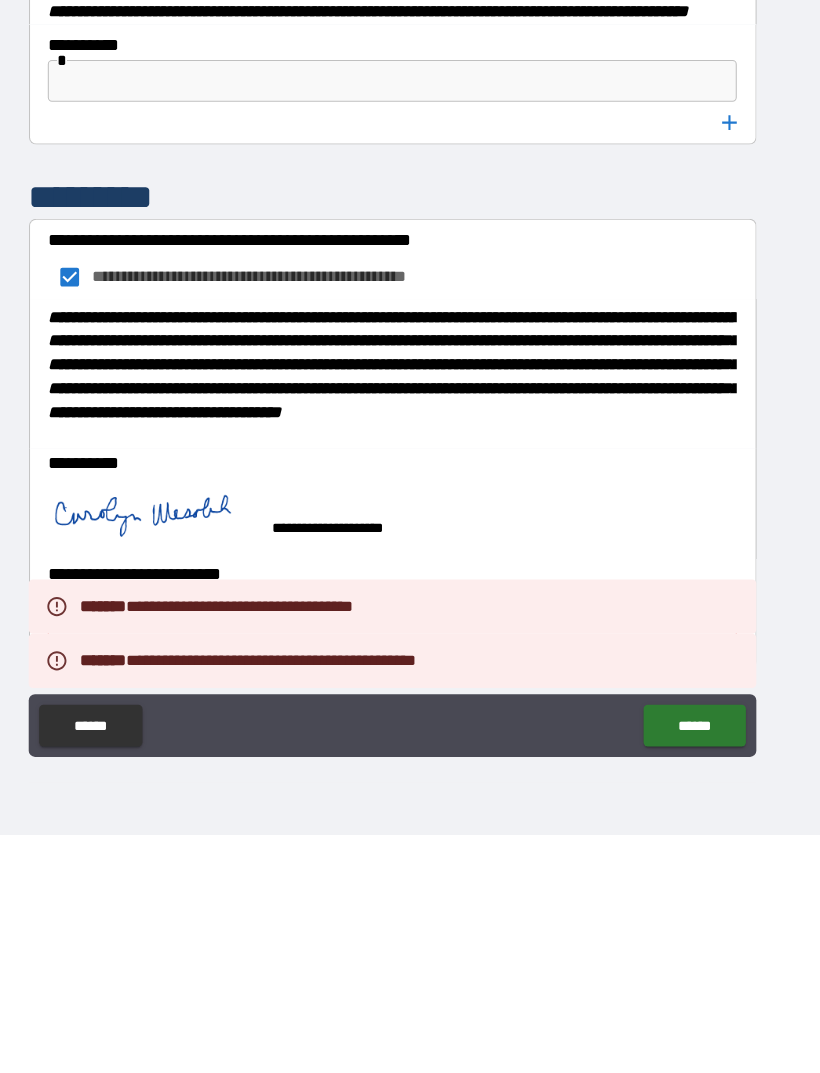 scroll, scrollTop: 47, scrollLeft: 0, axis: vertical 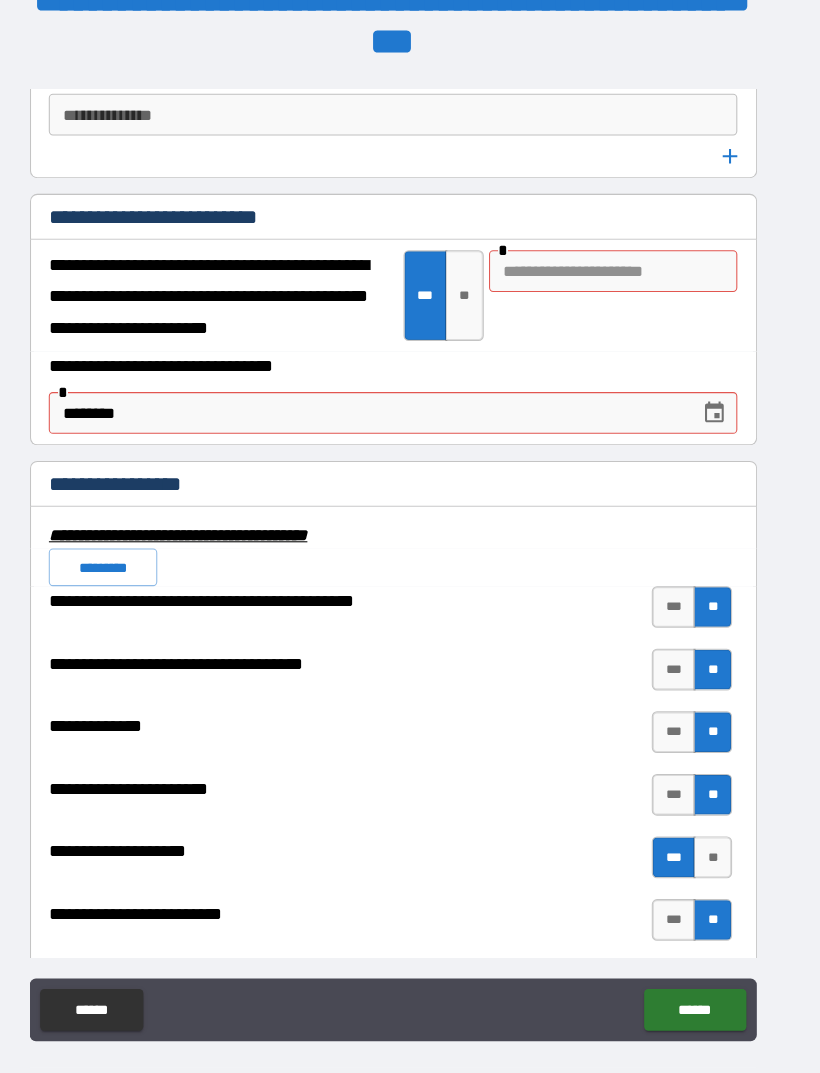 click on "********" at bounding box center (385, 396) 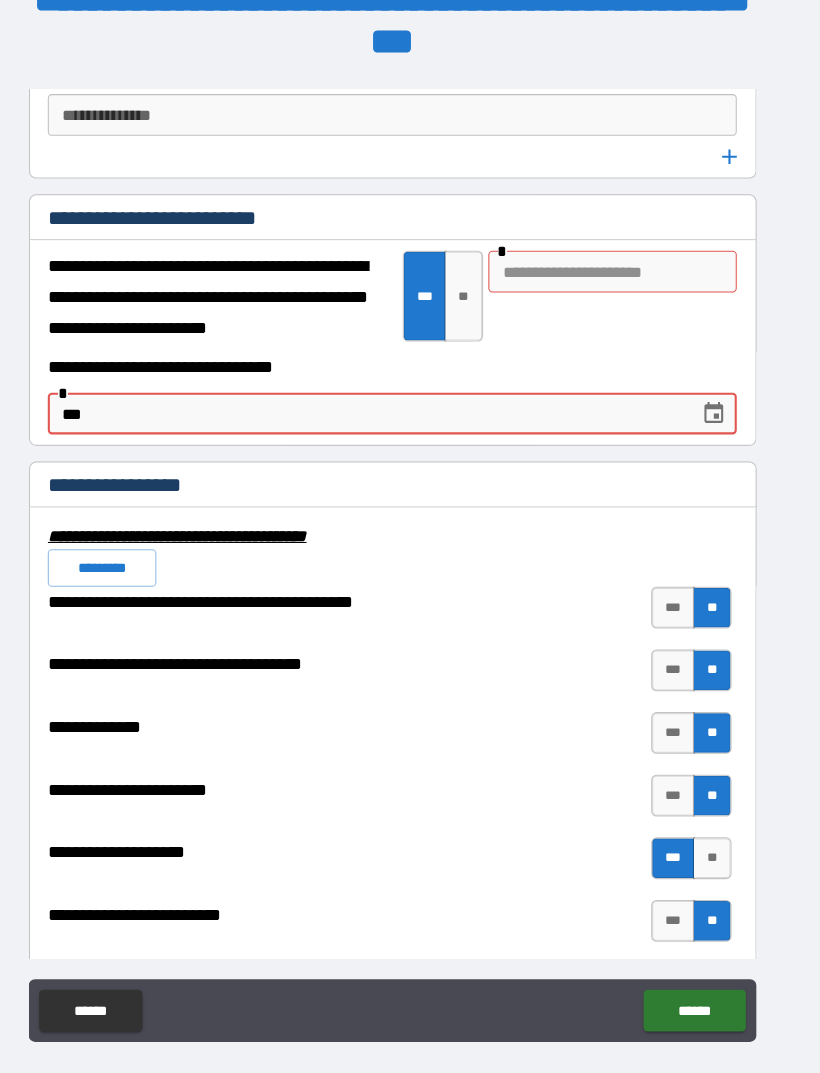 type on "*" 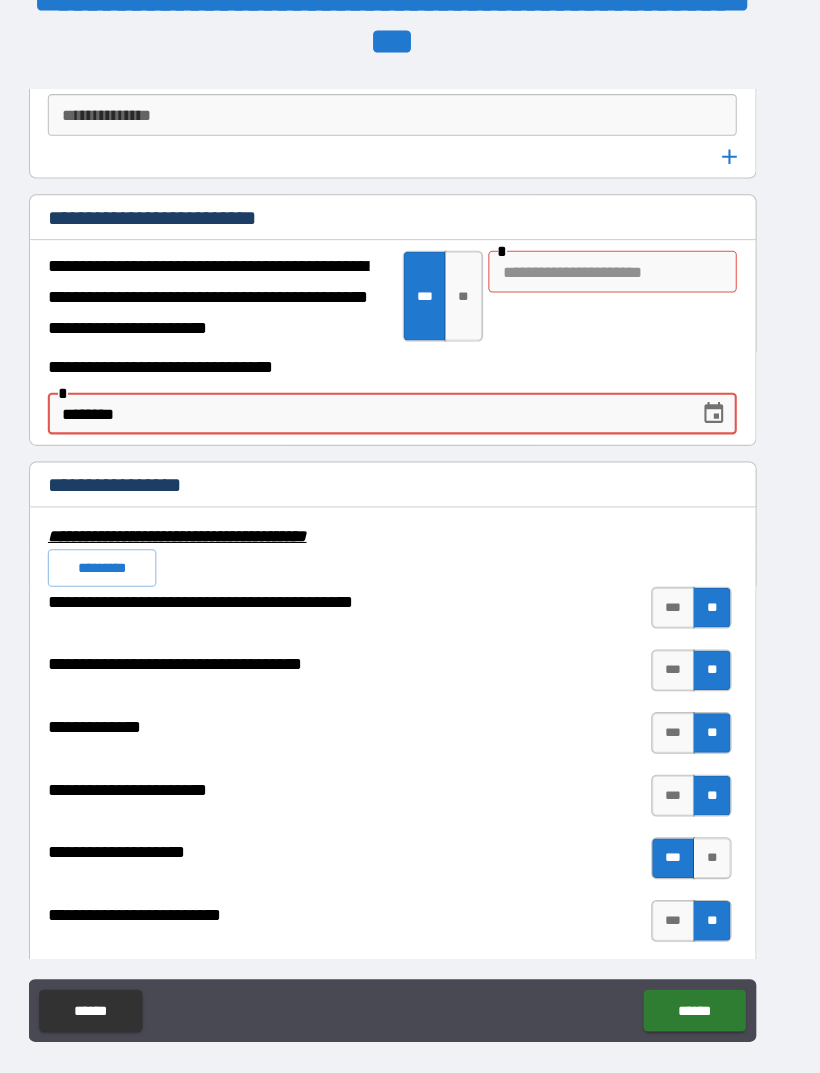 click on "********" at bounding box center [385, 396] 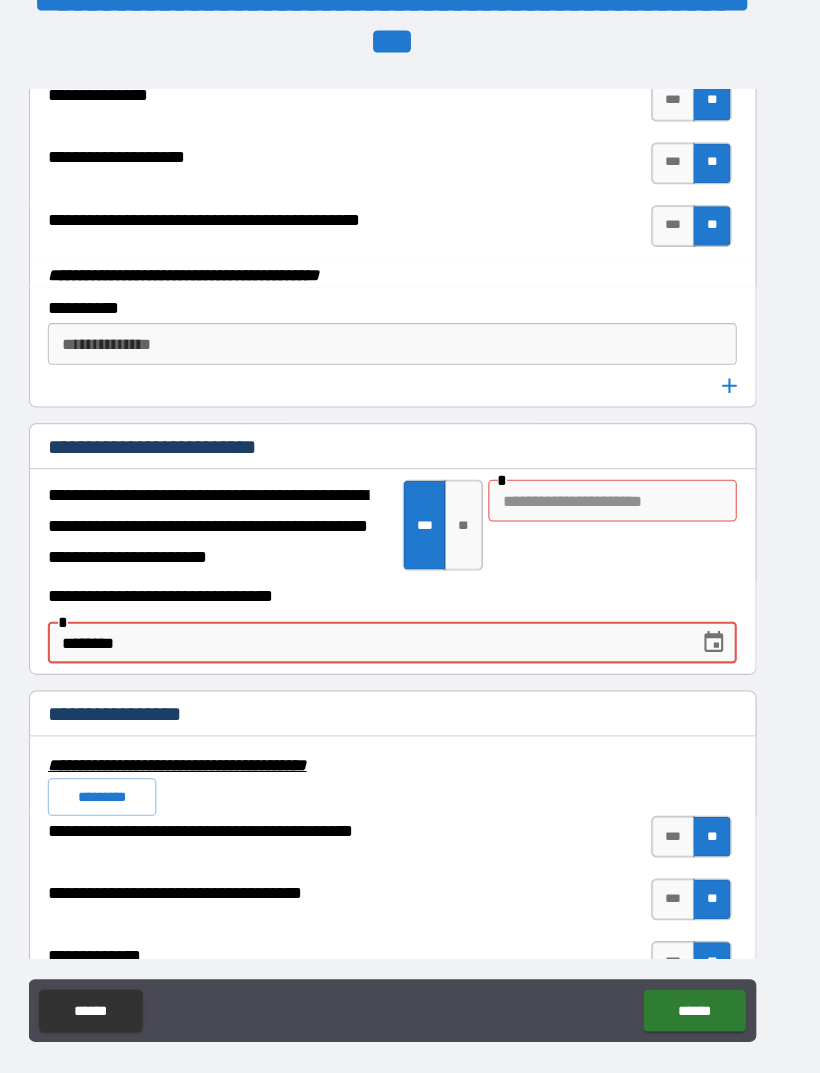 scroll, scrollTop: 6381, scrollLeft: 0, axis: vertical 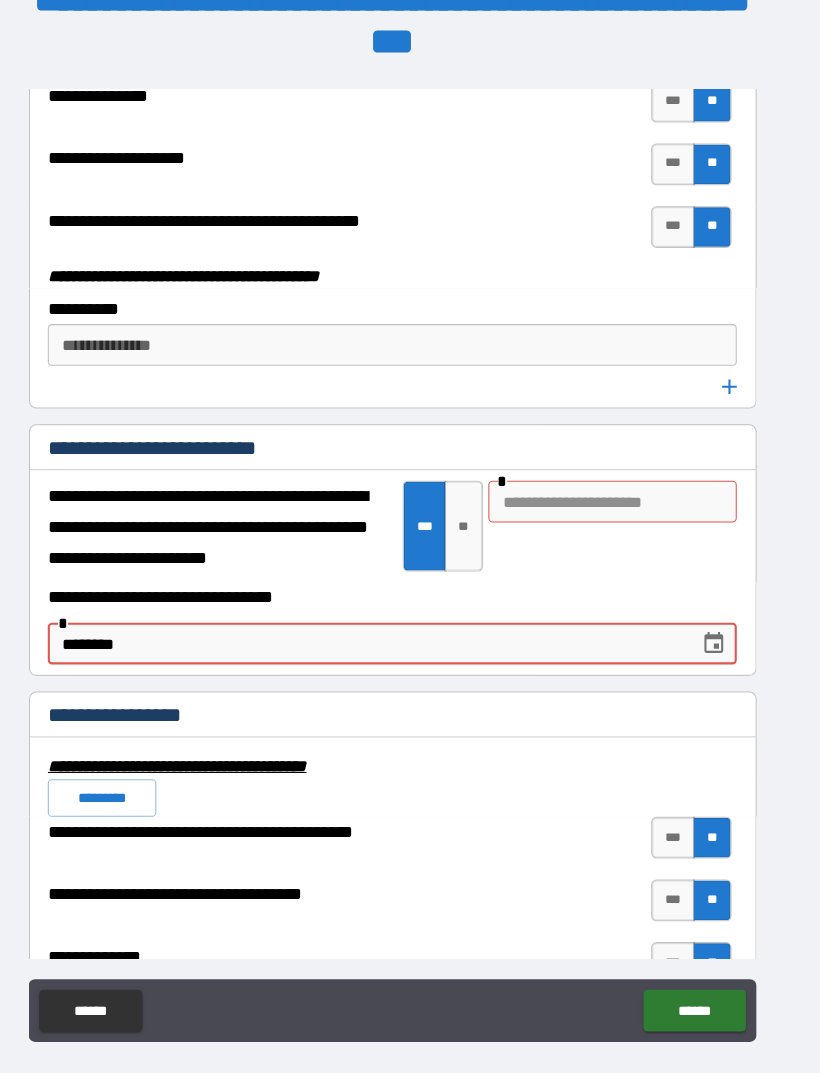 type on "********" 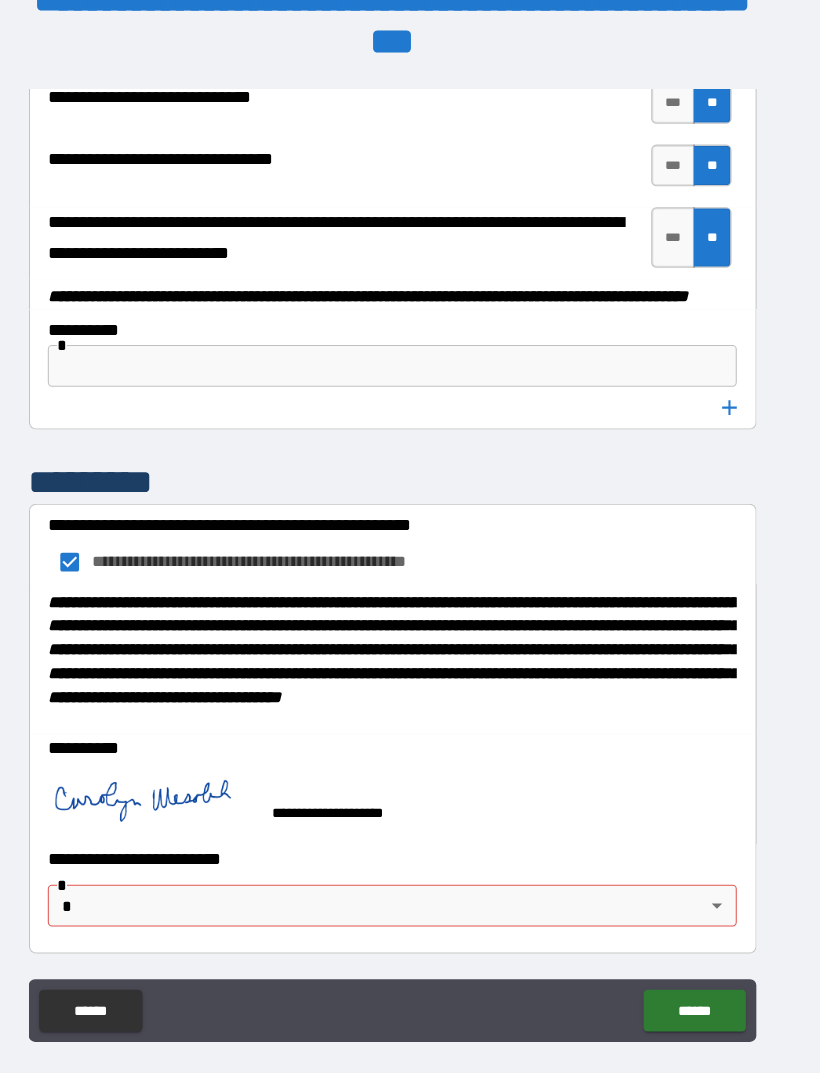 scroll, scrollTop: 10488, scrollLeft: 0, axis: vertical 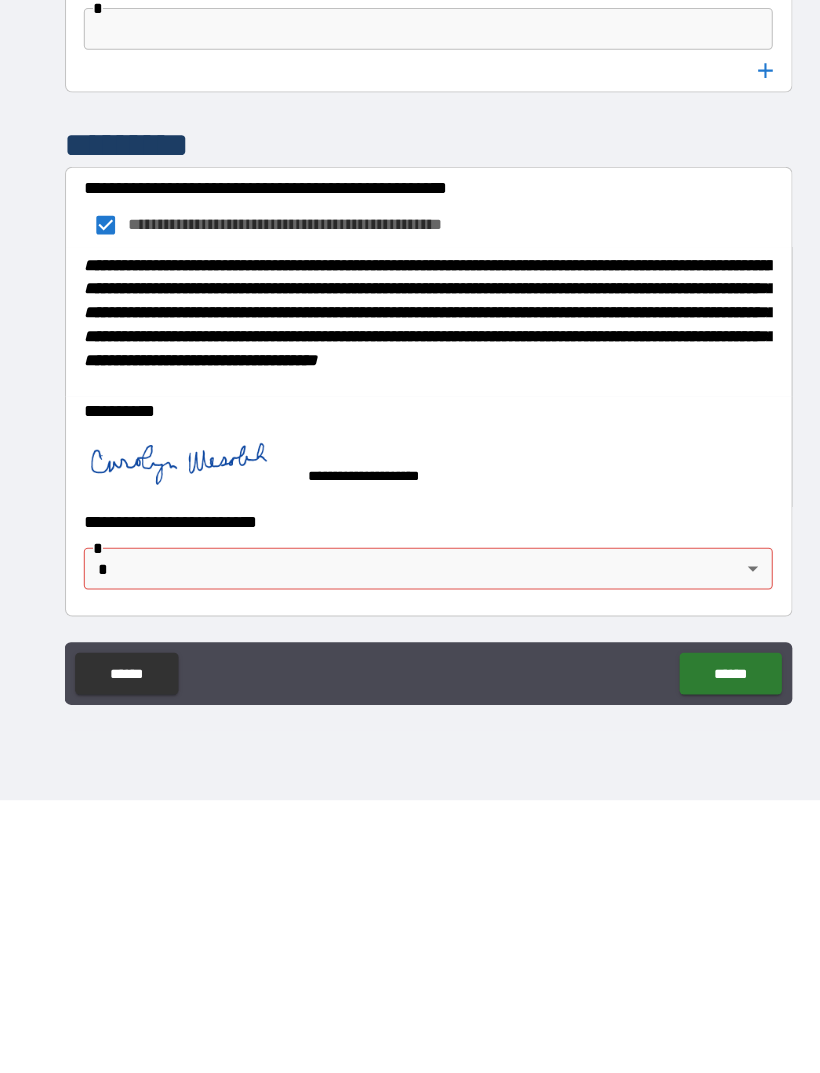 click on "******" at bounding box center (699, 951) 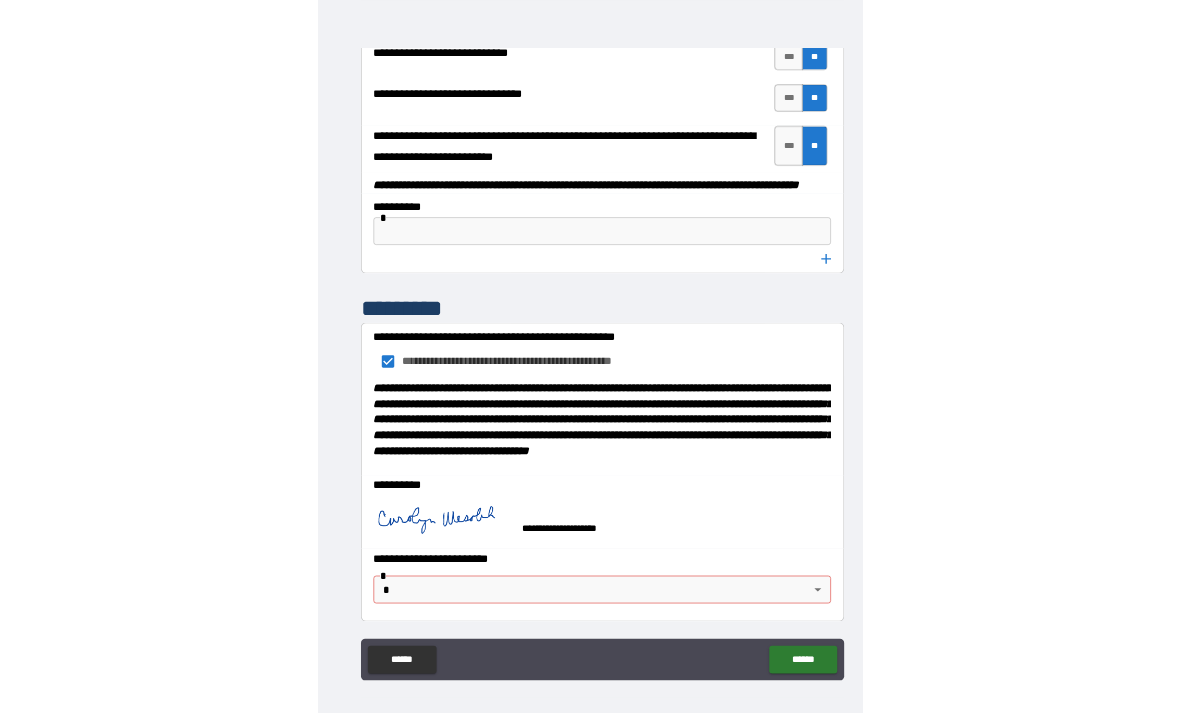 scroll, scrollTop: 32, scrollLeft: 0, axis: vertical 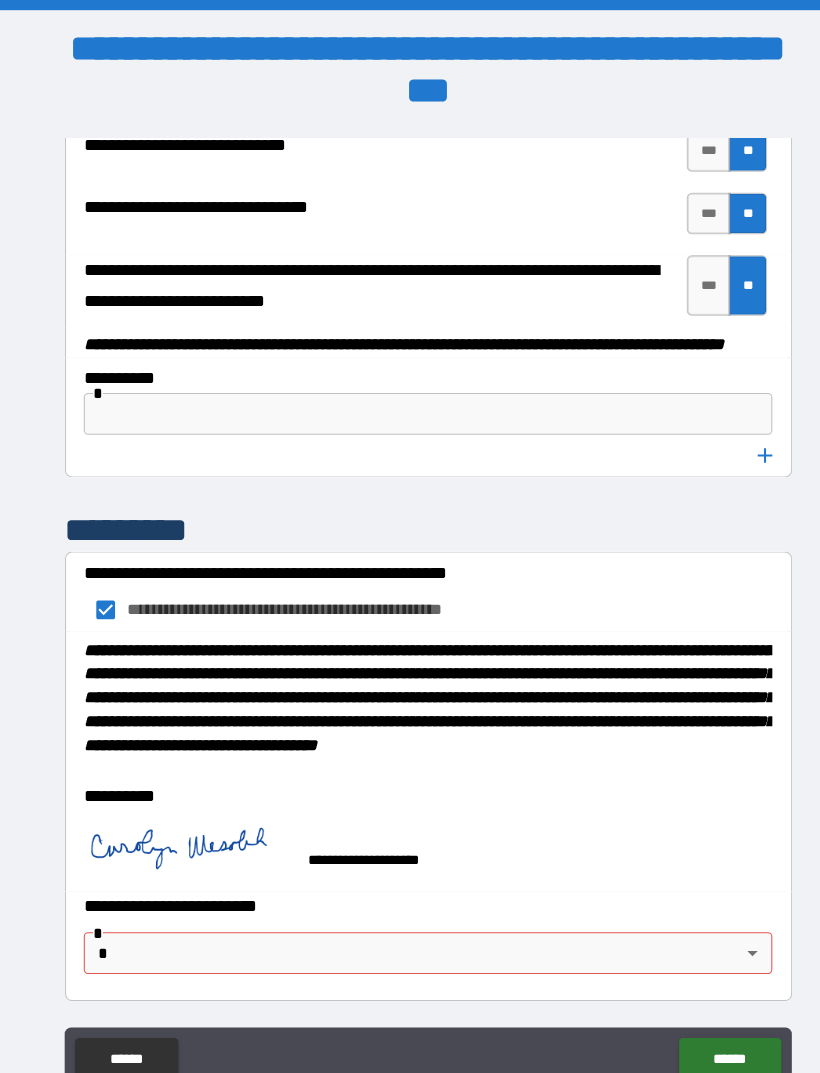 click on "[FIRST] [LAST] [STREET] [CITY] [STATE]" at bounding box center [410, 568] 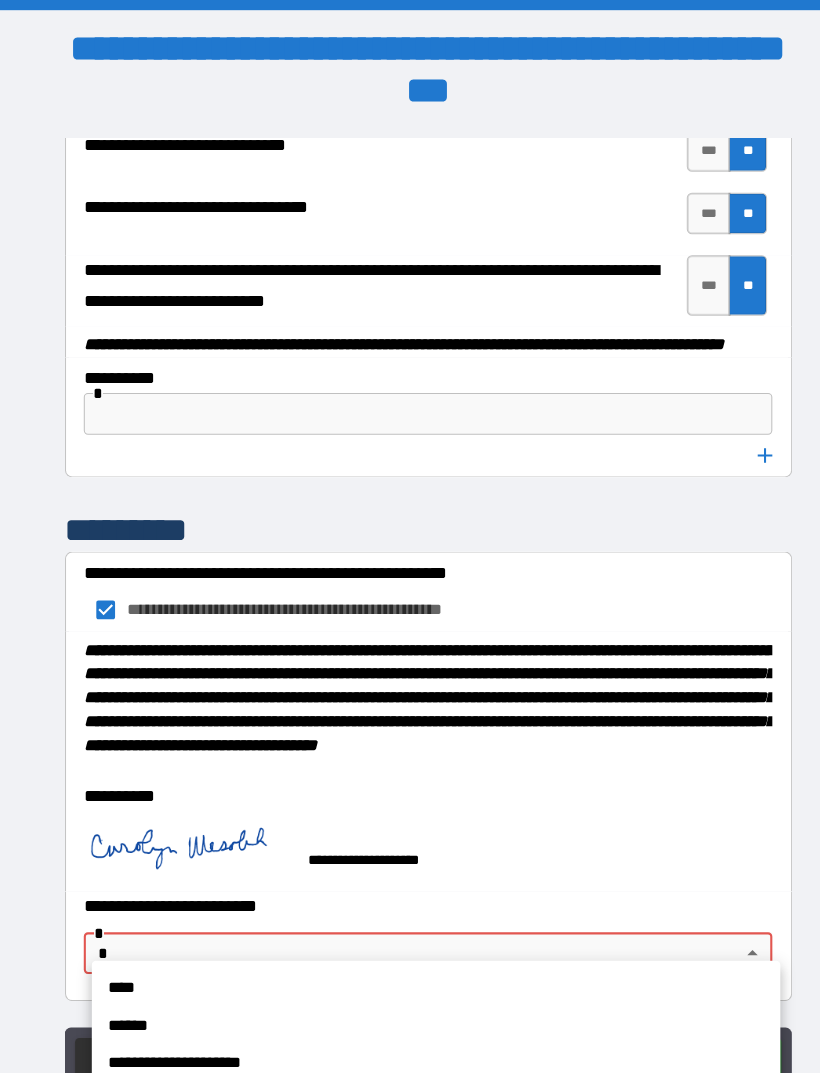 click on "****" at bounding box center (418, 947) 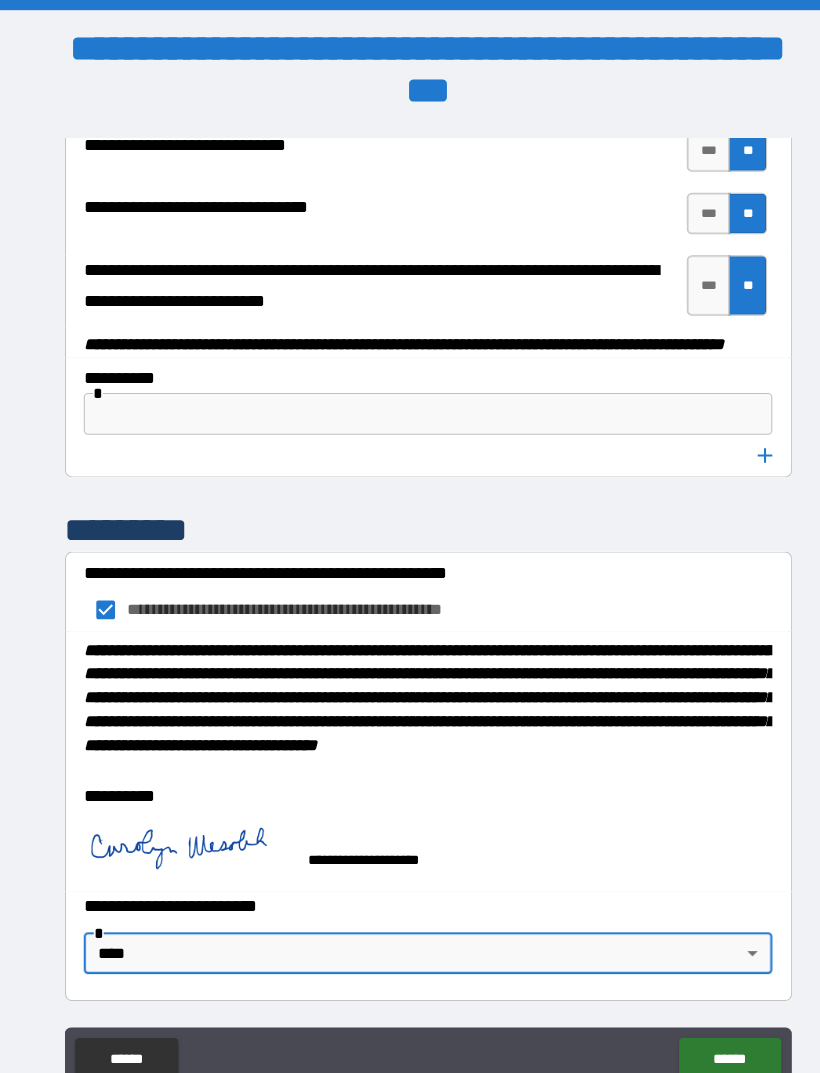 type on "****" 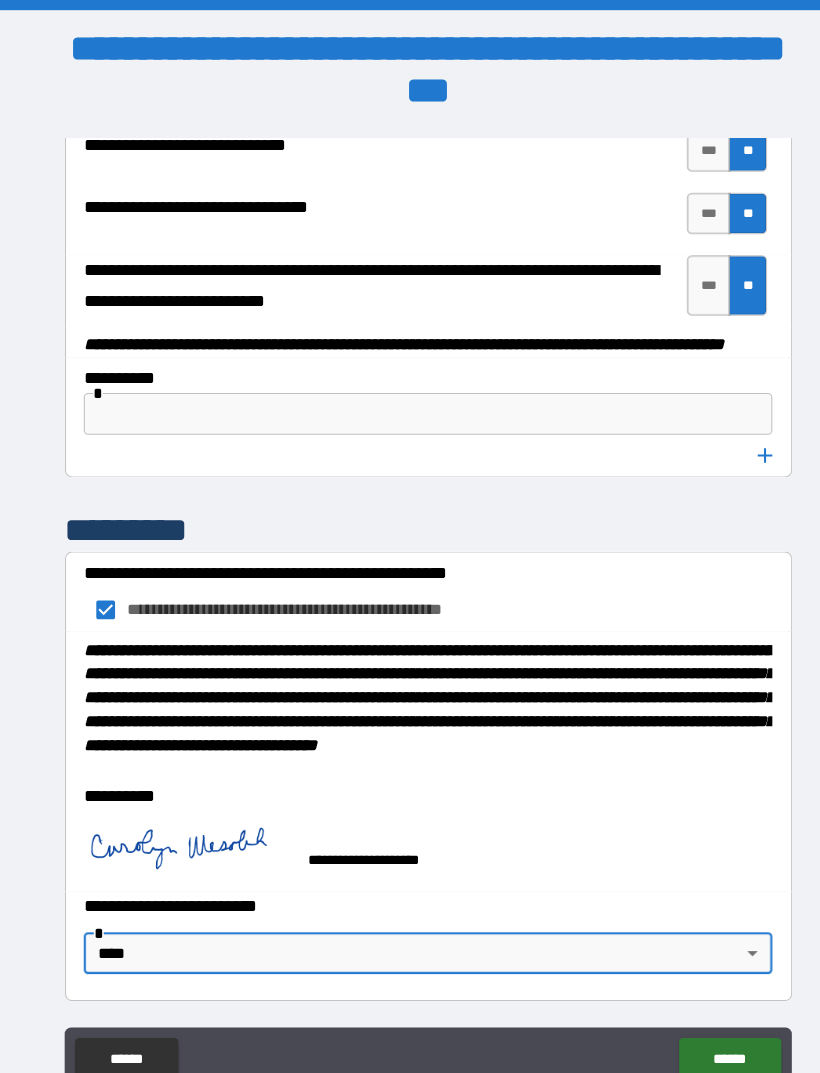 click on "******" at bounding box center [699, 1015] 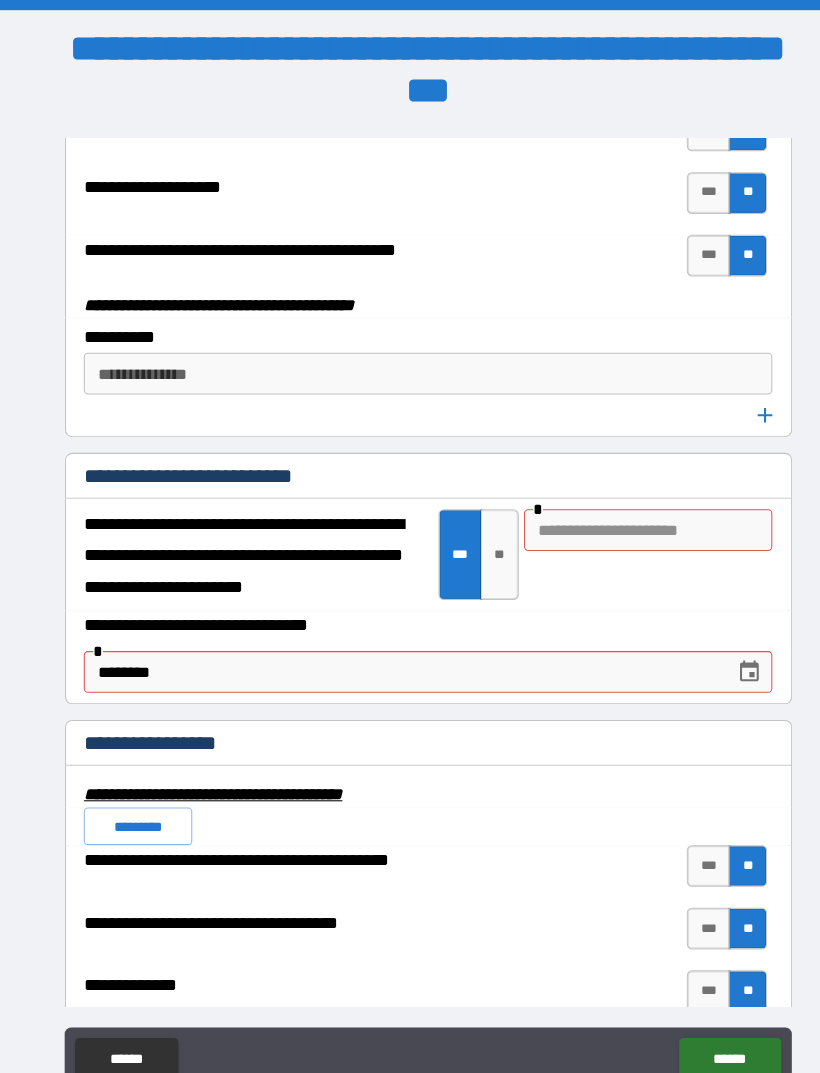 scroll, scrollTop: 6410, scrollLeft: 0, axis: vertical 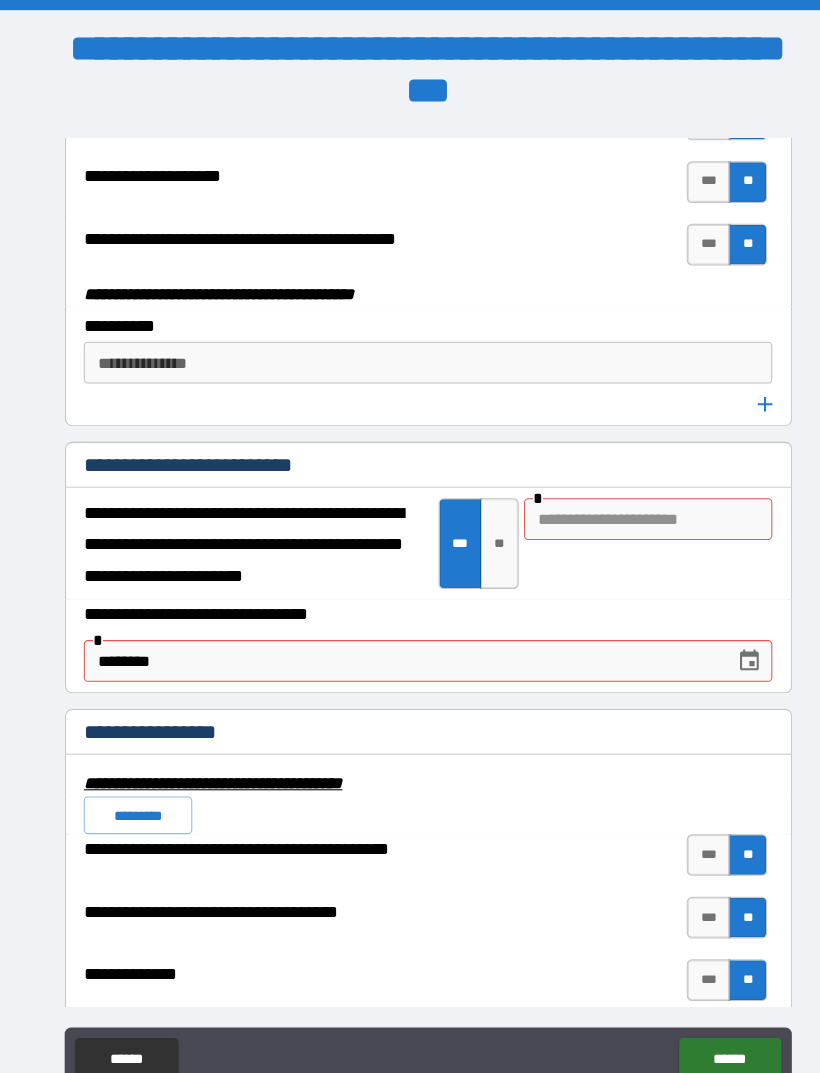 click on "********" at bounding box center [385, 634] 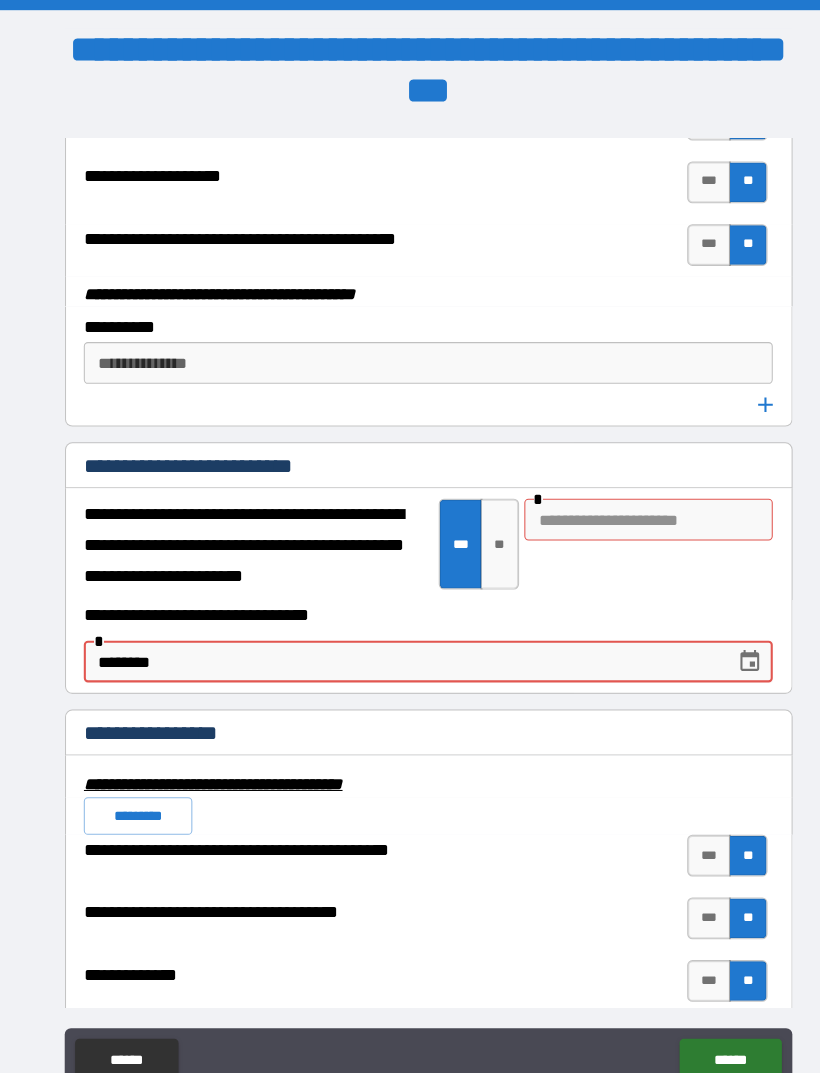 click on "********" at bounding box center (385, 634) 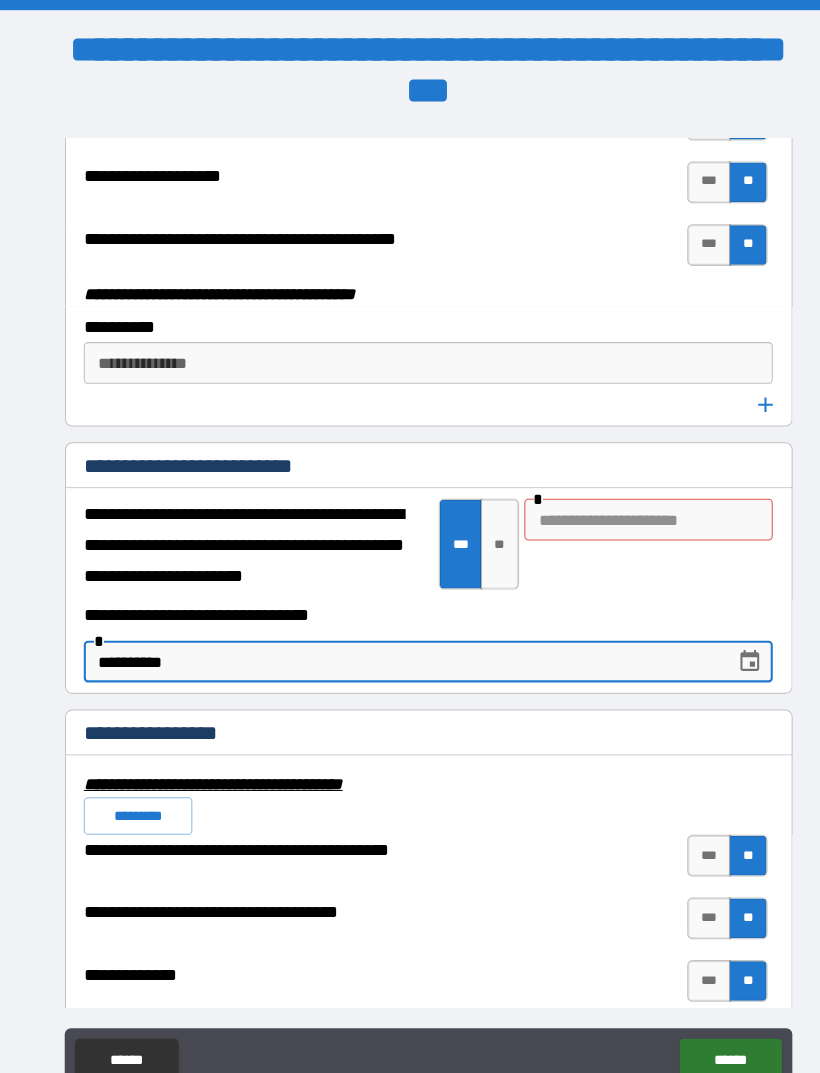 type on "**********" 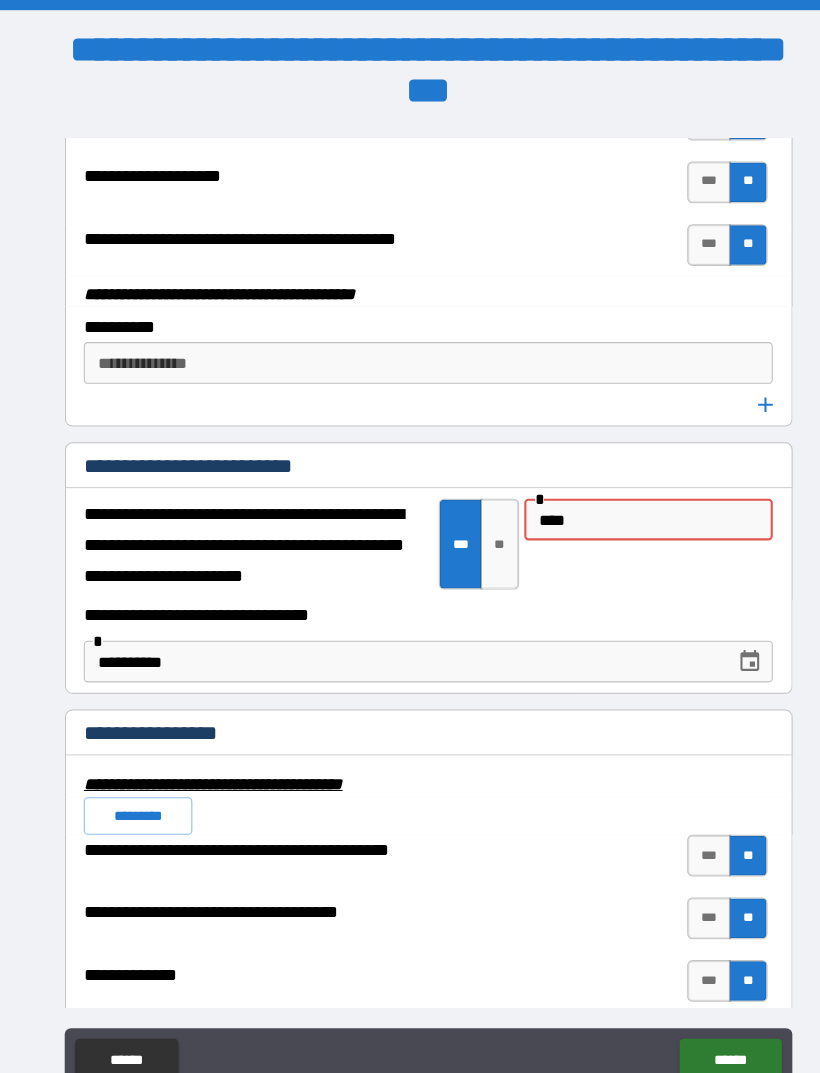 type on "****" 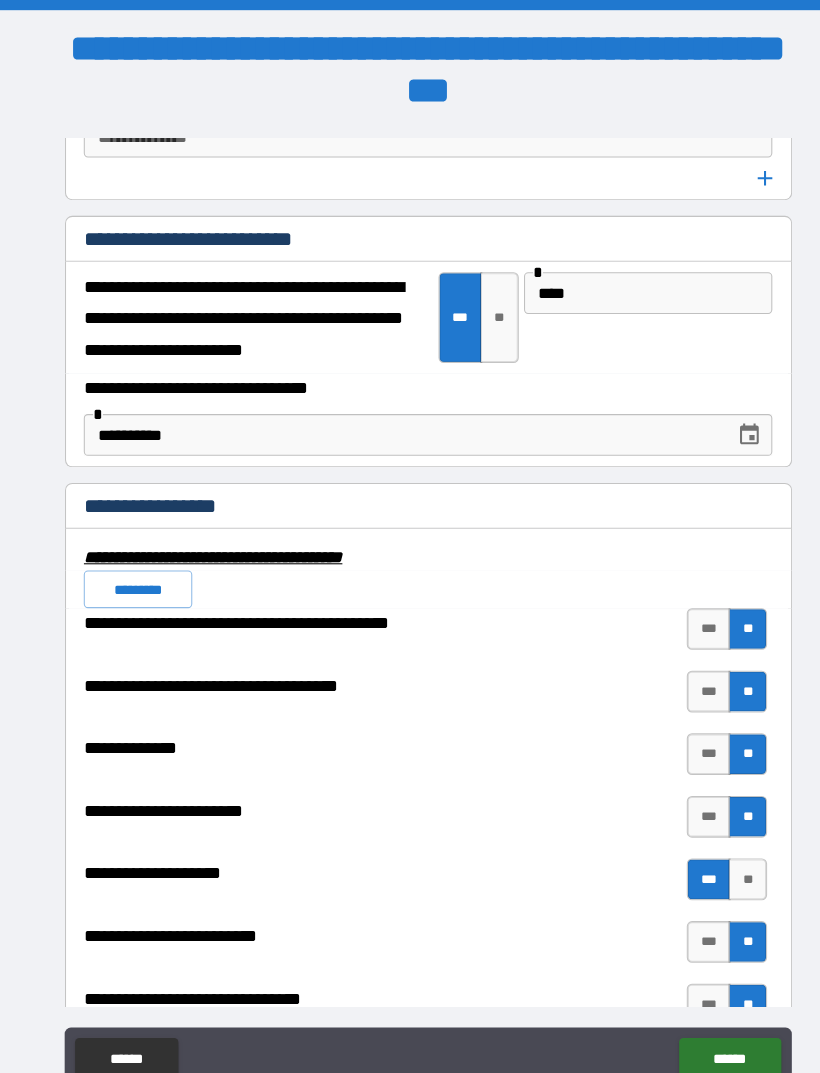 click on "******" at bounding box center [699, 1015] 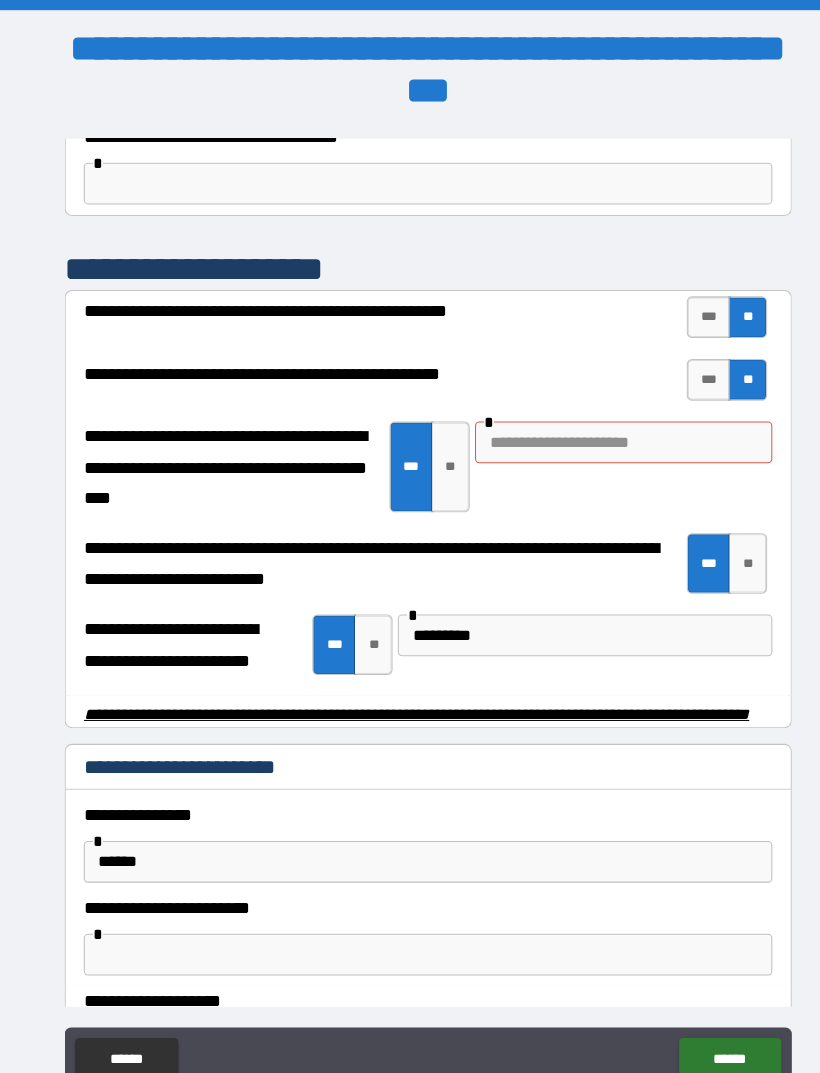scroll, scrollTop: 3735, scrollLeft: 0, axis: vertical 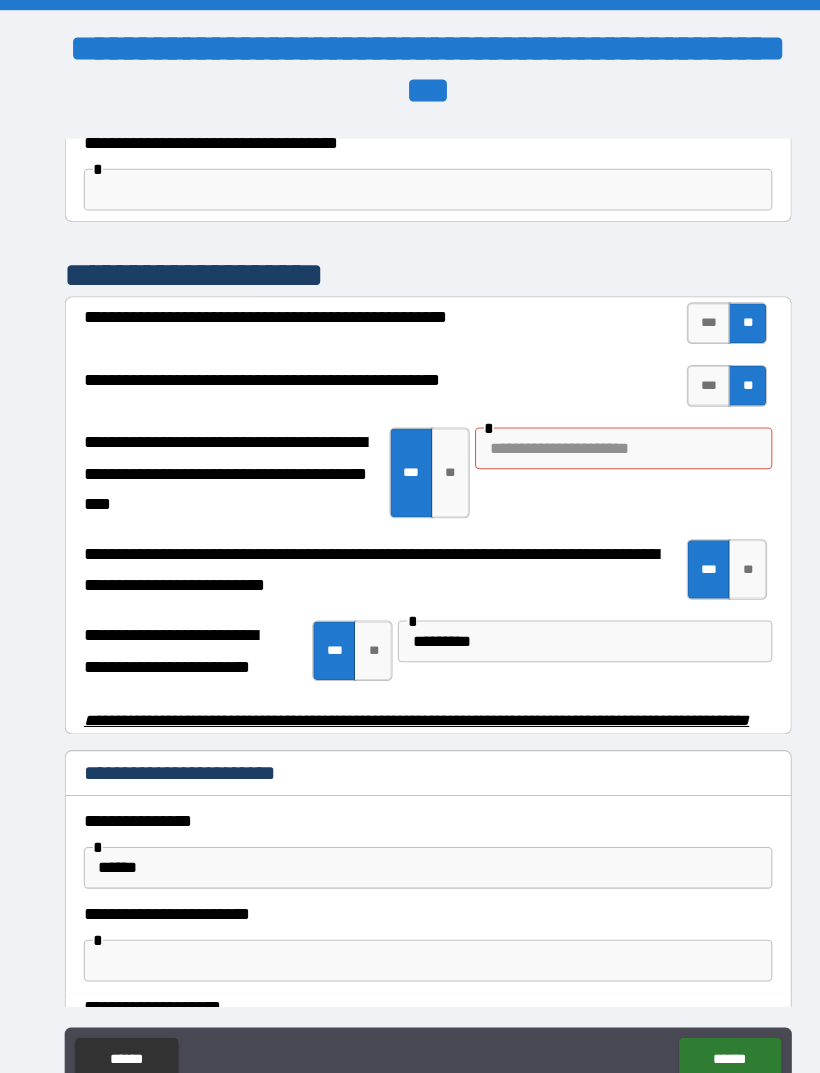 click at bounding box center (597, 430) 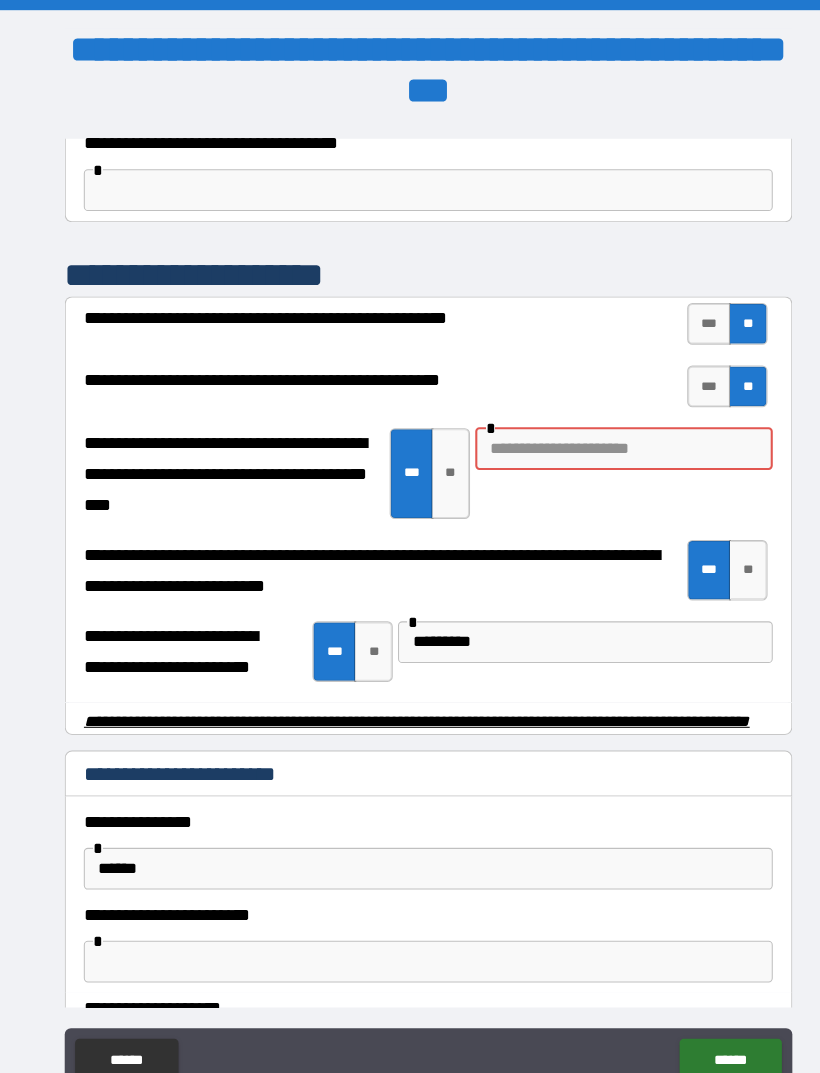 click at bounding box center [597, 430] 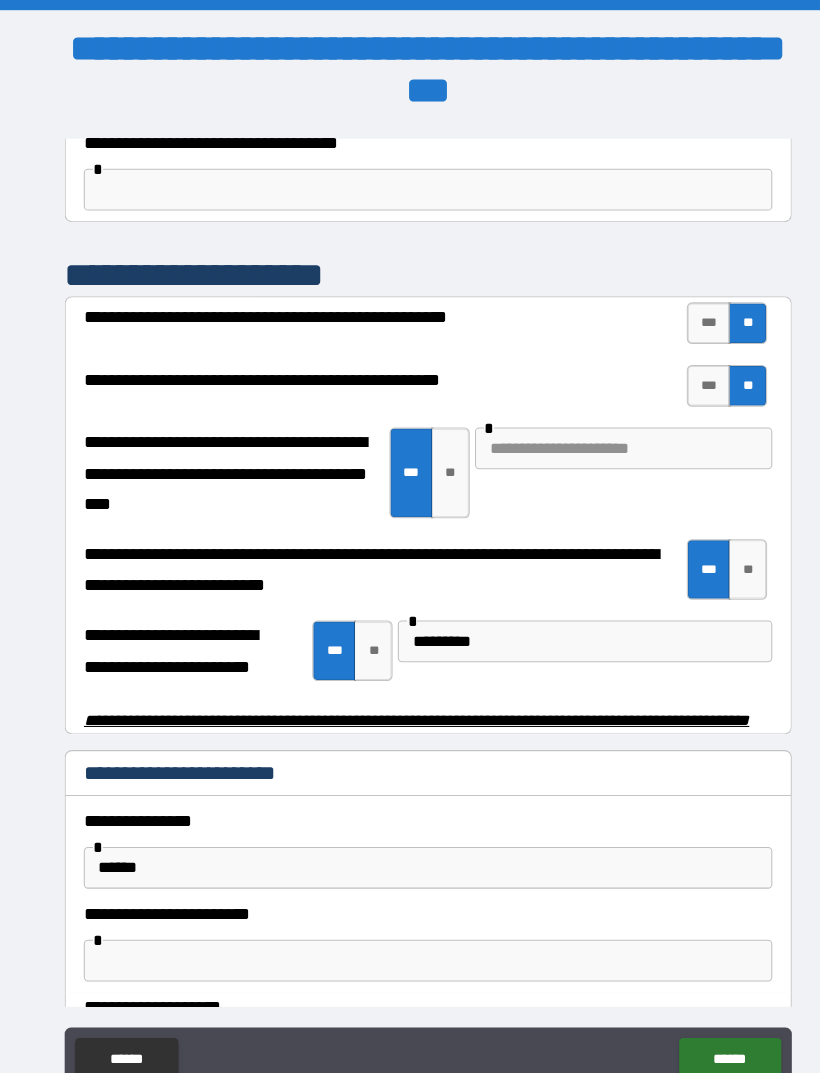 click at bounding box center (597, 430) 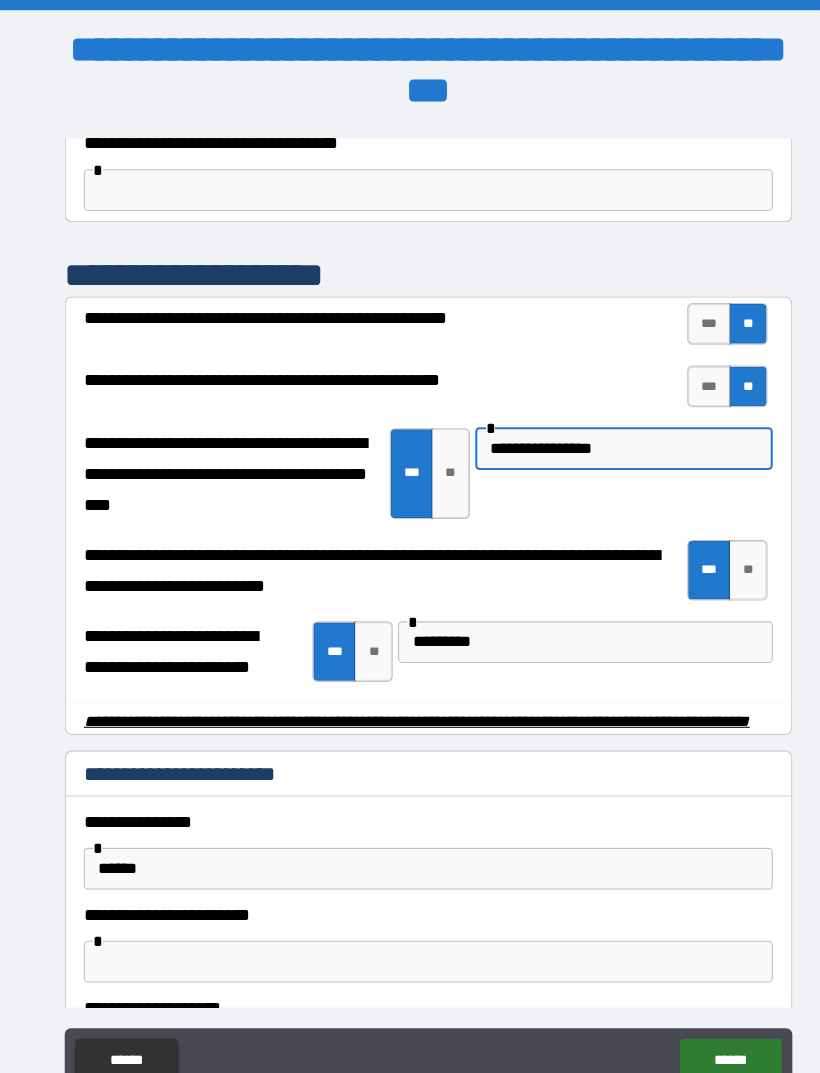 type on "**********" 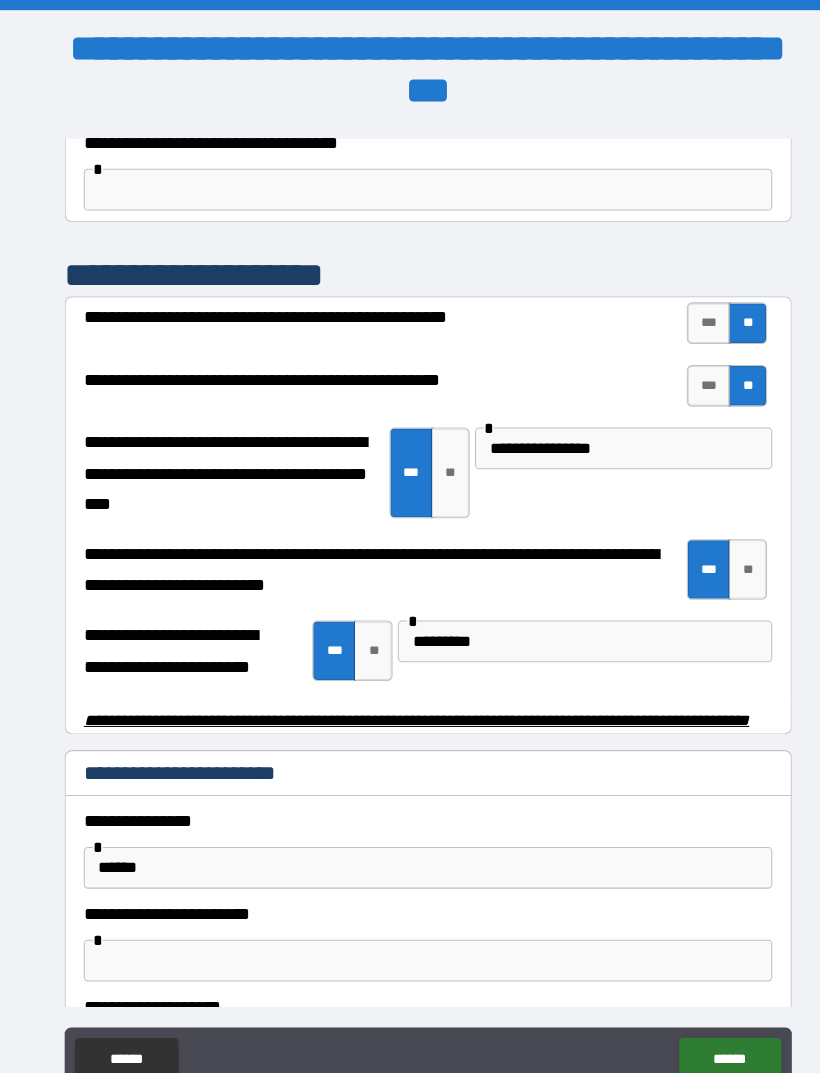 click on "******" at bounding box center [699, 1015] 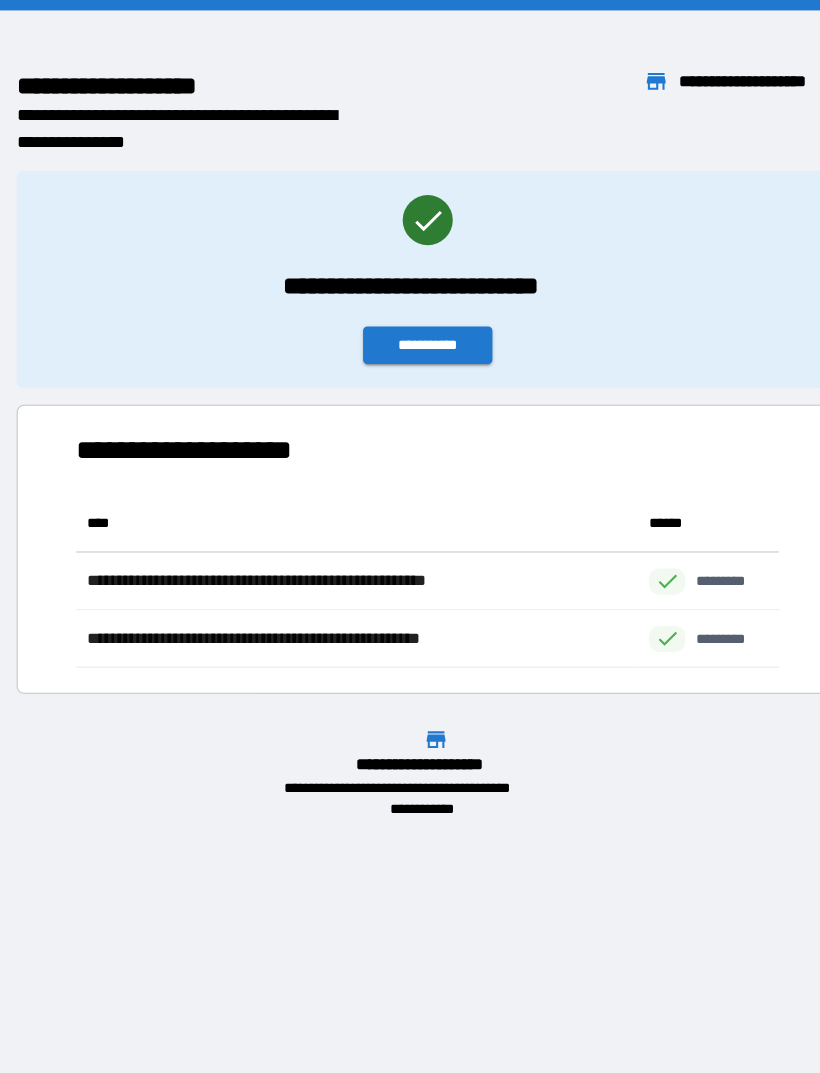 scroll, scrollTop: 1, scrollLeft: 1, axis: both 